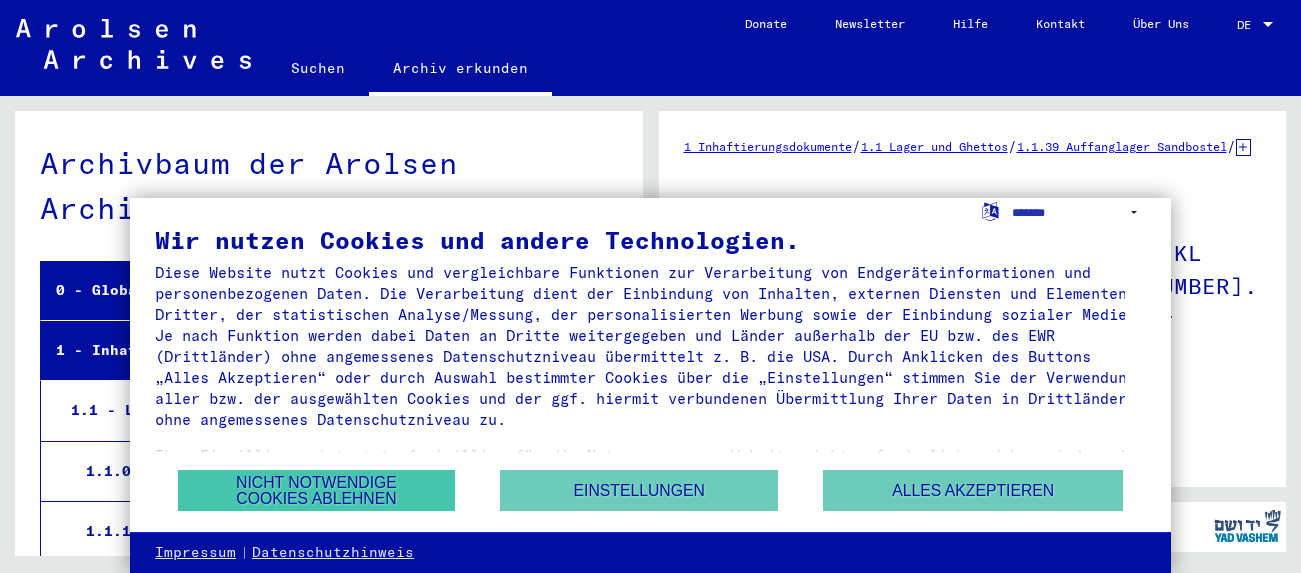 scroll, scrollTop: 0, scrollLeft: 0, axis: both 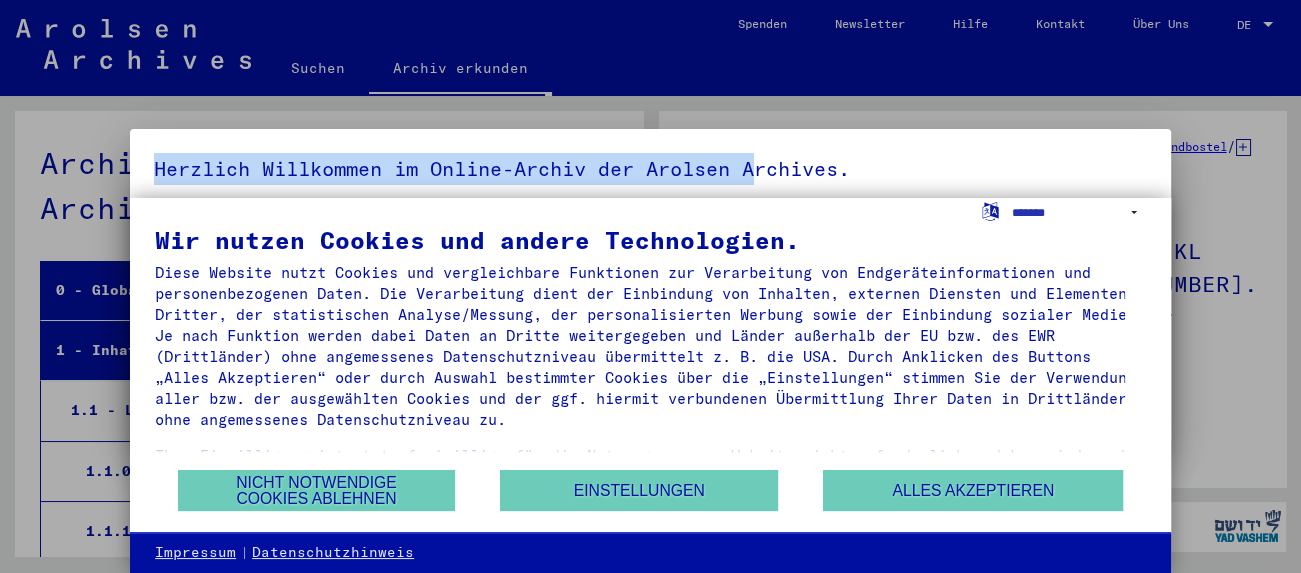 drag, startPoint x: 770, startPoint y: 155, endPoint x: 777, endPoint y: 122, distance: 33.734257 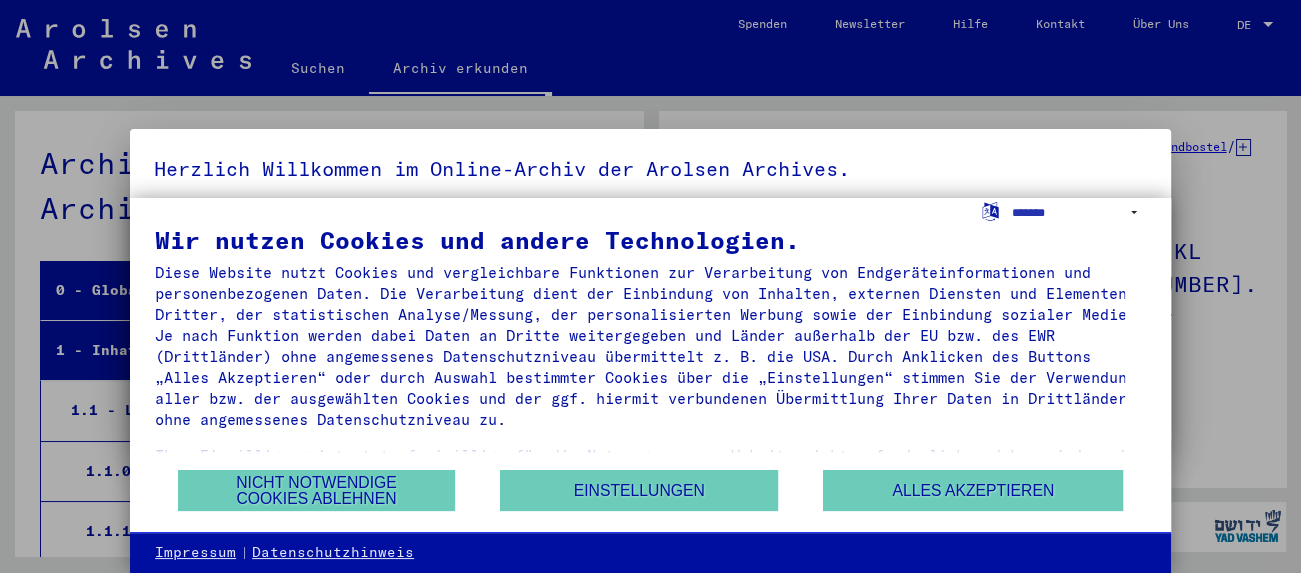 click on "Herzlich Willkommen im Online-Archiv der Arolsen Archives." at bounding box center (650, 169) 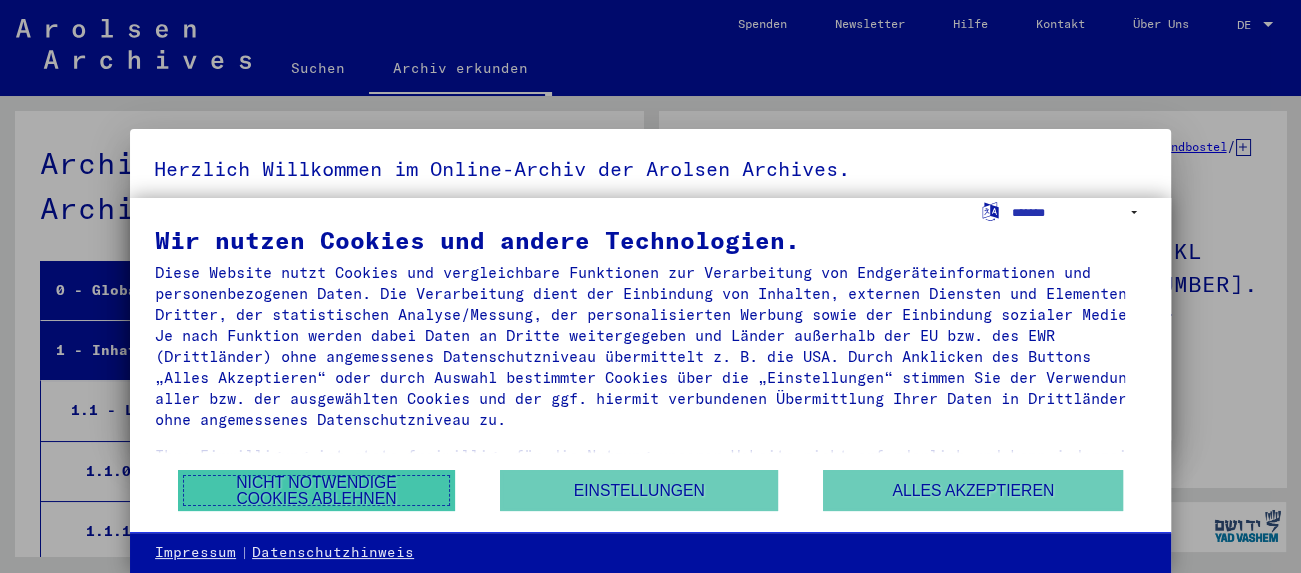 click on "Nicht notwendige Cookies ablehnen" at bounding box center [316, 490] 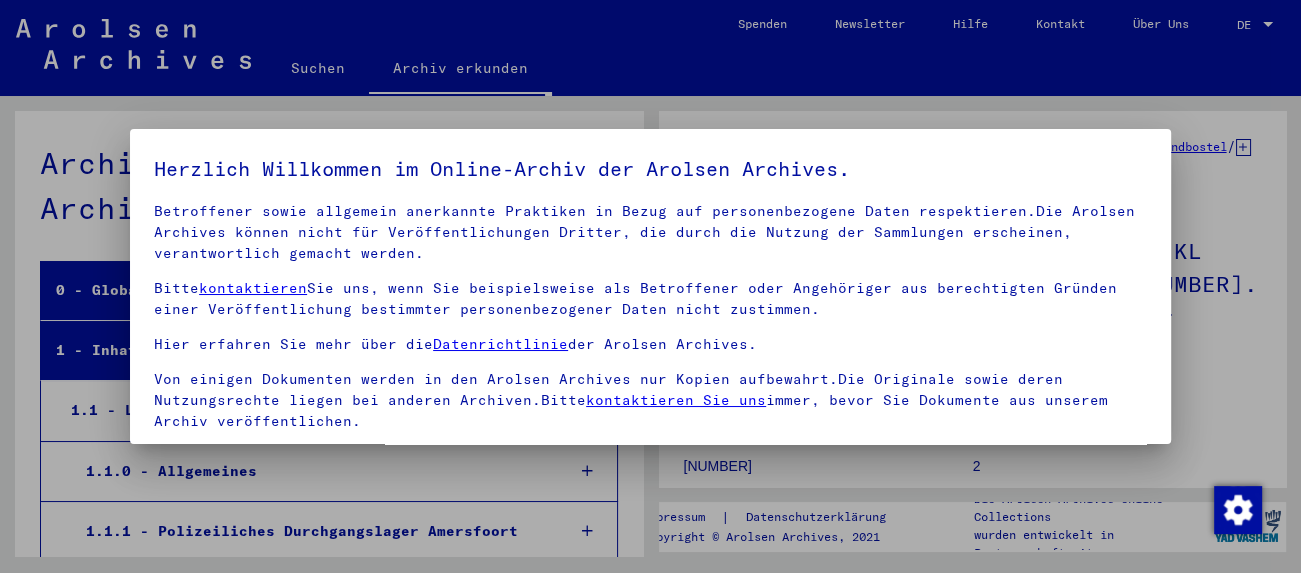 scroll, scrollTop: 149, scrollLeft: 0, axis: vertical 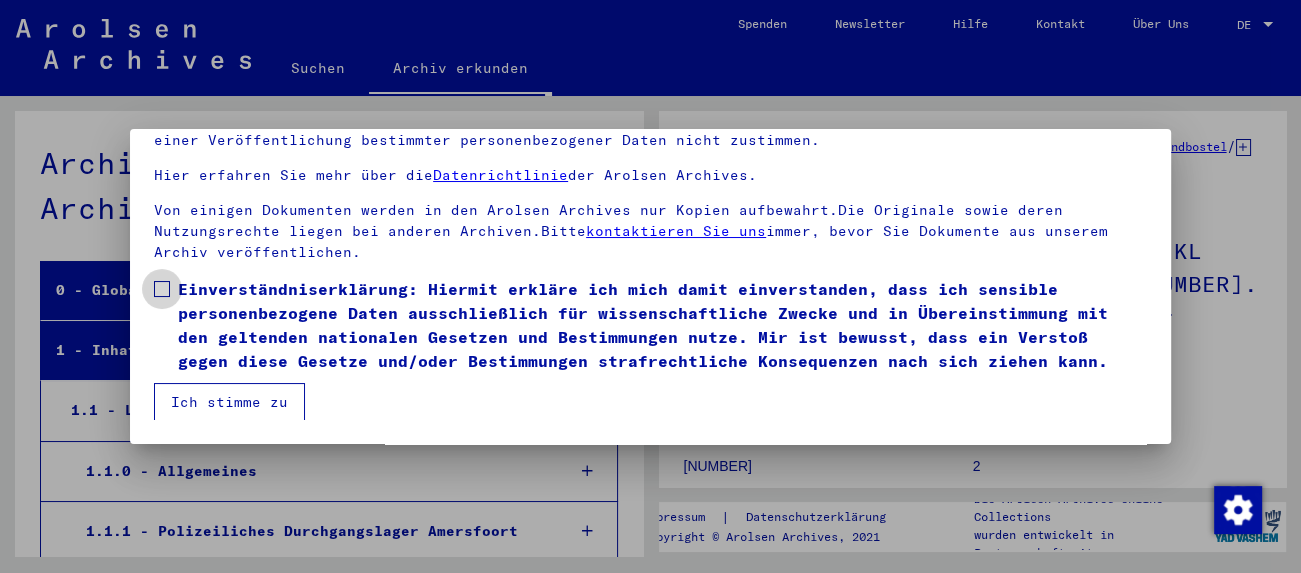 click at bounding box center [162, 289] 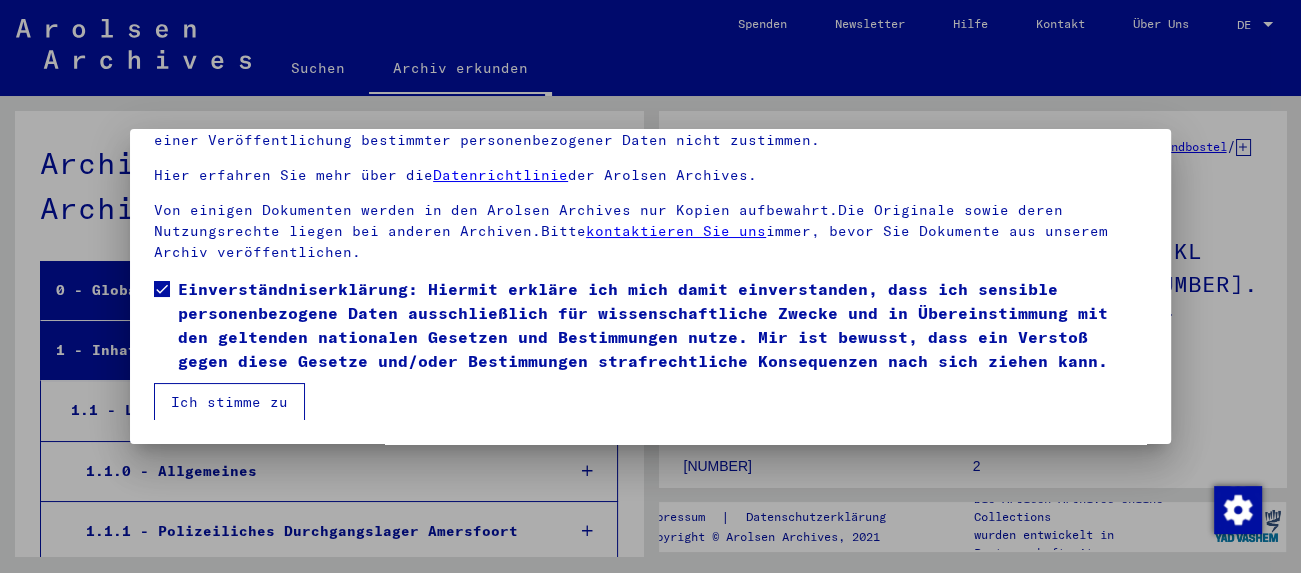click on "Ich stimme zu" at bounding box center [229, 402] 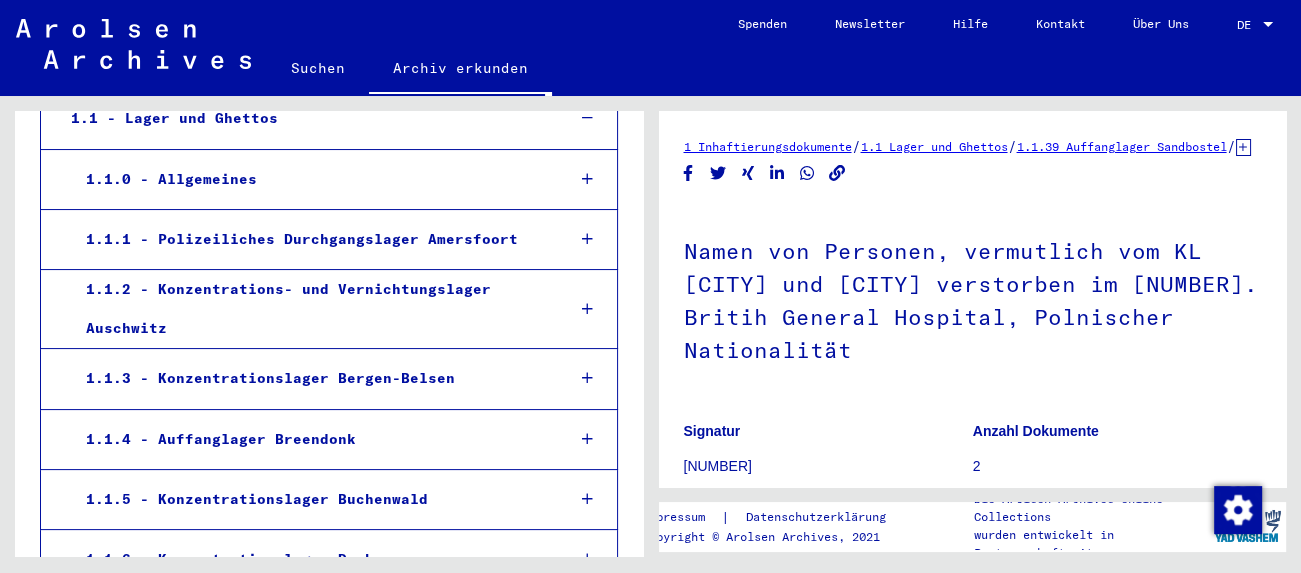 scroll, scrollTop: 331, scrollLeft: 0, axis: vertical 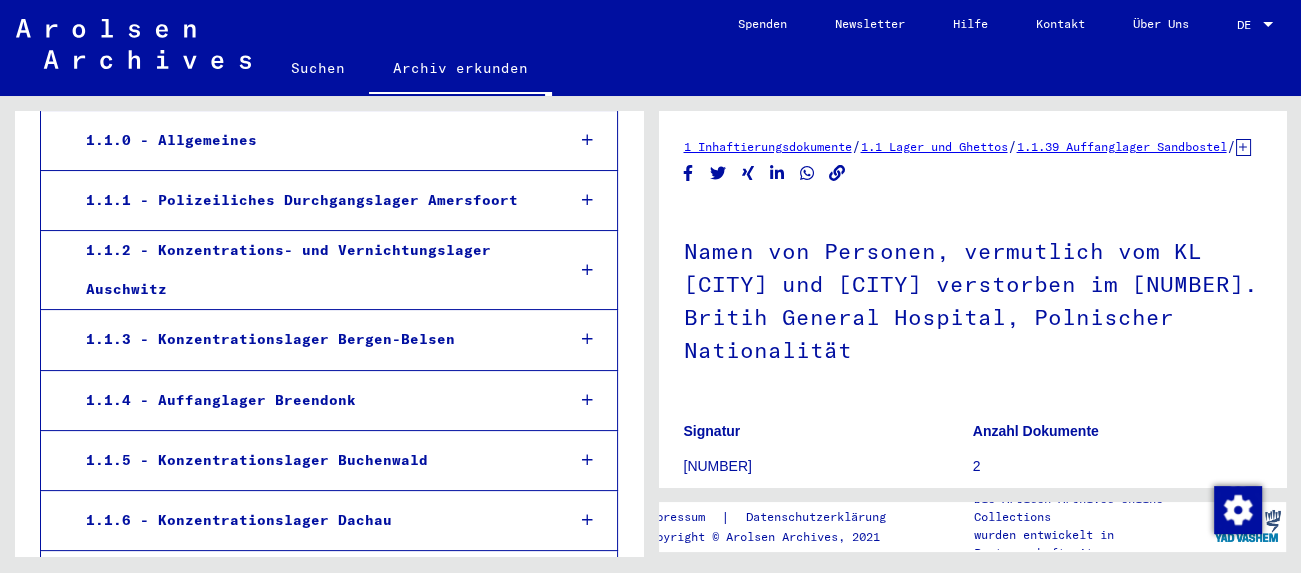 click on "1.1.3 - Konzentrationslager Bergen-Belsen" at bounding box center (310, 339) 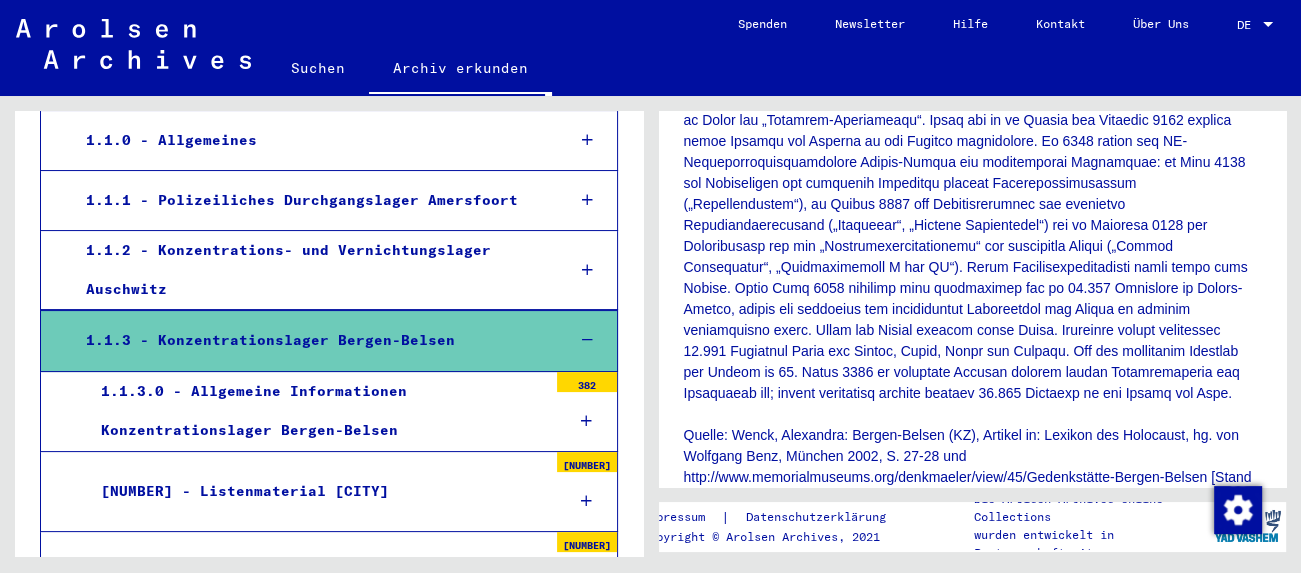 scroll, scrollTop: 994, scrollLeft: 0, axis: vertical 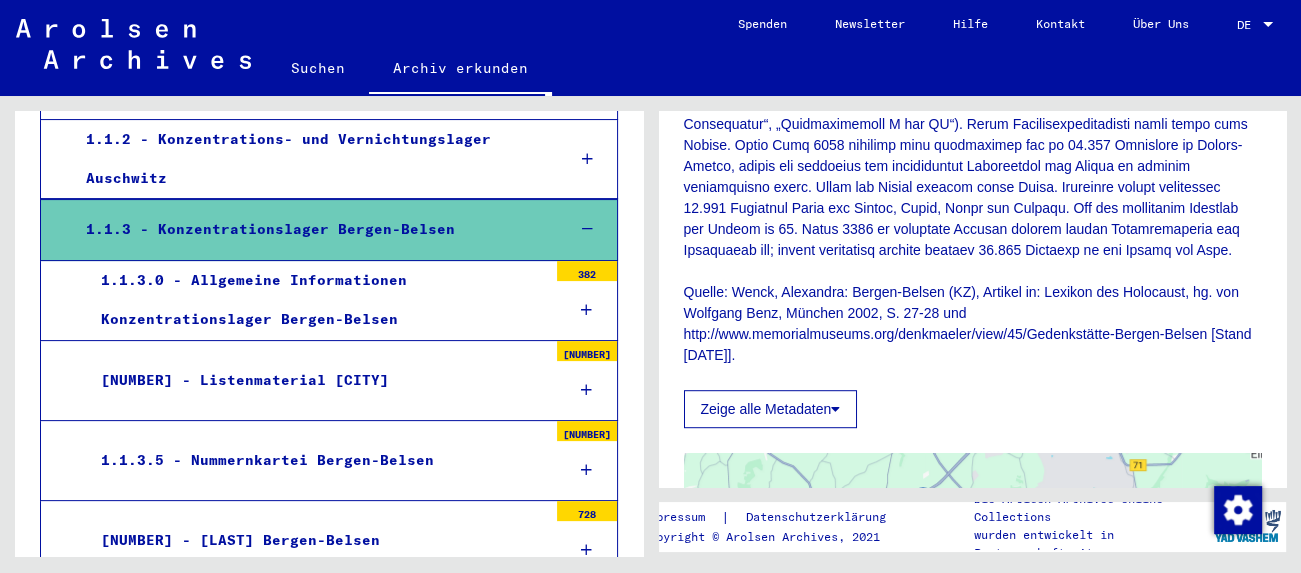 click on "1.1.3.0 - Allgemeine Informationen Konzentrationslager Bergen-Belsen" at bounding box center (316, 300) 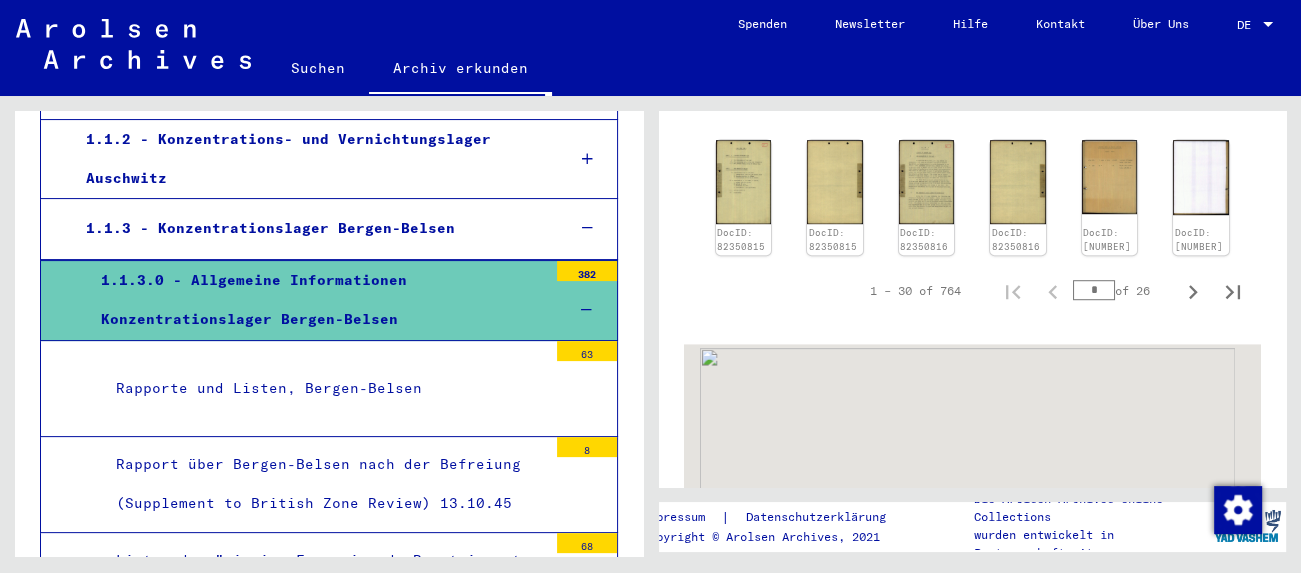 scroll, scrollTop: 1325, scrollLeft: 0, axis: vertical 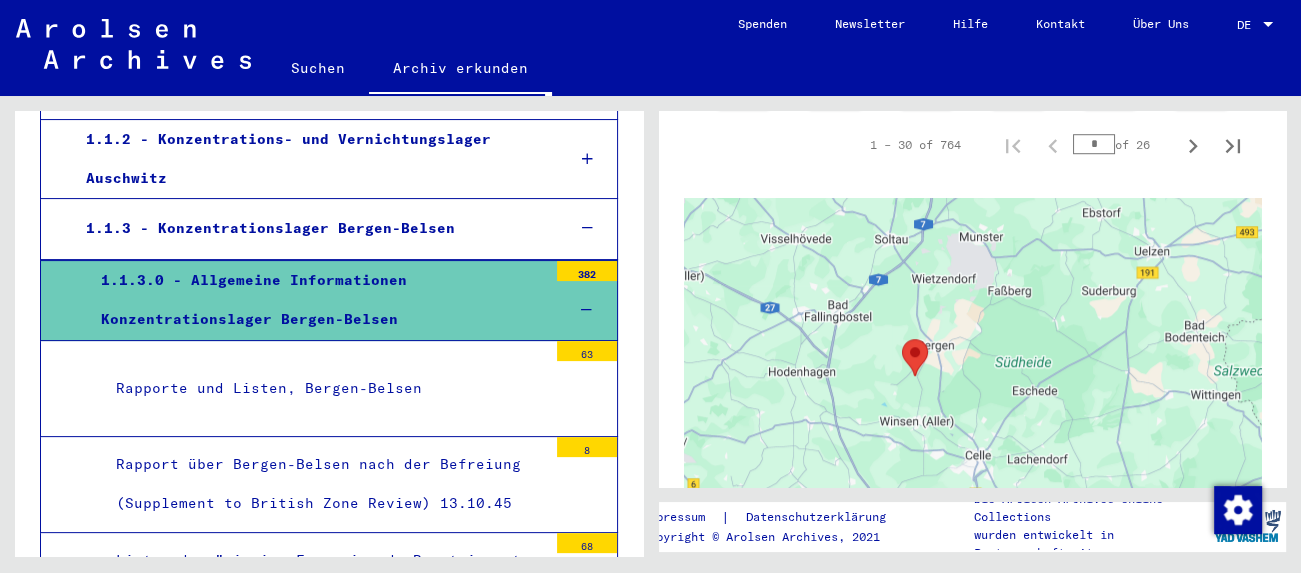 click on "Rapporte und Listen, Bergen-Belsen" at bounding box center [324, 388] 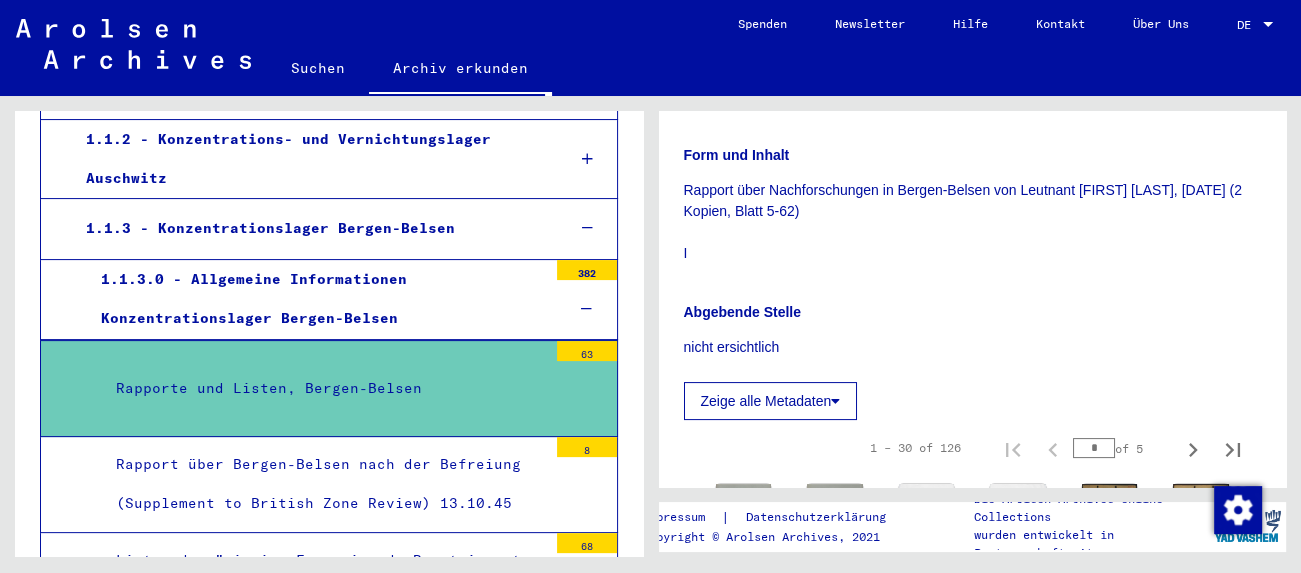 scroll, scrollTop: 442, scrollLeft: 0, axis: vertical 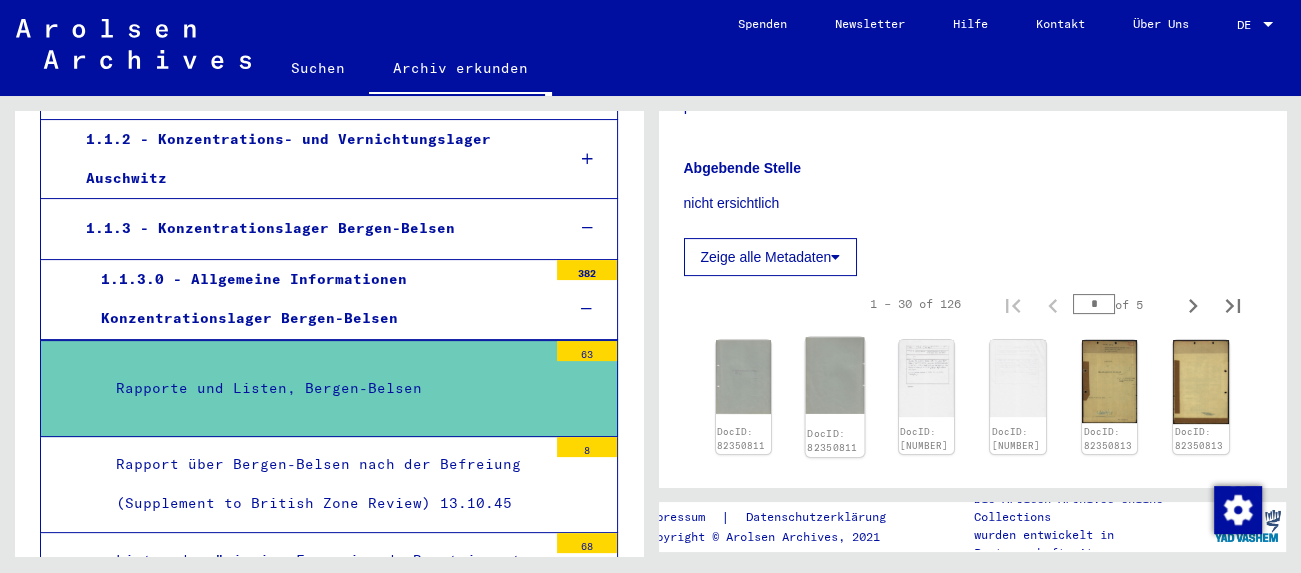 click 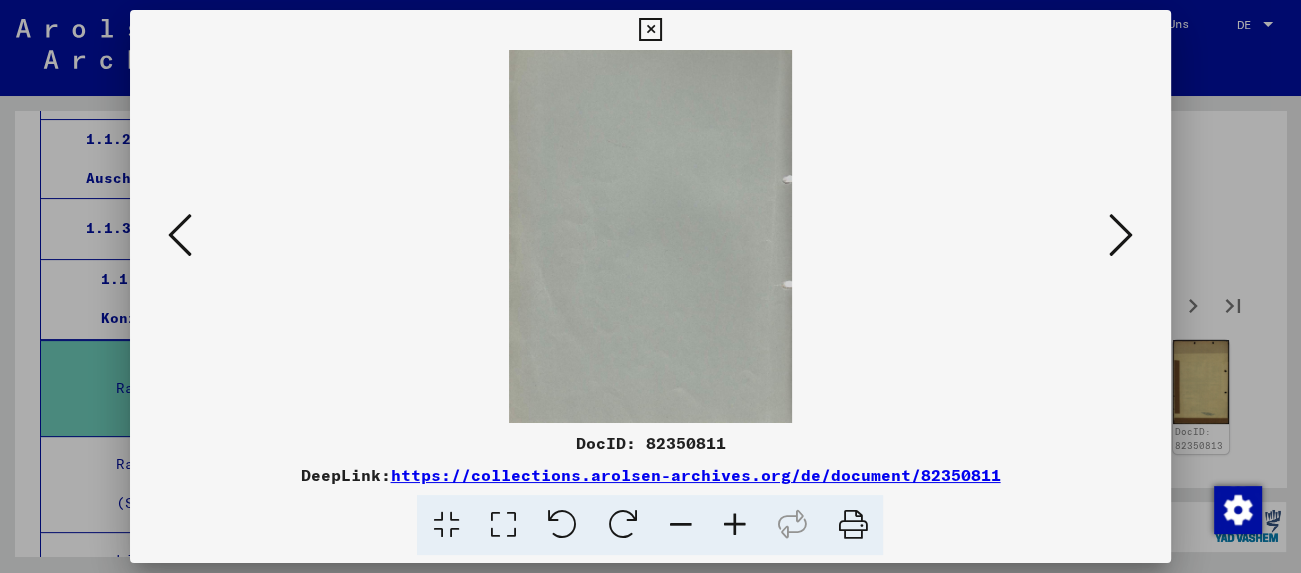 click at bounding box center (650, 236) 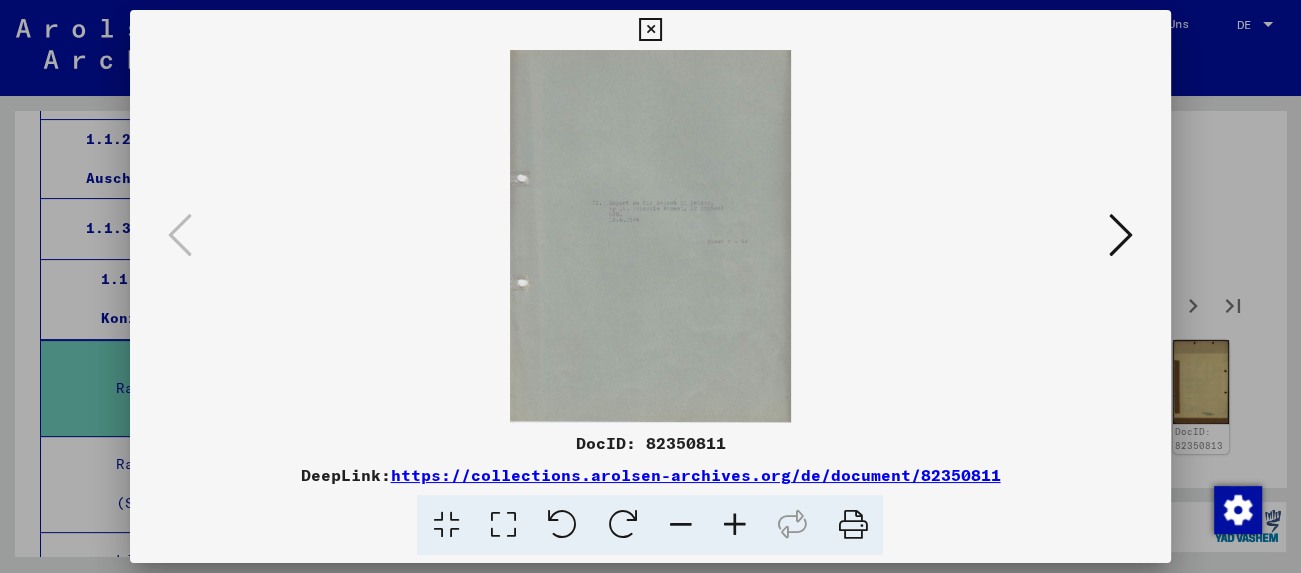click at bounding box center [1121, 235] 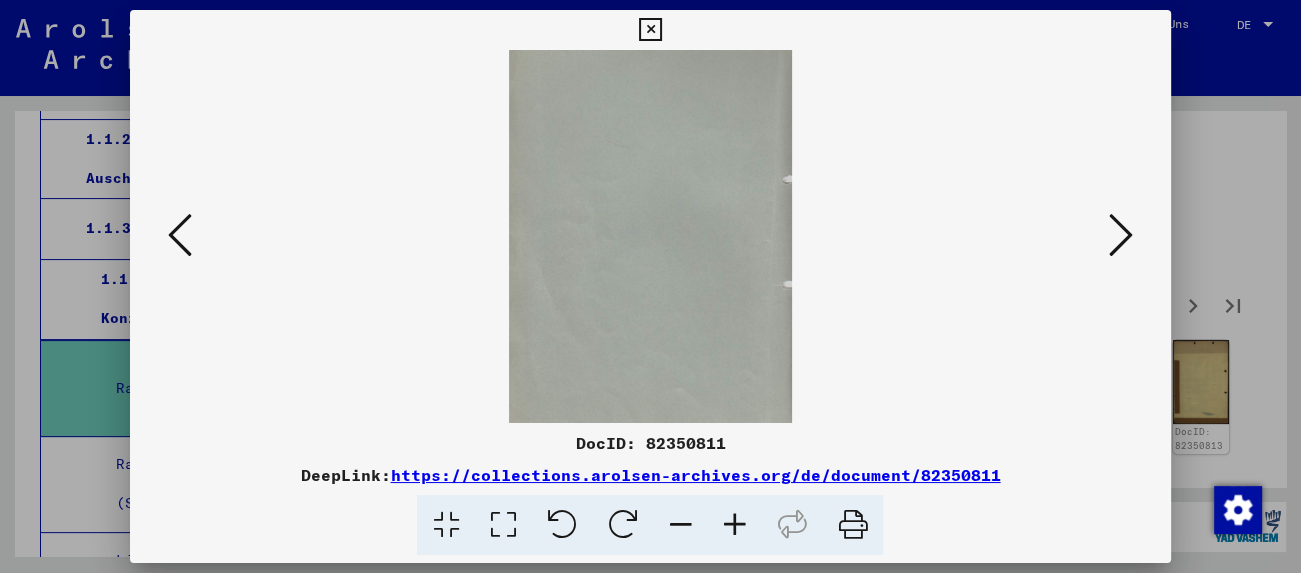 click at bounding box center (1121, 235) 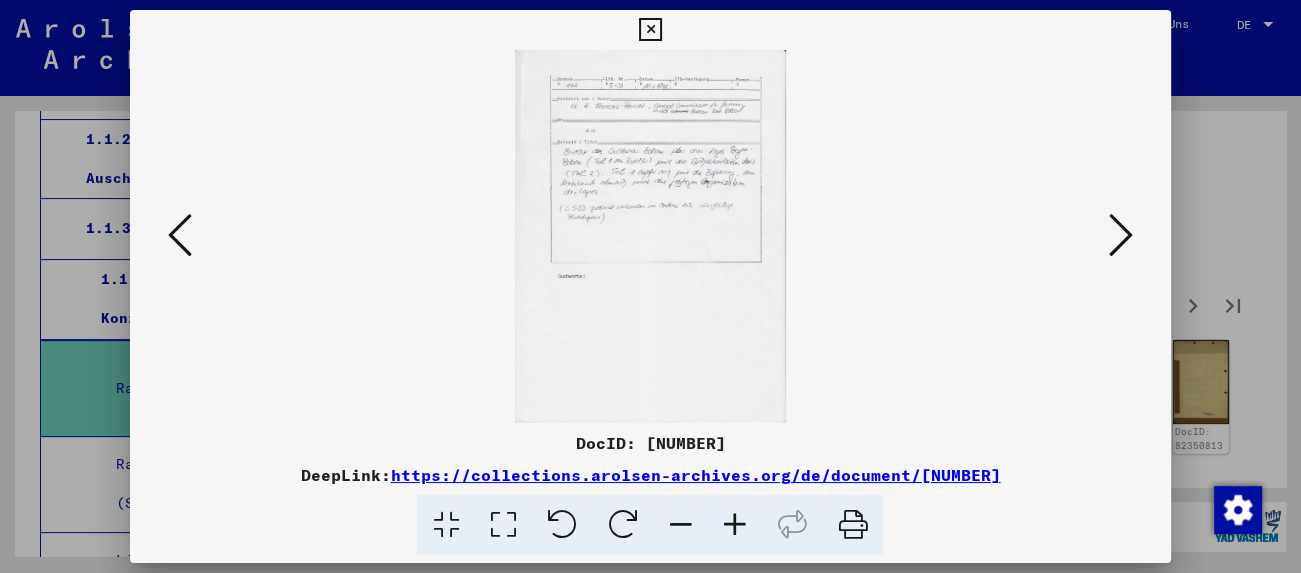 click at bounding box center (1121, 235) 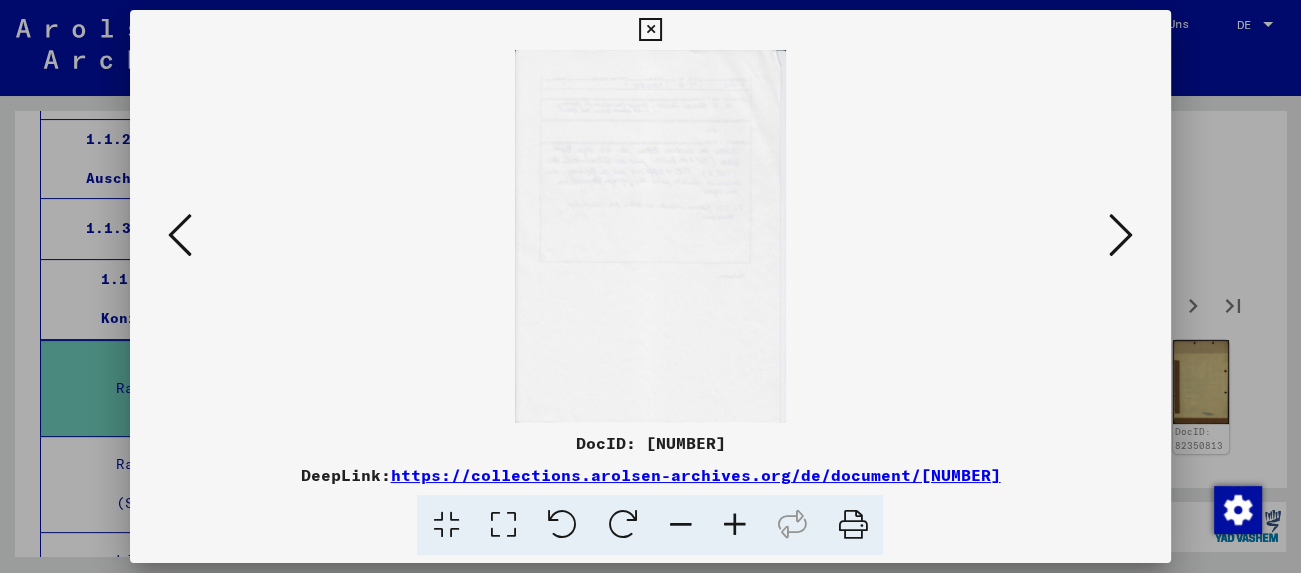 click at bounding box center [1121, 235] 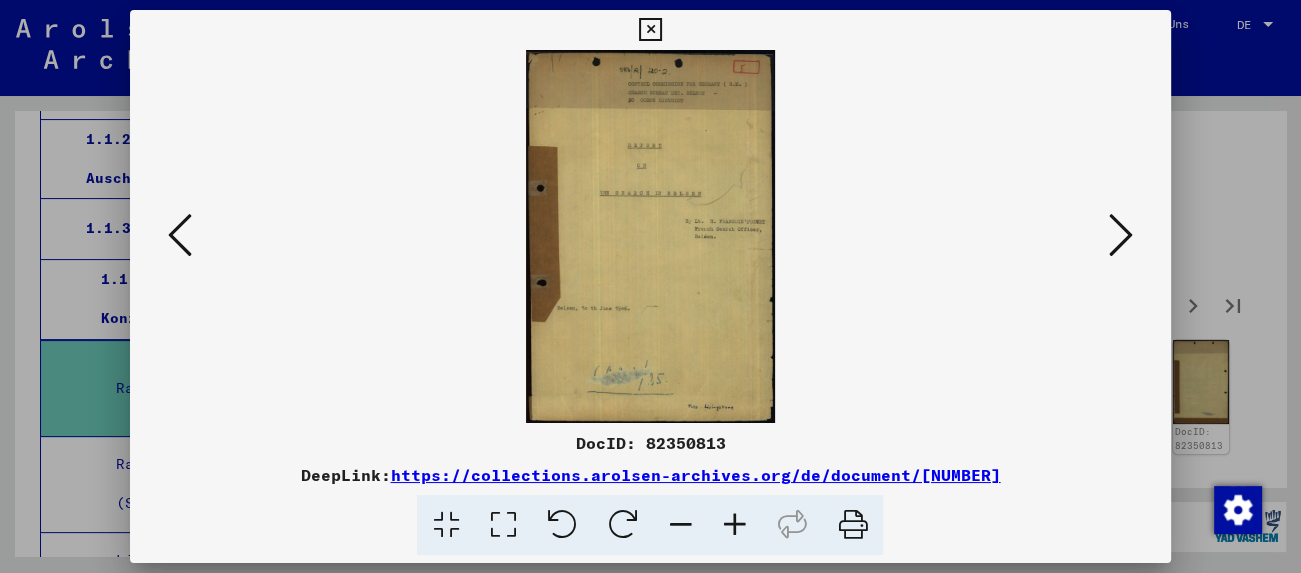 click at bounding box center (1121, 235) 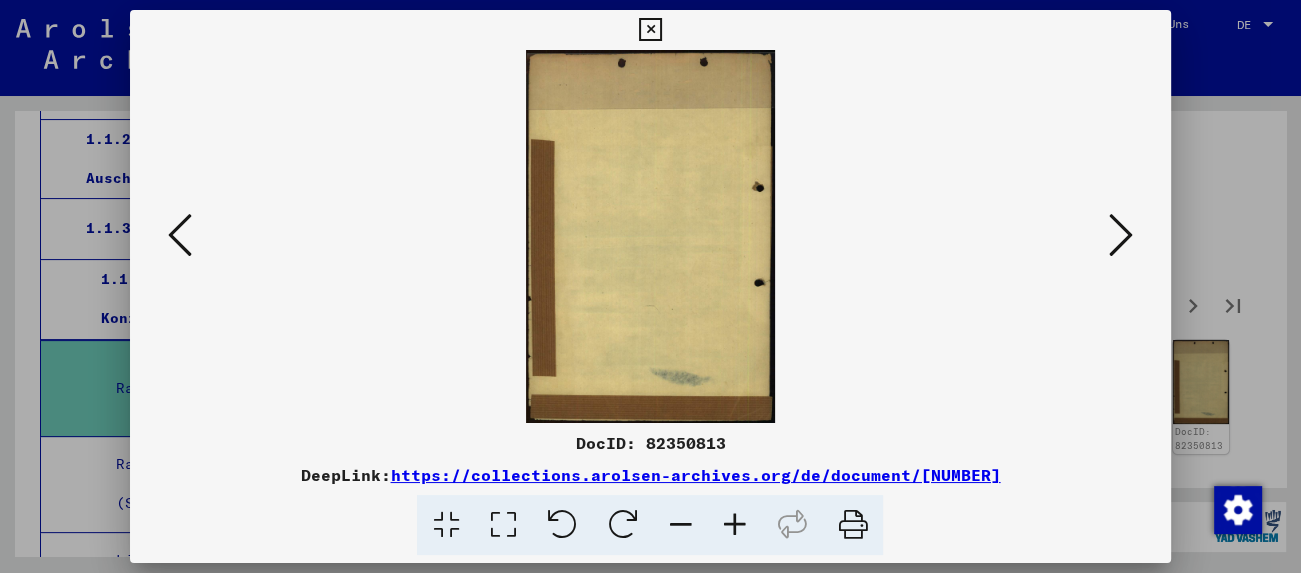 click at bounding box center [1121, 235] 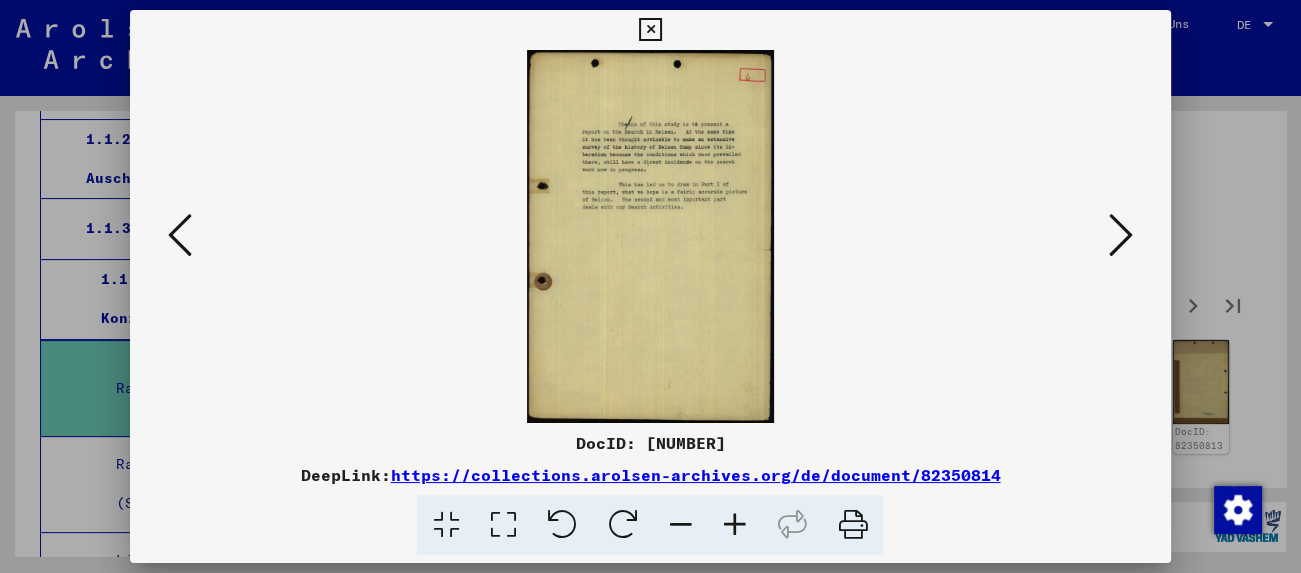 click at bounding box center [1121, 235] 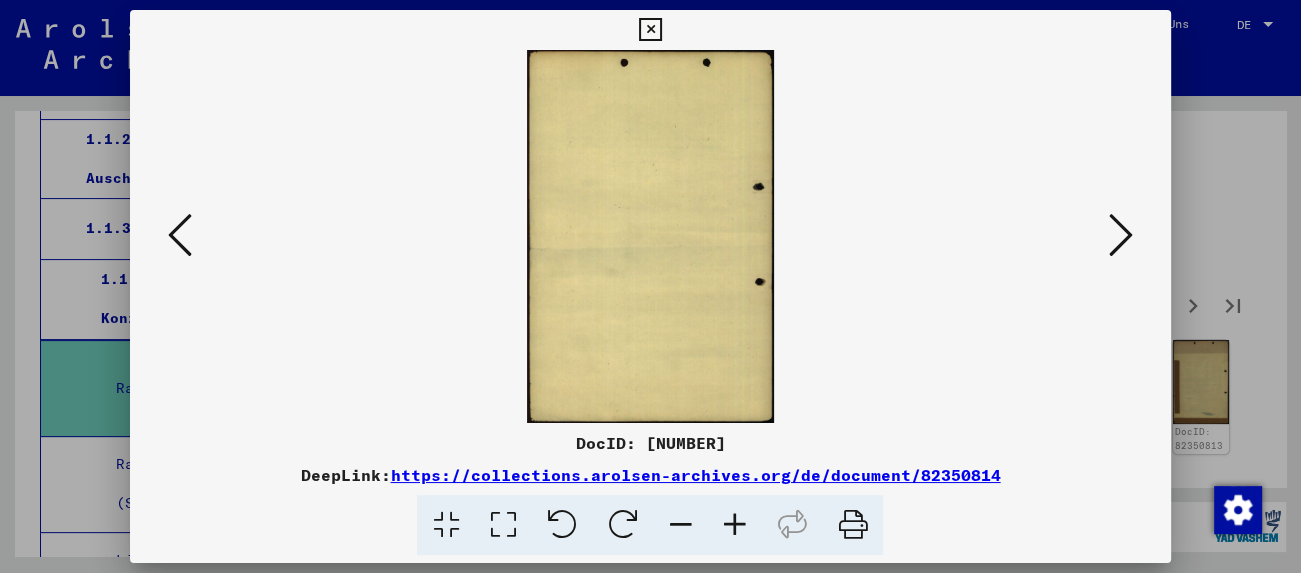 click at bounding box center (1121, 235) 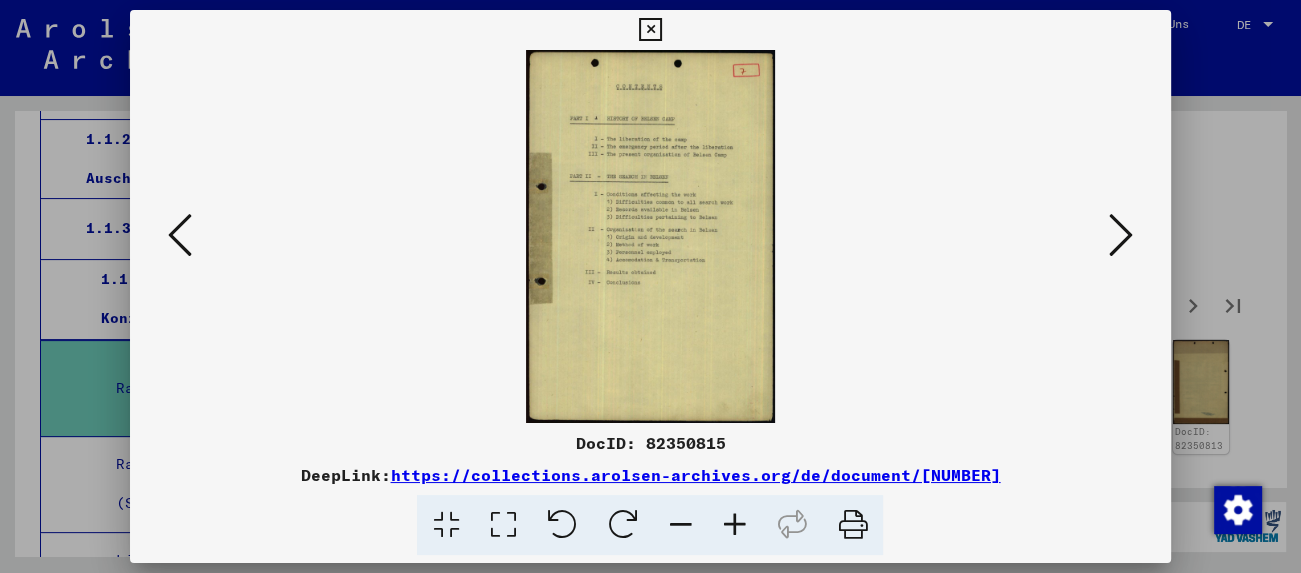 click at bounding box center (1121, 235) 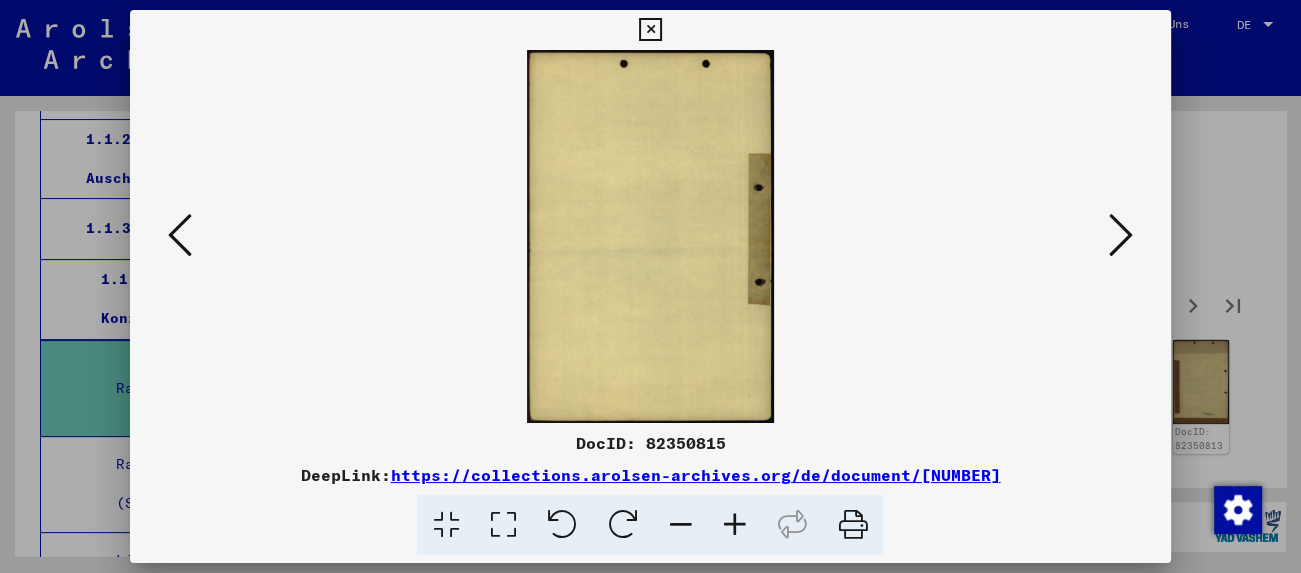 click at bounding box center [1121, 235] 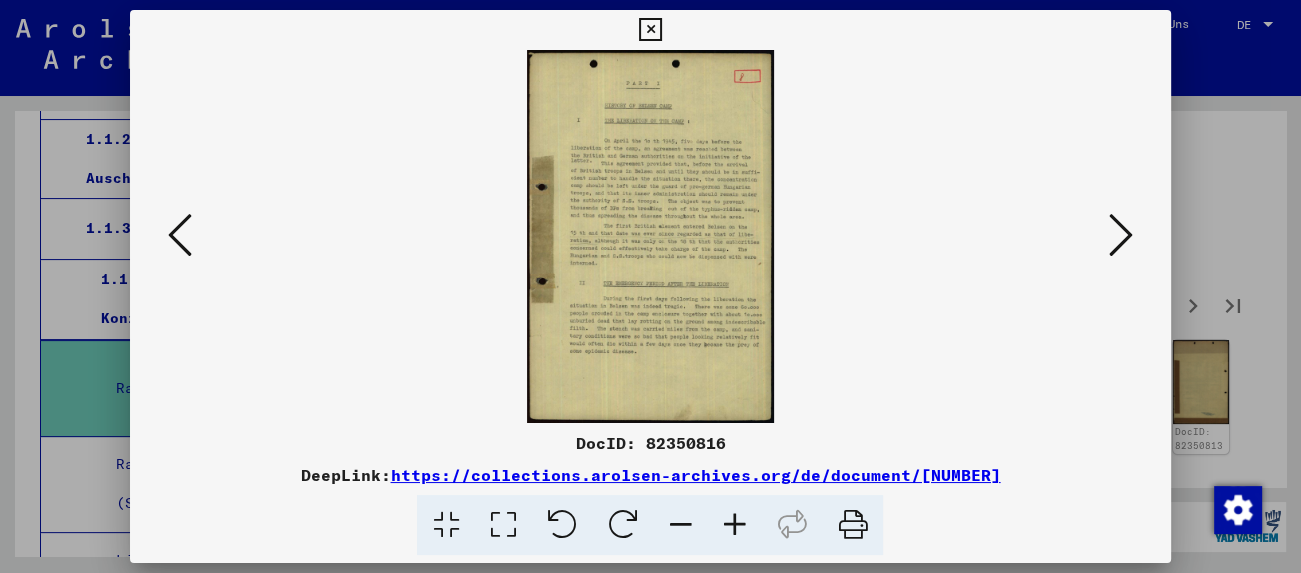 click at bounding box center [1121, 235] 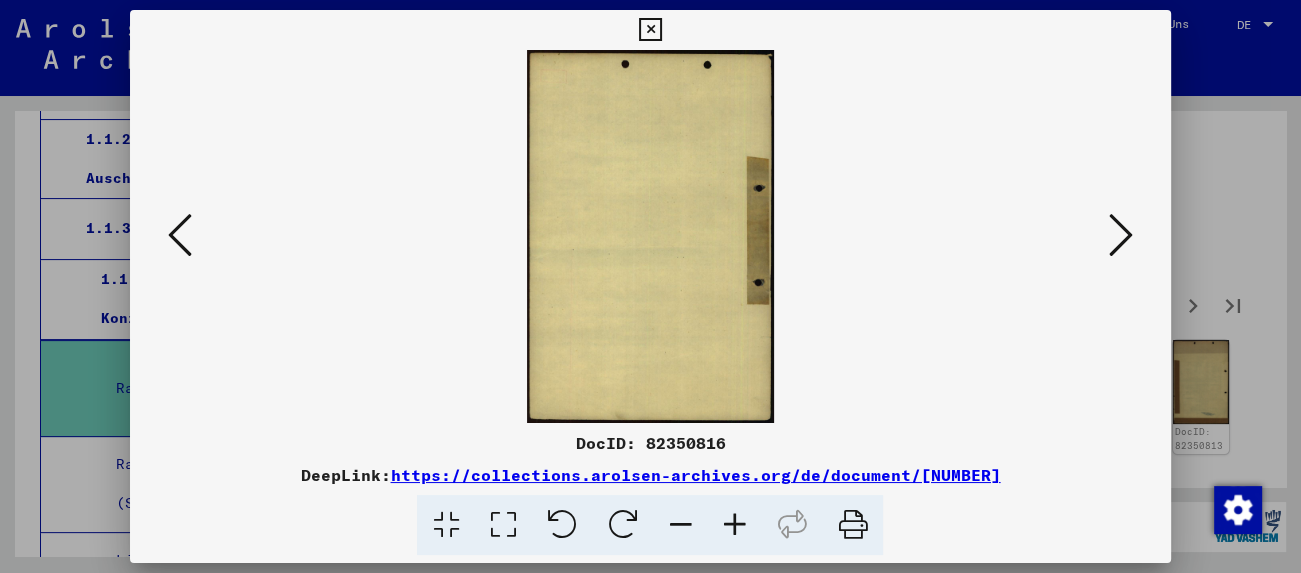 click at bounding box center (1121, 235) 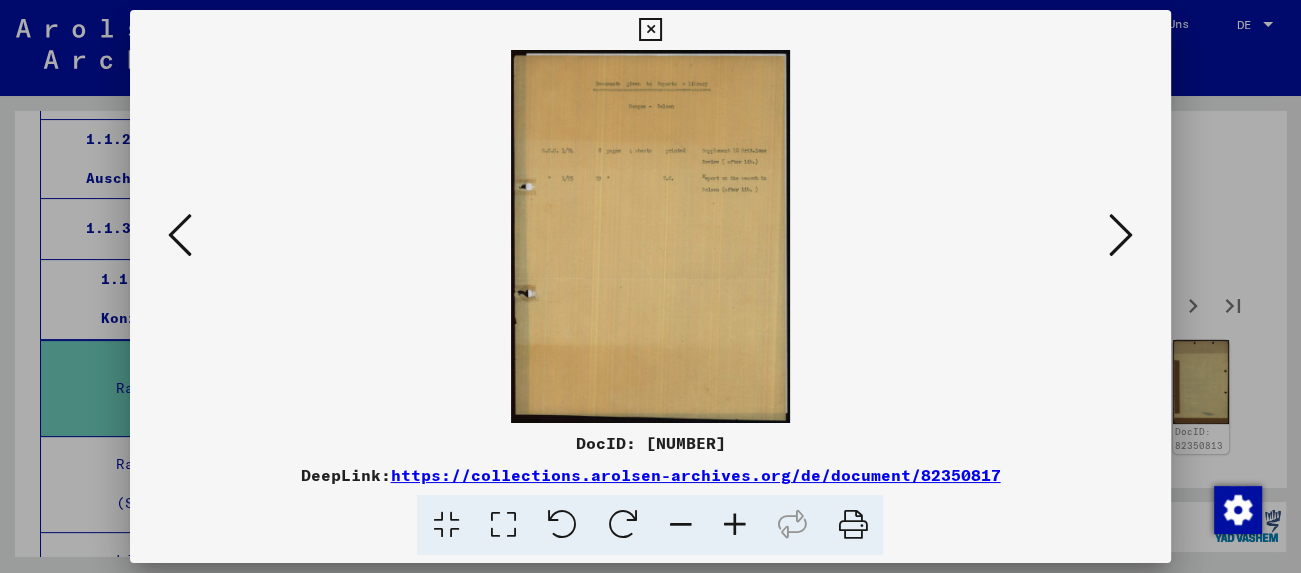 click at bounding box center [1121, 235] 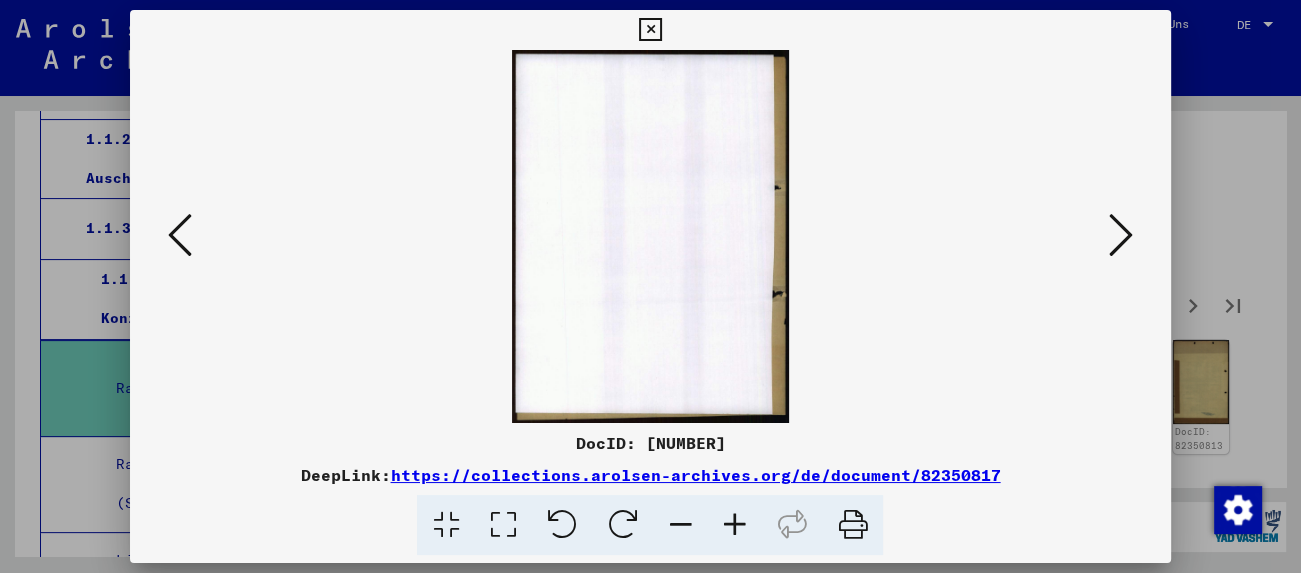 click at bounding box center (1121, 235) 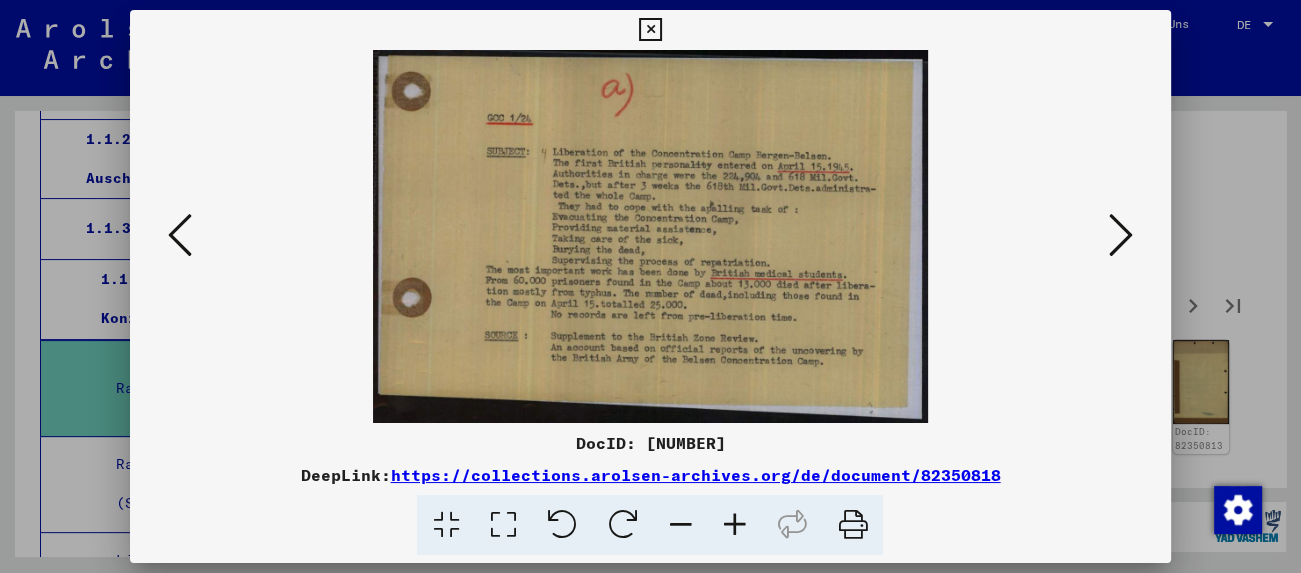 click at bounding box center [1121, 235] 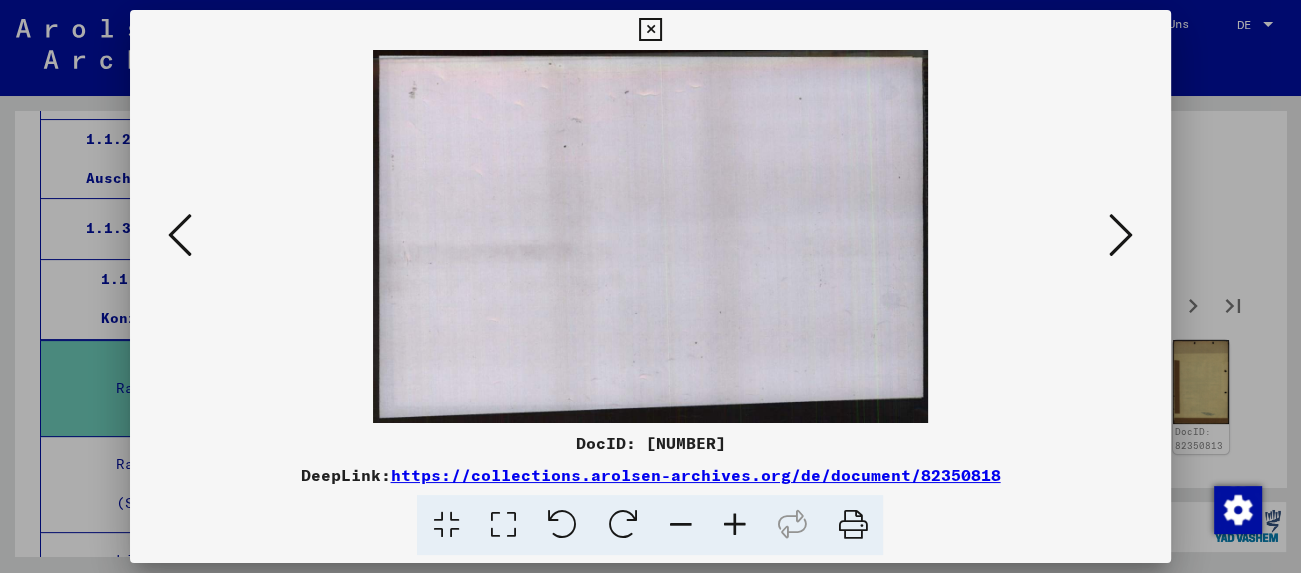 click at bounding box center [1121, 235] 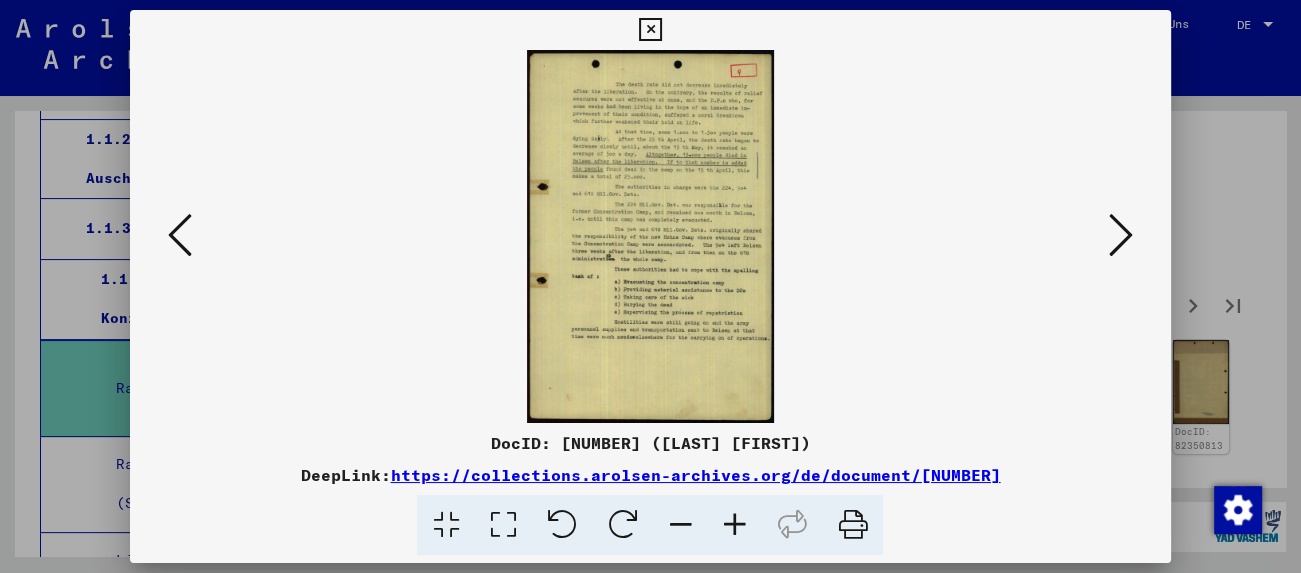click at bounding box center [1121, 235] 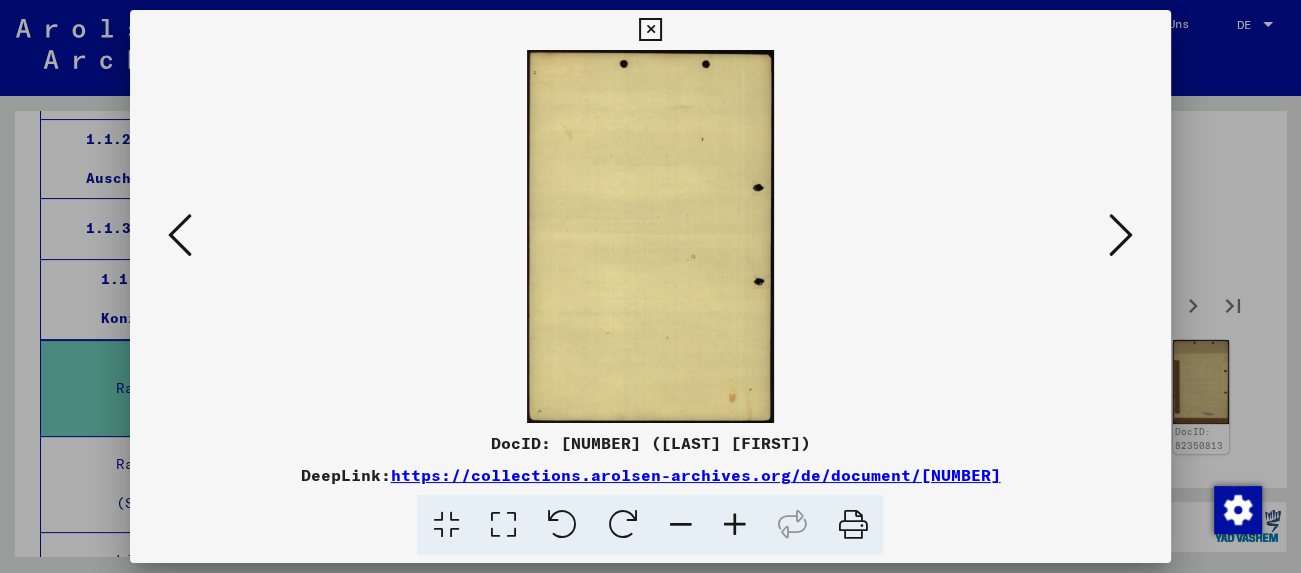 click at bounding box center (1121, 235) 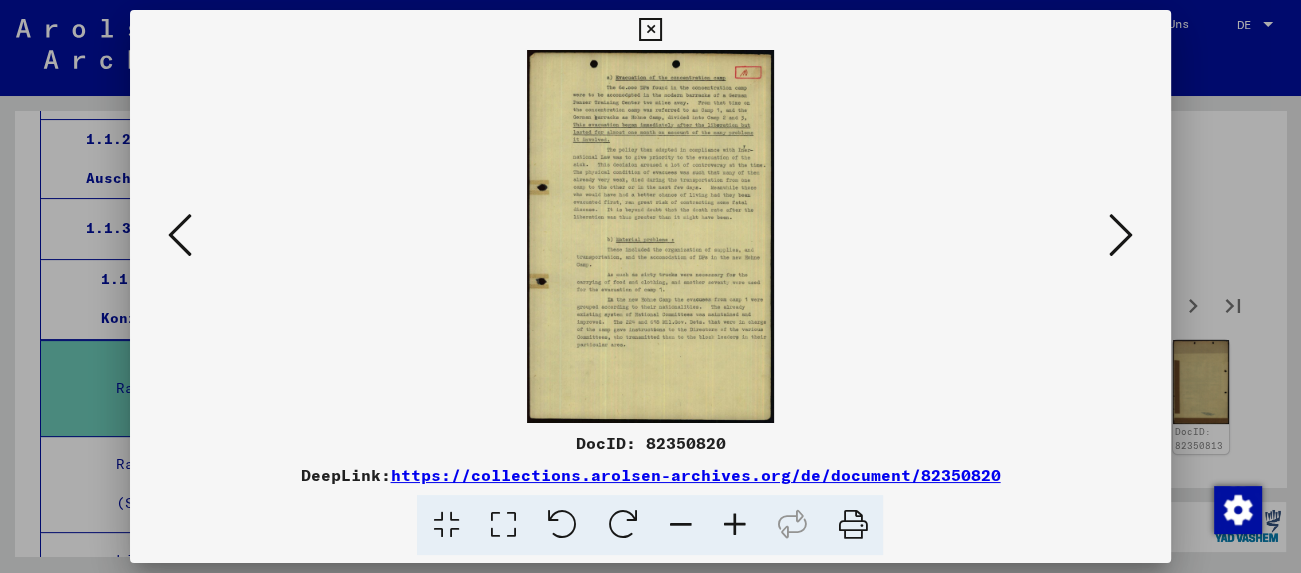click at bounding box center (1121, 235) 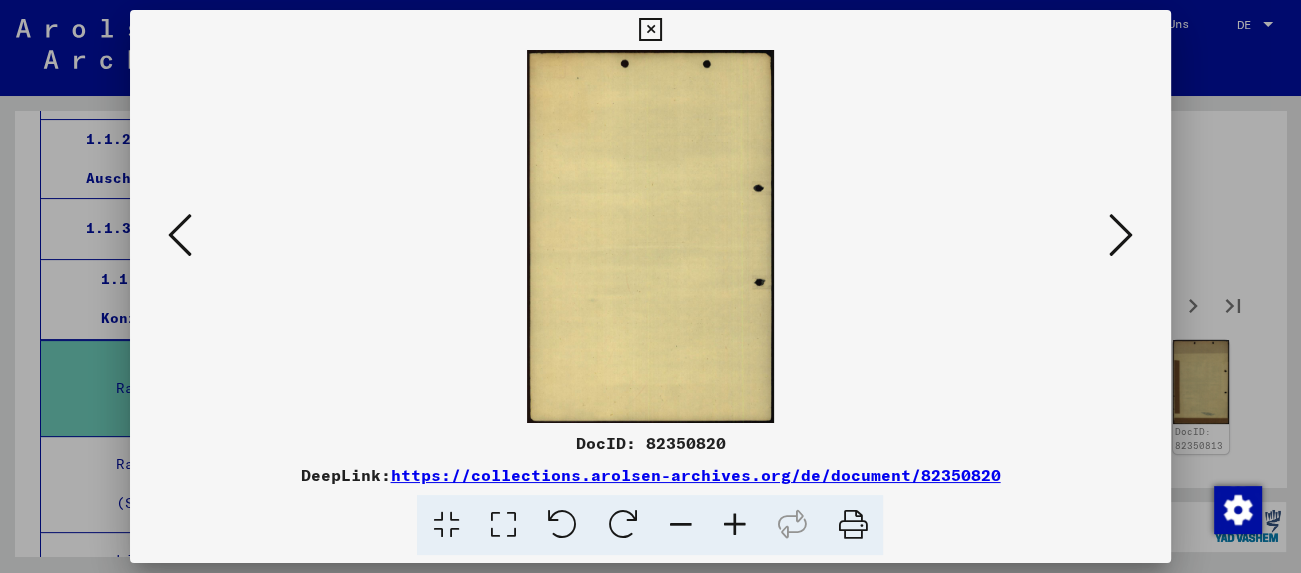 click at bounding box center (1121, 235) 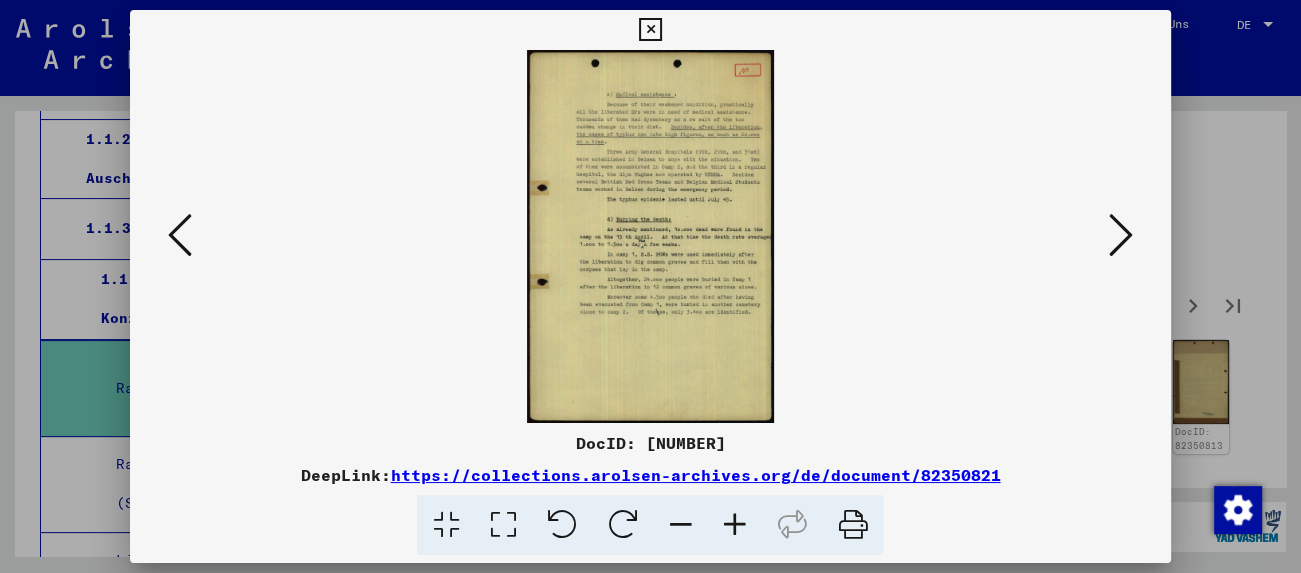 click at bounding box center (1121, 235) 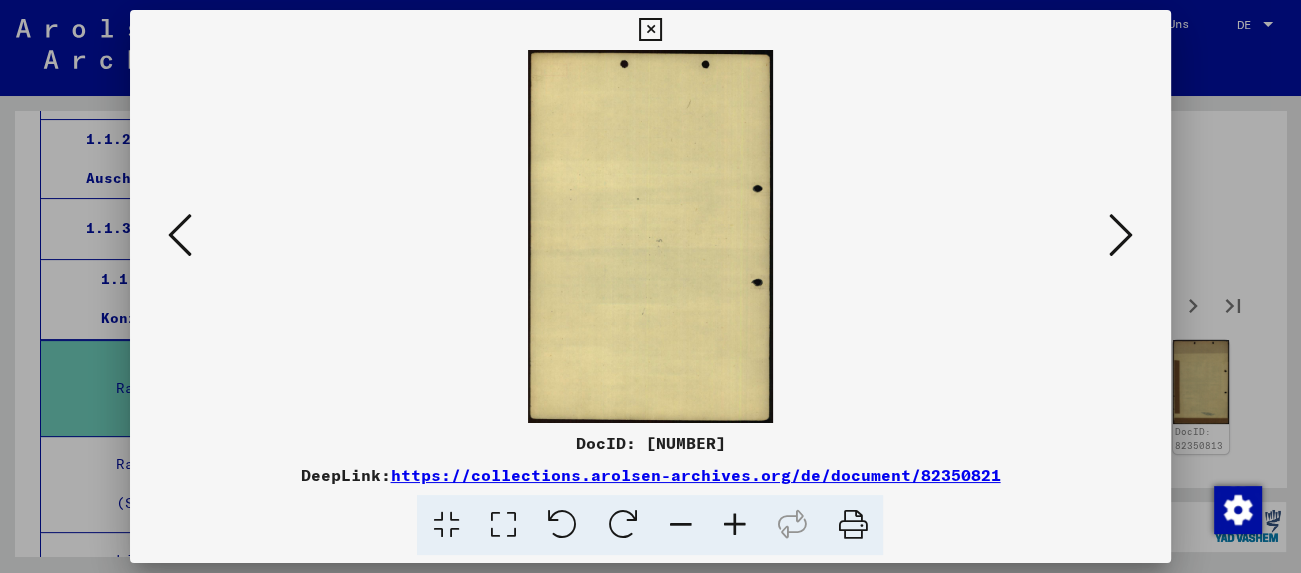click at bounding box center [1121, 235] 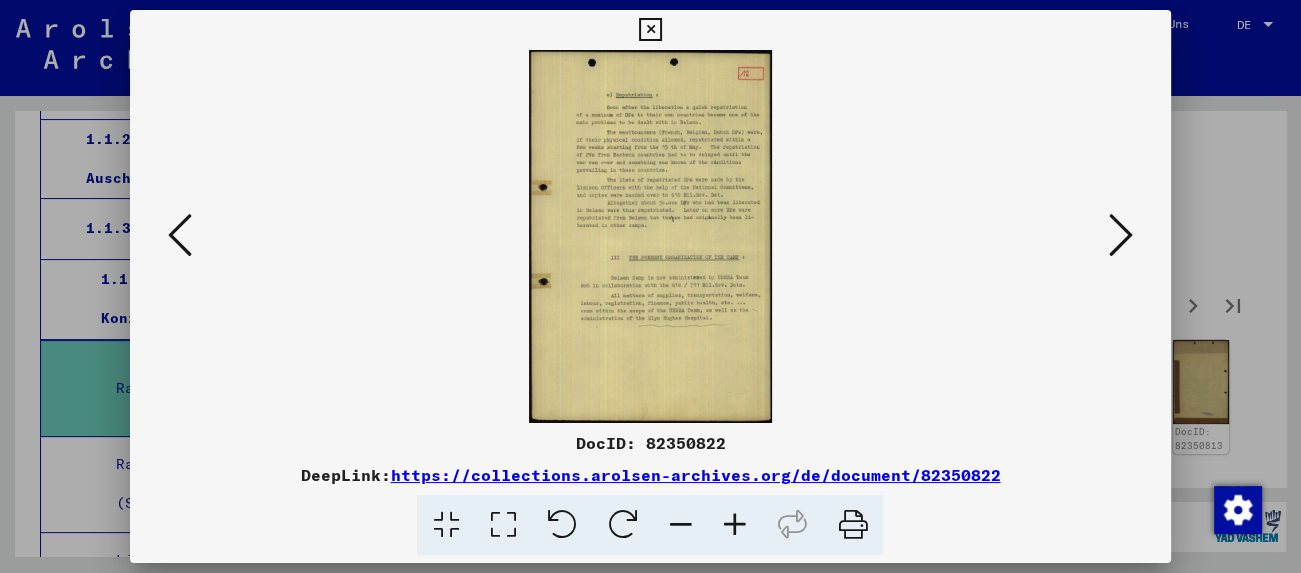 click at bounding box center [1121, 235] 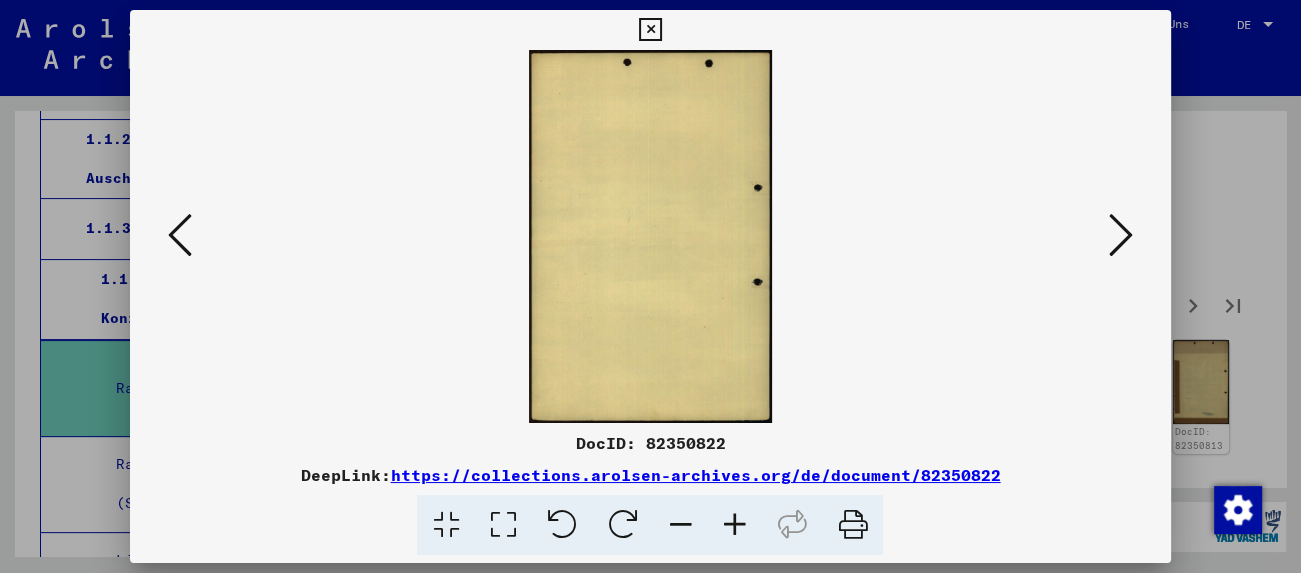 click at bounding box center (1121, 235) 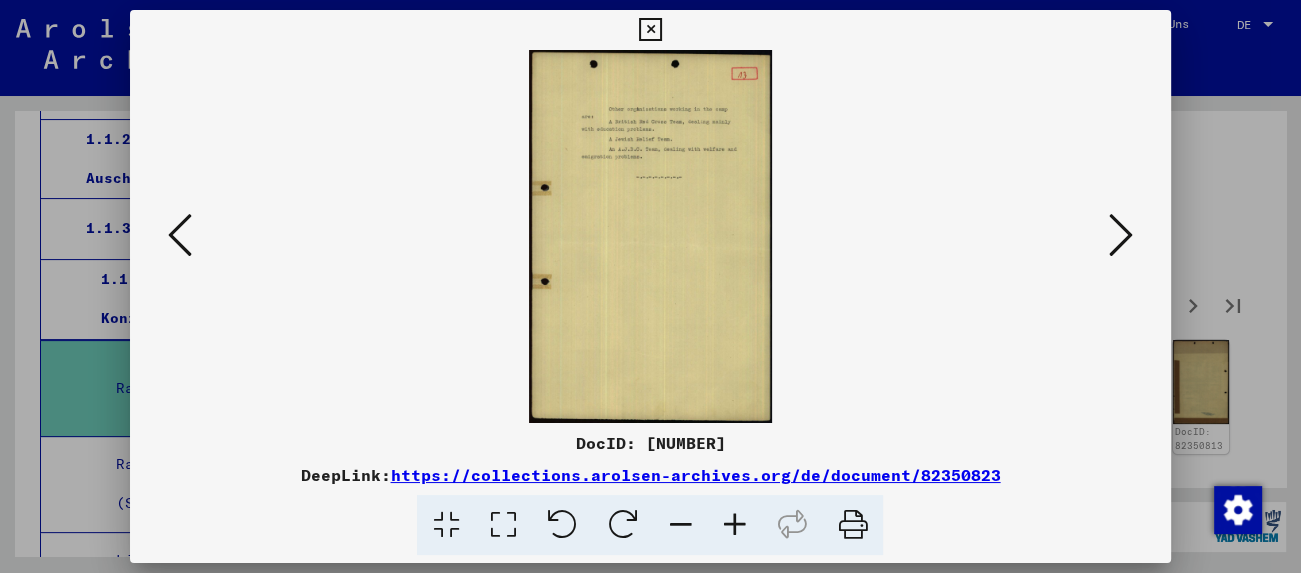 click at bounding box center [1121, 235] 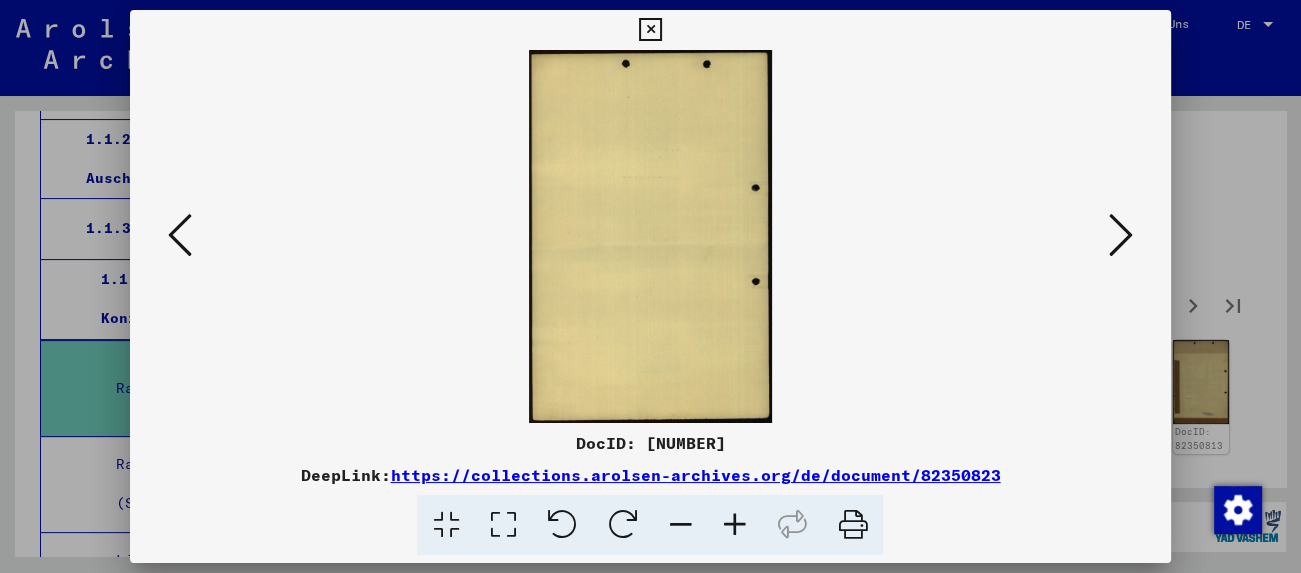 click at bounding box center (1121, 235) 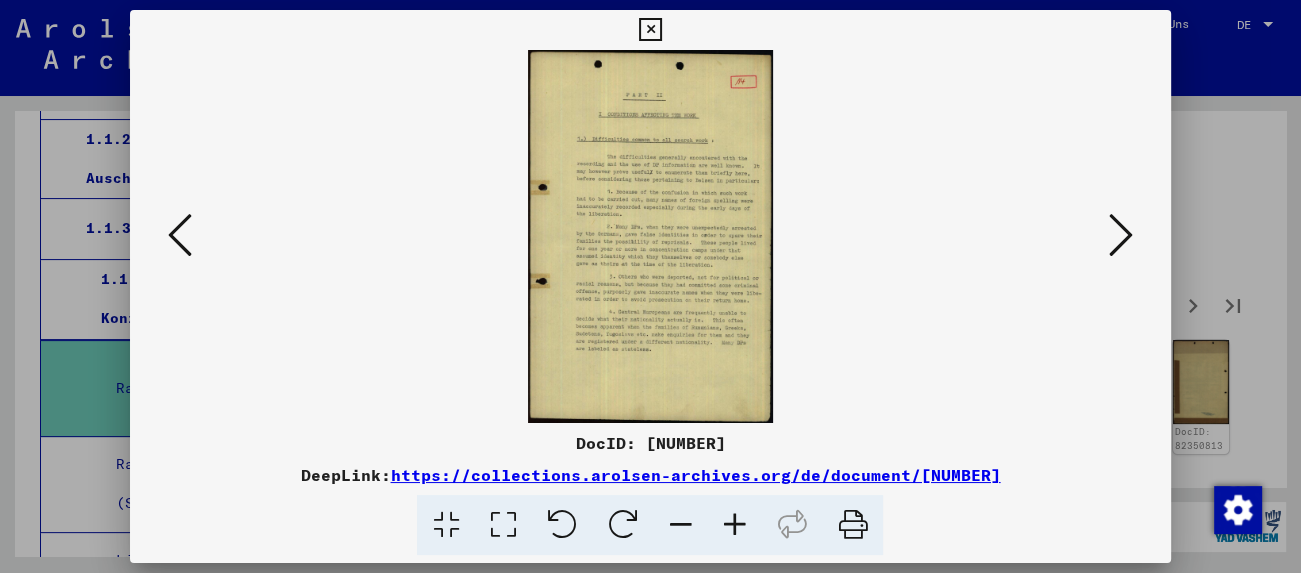 click at bounding box center [1121, 235] 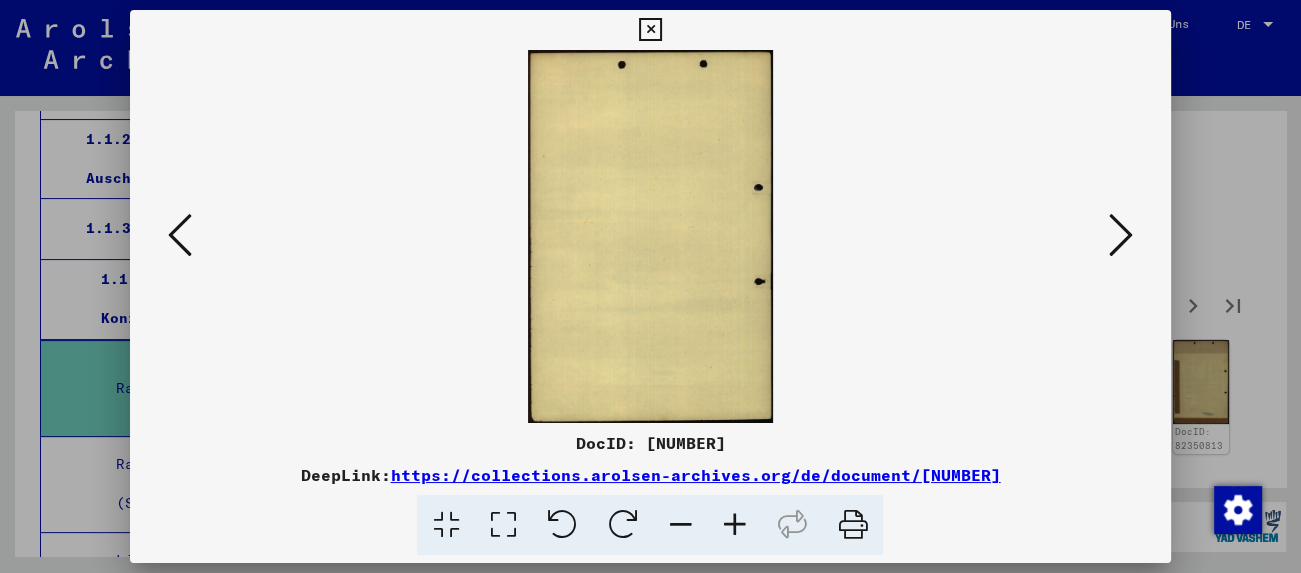 click at bounding box center (650, 30) 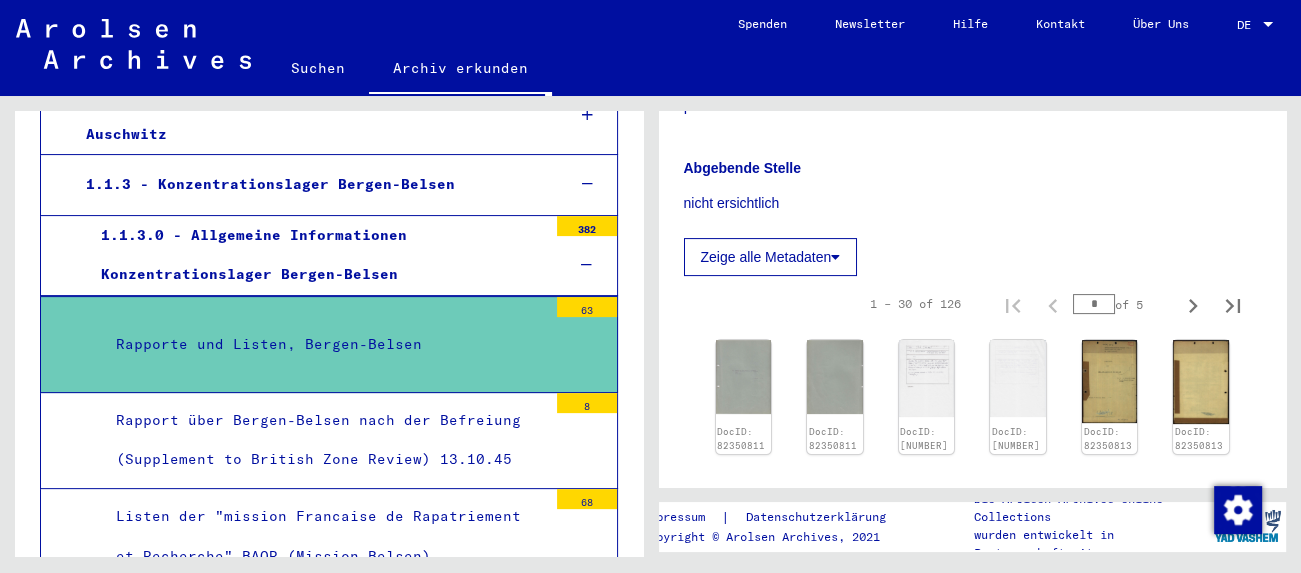 scroll, scrollTop: 552, scrollLeft: 0, axis: vertical 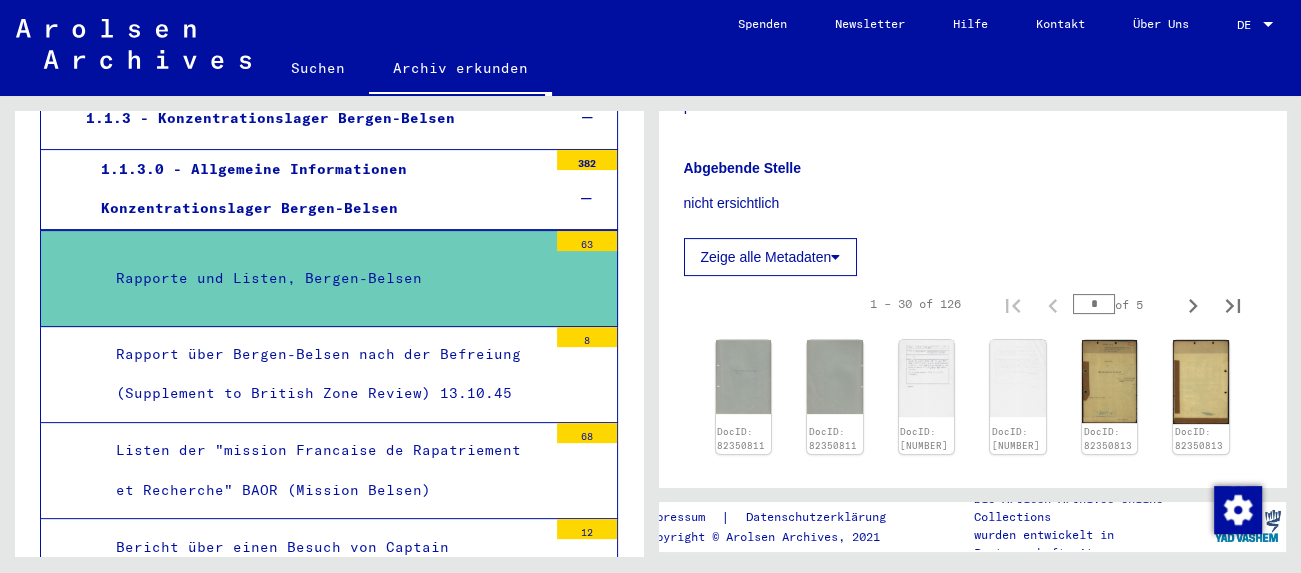 click on "Rapport über Bergen-Belsen nach der Befreiung (Supplement to British Zone Review) 13.10.45" at bounding box center [324, 374] 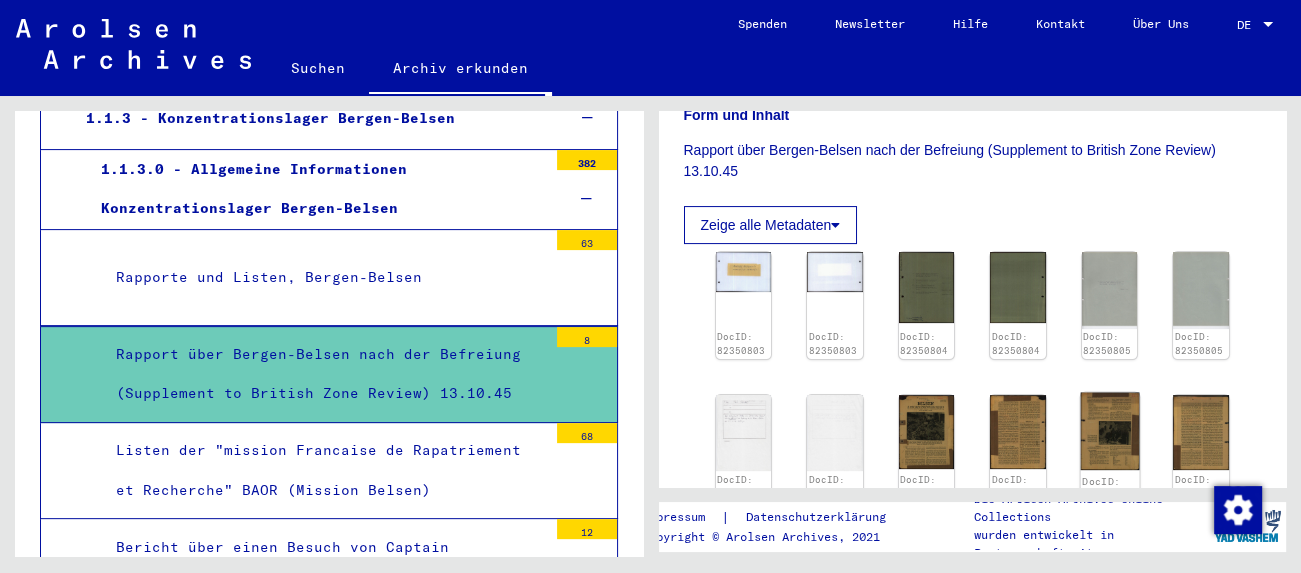 scroll, scrollTop: 442, scrollLeft: 0, axis: vertical 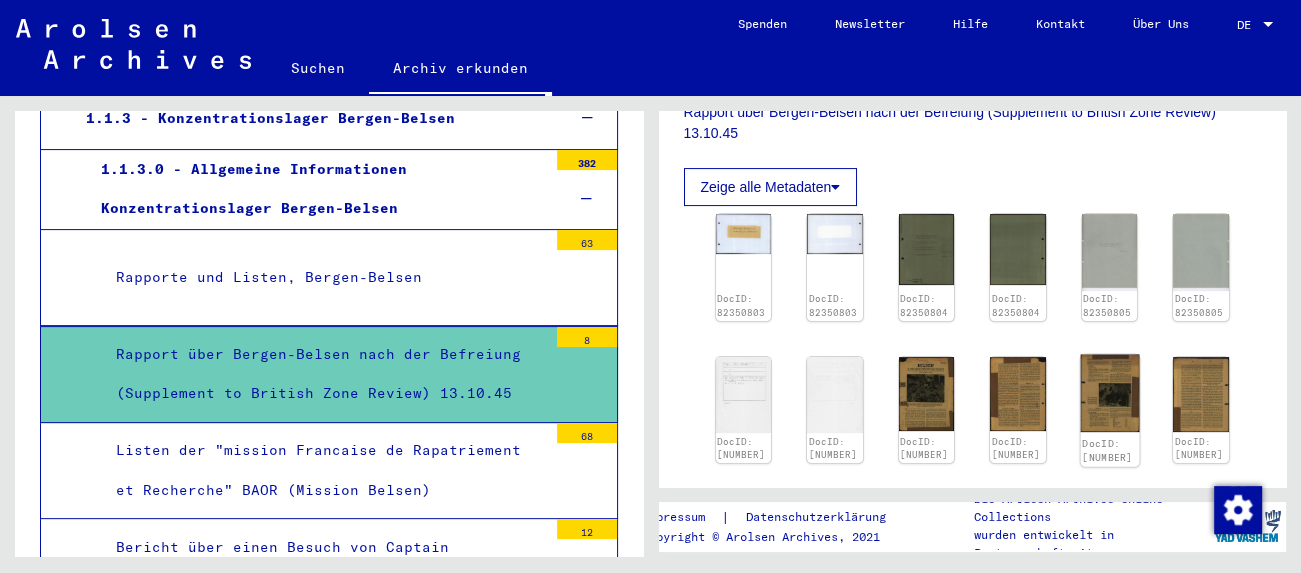 click 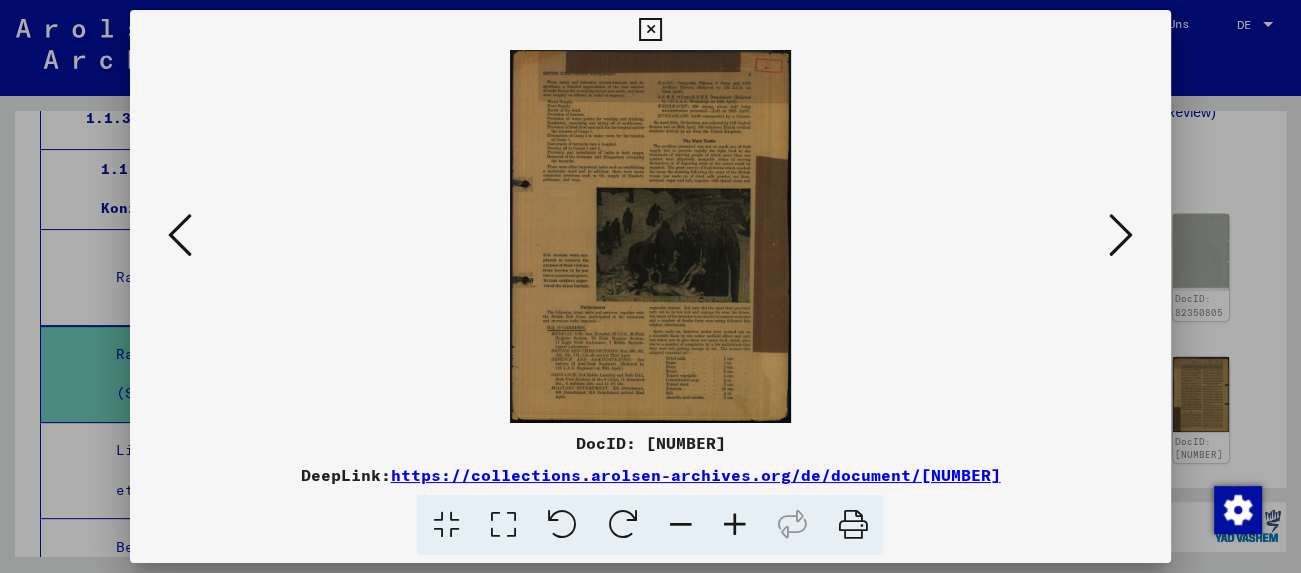 click at bounding box center [650, 30] 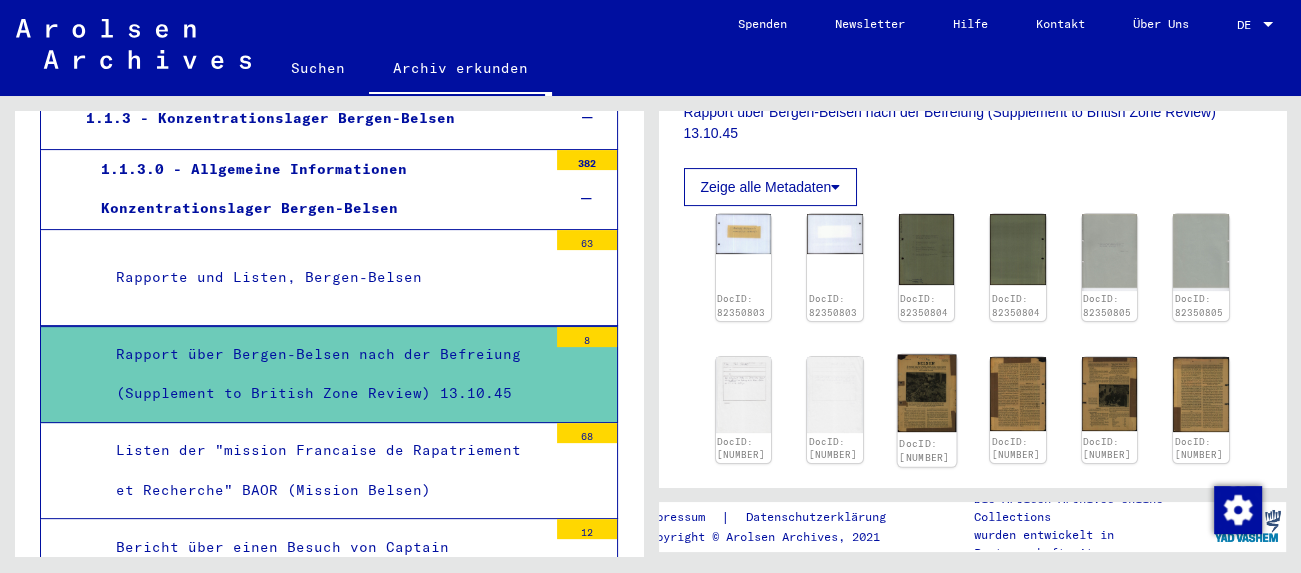 click 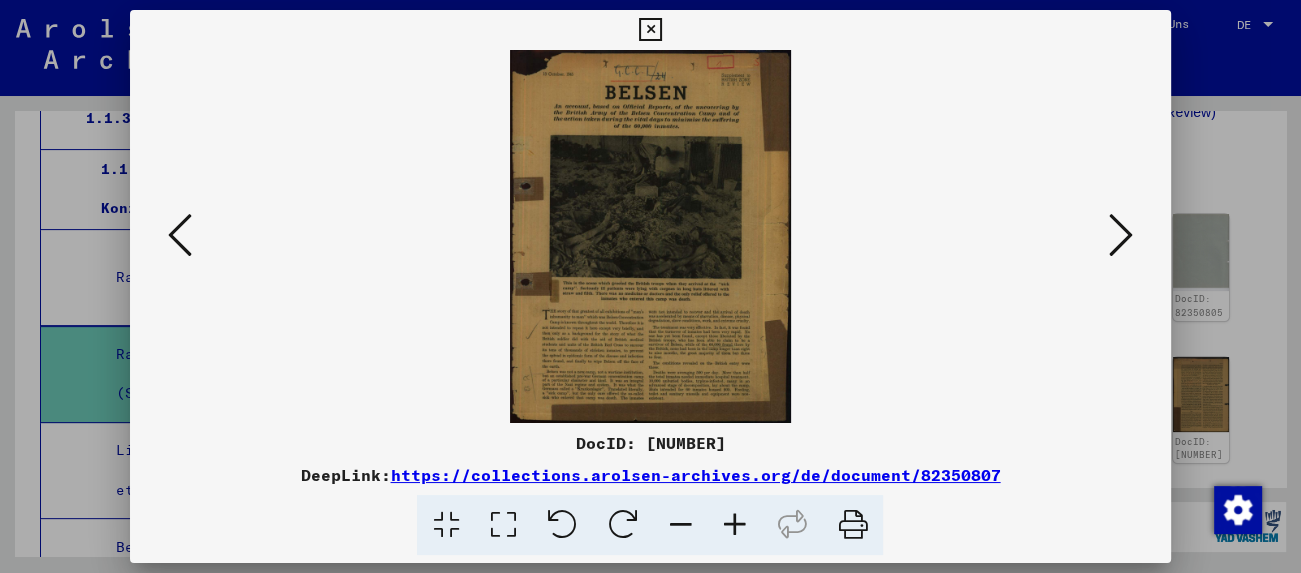 click at bounding box center [650, 30] 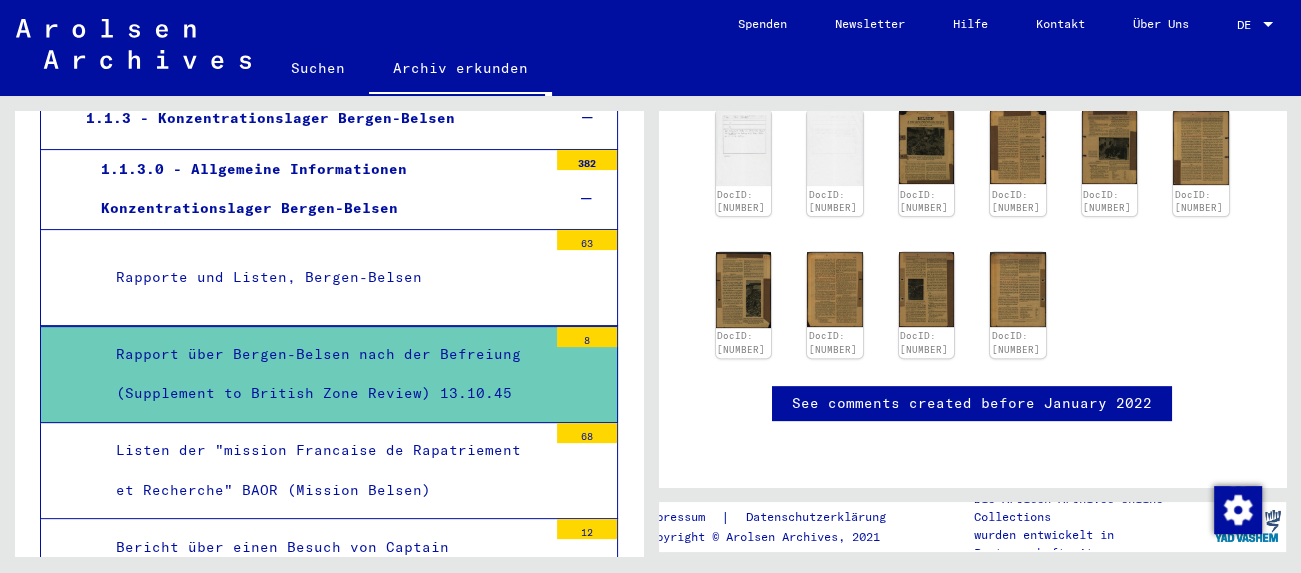 scroll, scrollTop: 994, scrollLeft: 0, axis: vertical 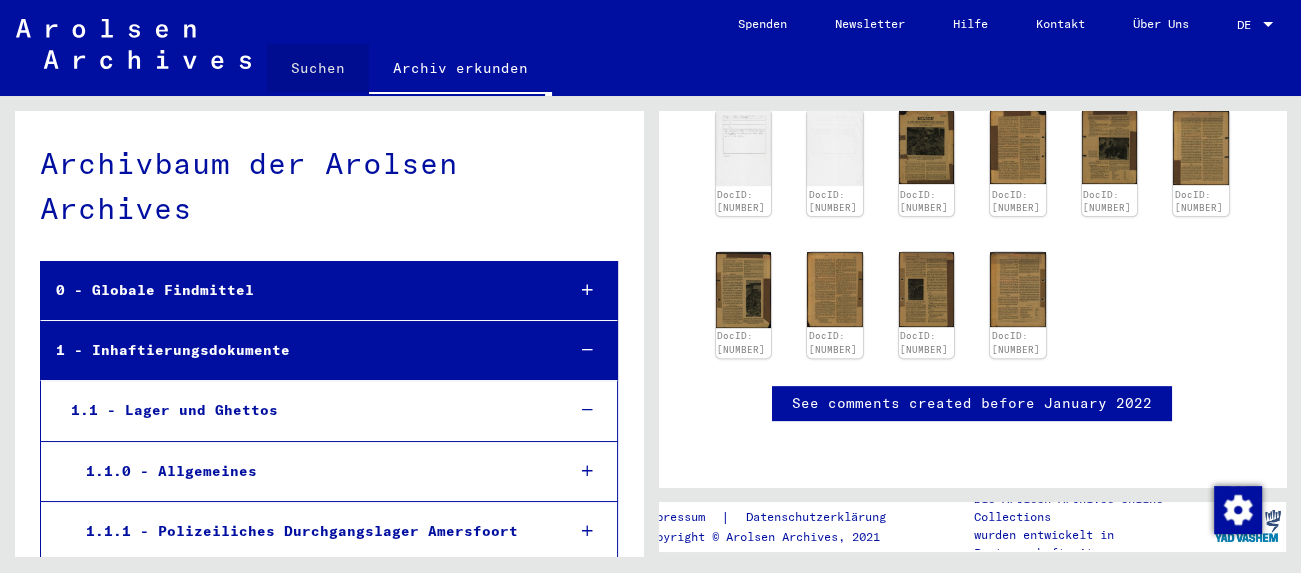 click on "Suchen" 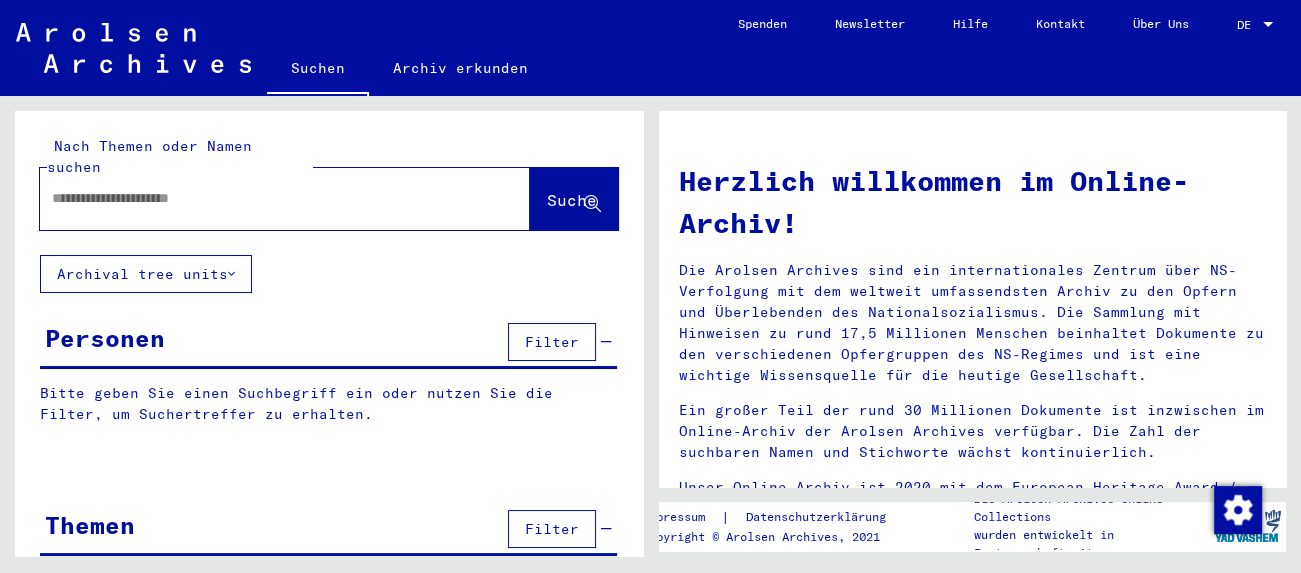 click at bounding box center (261, 198) 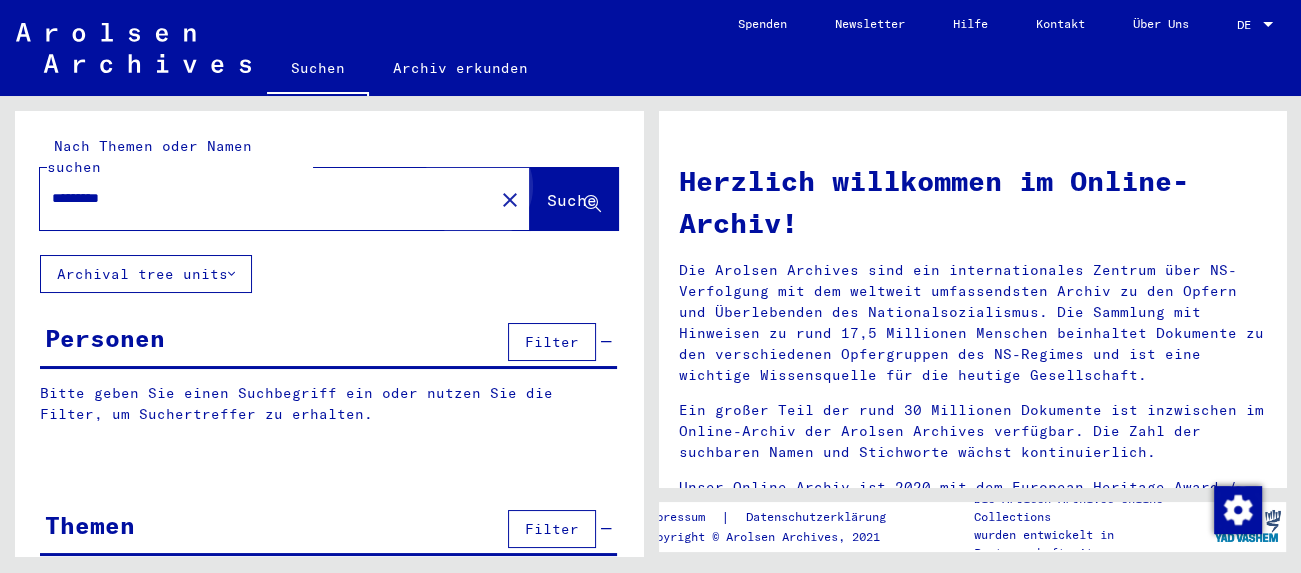 click on "Suche" 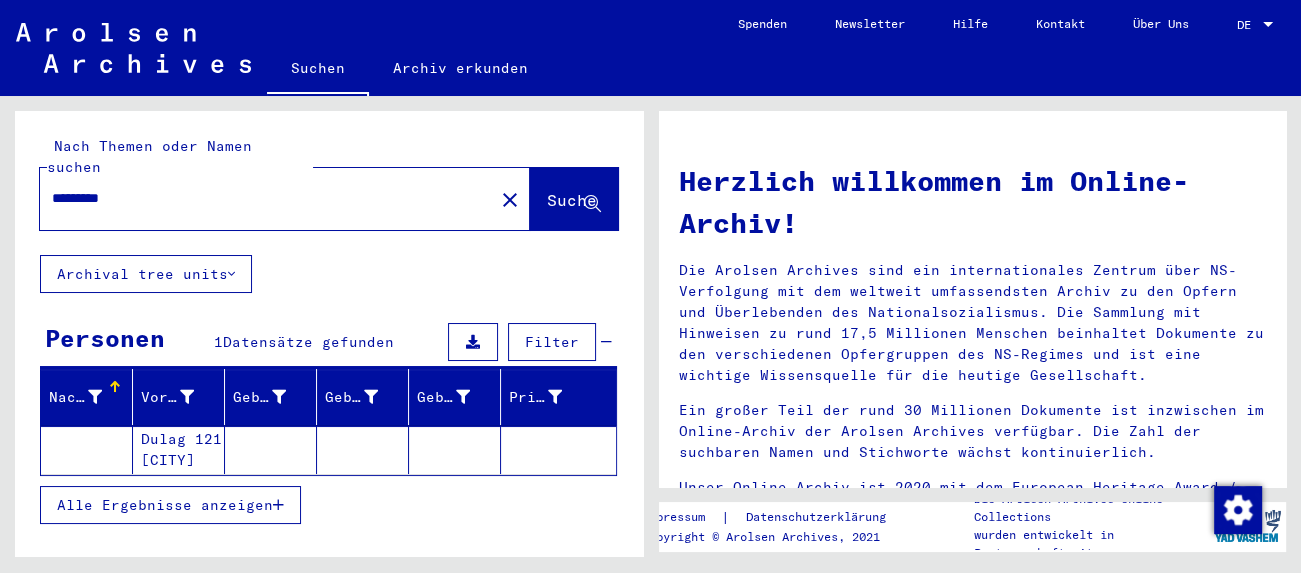 click on "Dulag 121 [CITY]" 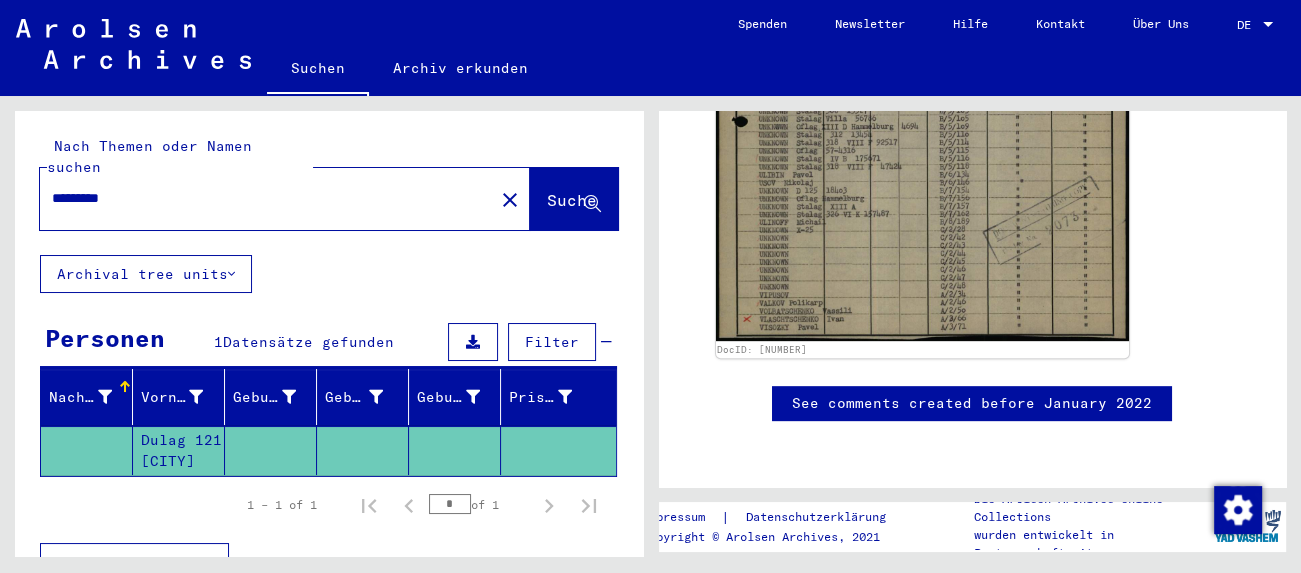 scroll, scrollTop: 662, scrollLeft: 0, axis: vertical 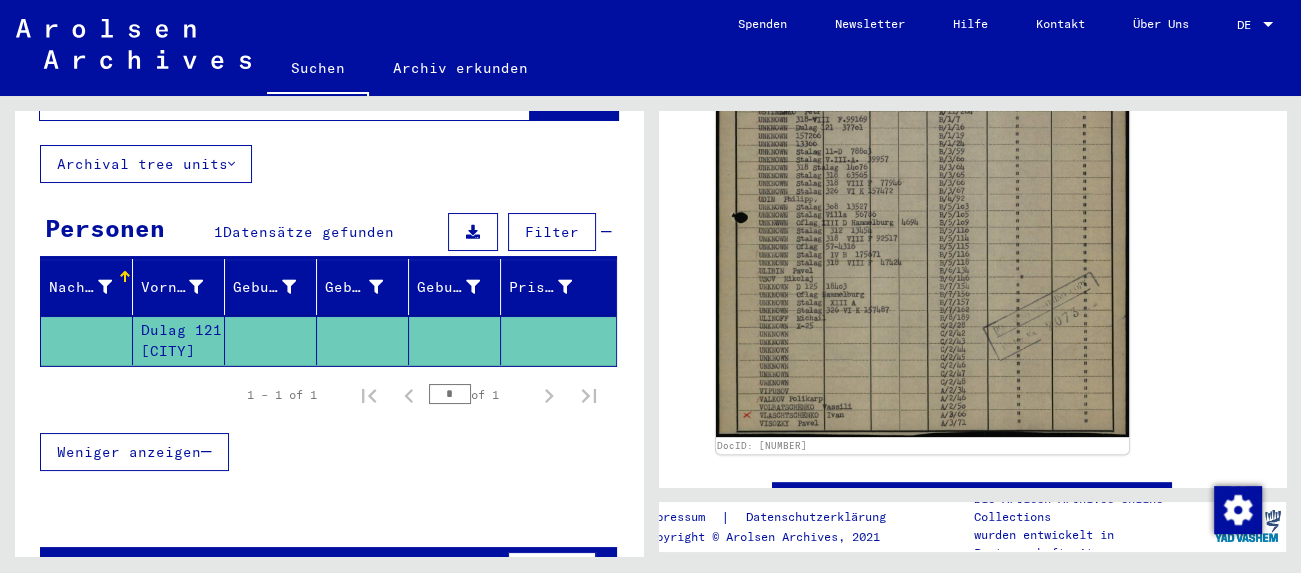 click on "Weniger anzeigen" at bounding box center (129, 452) 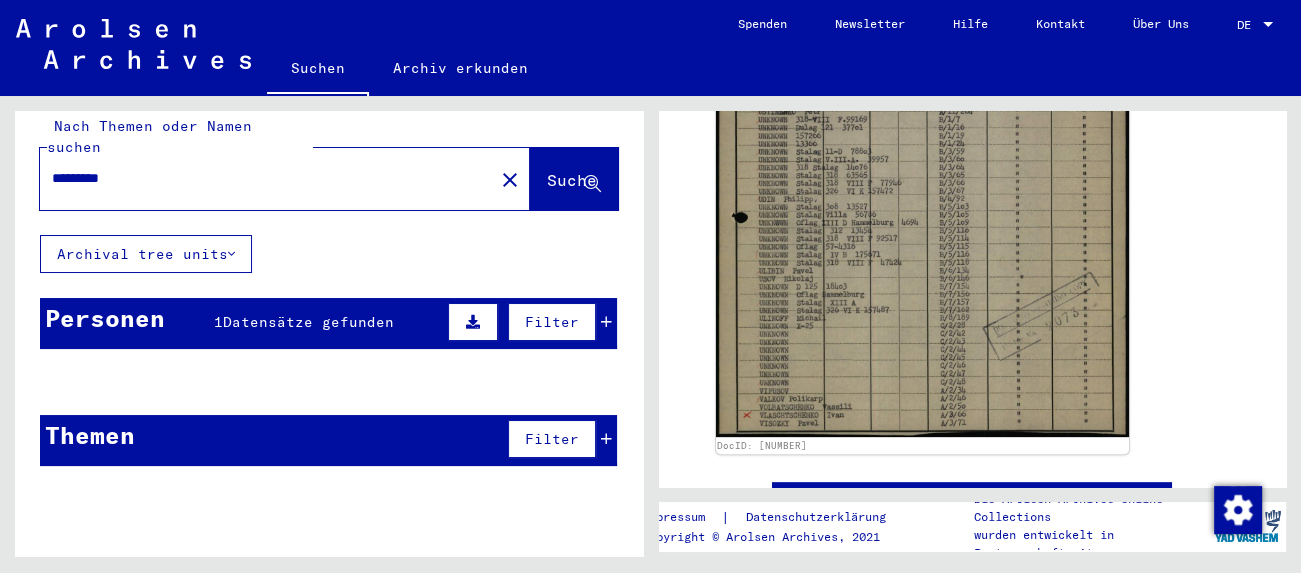 scroll, scrollTop: 0, scrollLeft: 0, axis: both 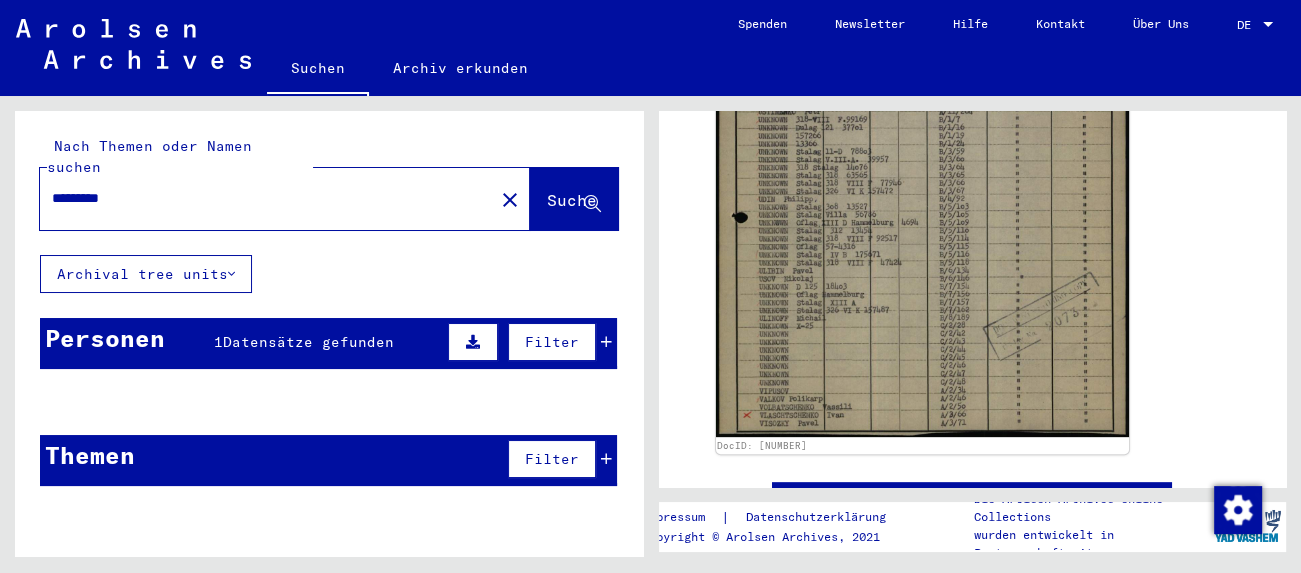 click on "Datensätze gefunden" at bounding box center [308, 342] 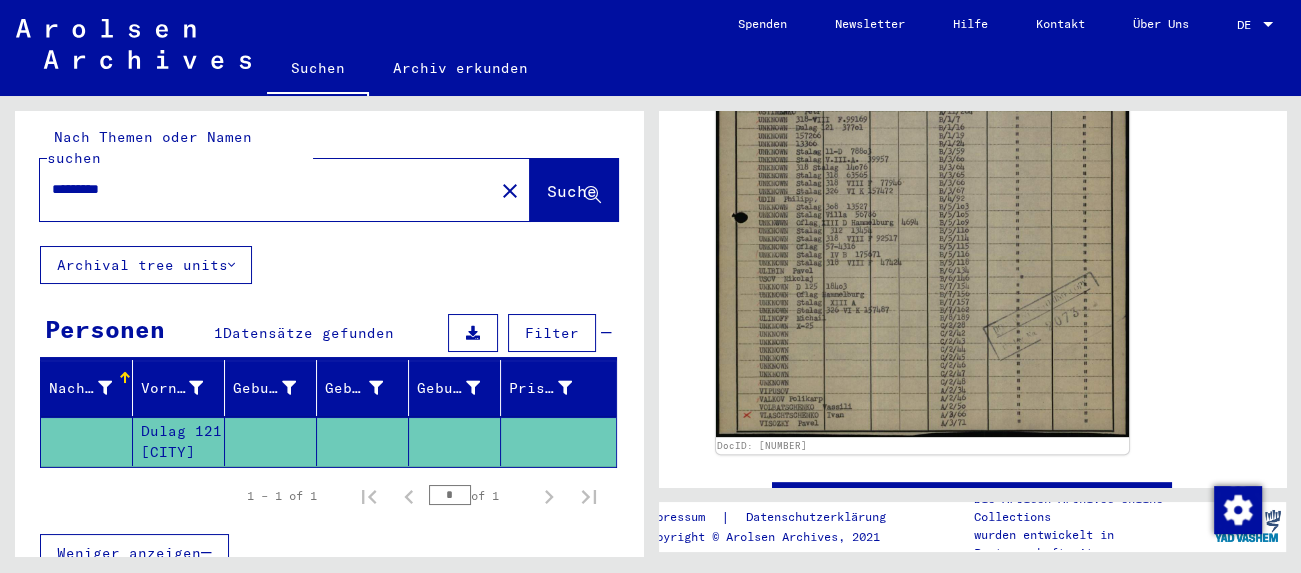 scroll, scrollTop: 0, scrollLeft: 0, axis: both 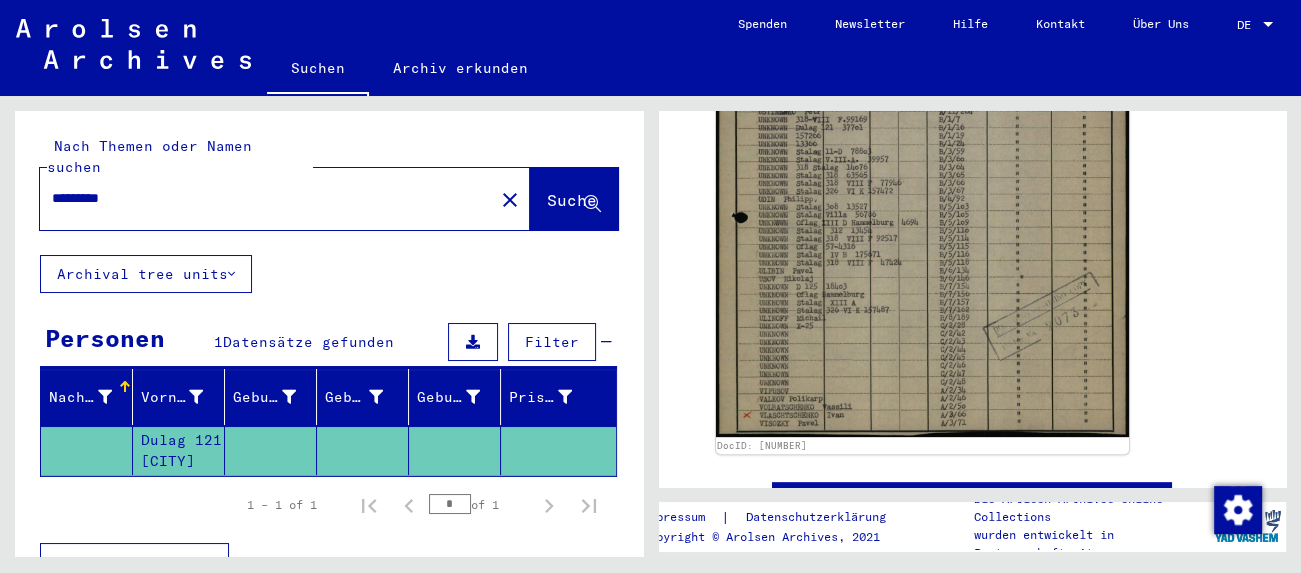 drag, startPoint x: 141, startPoint y: 180, endPoint x: 44, endPoint y: 203, distance: 99.68952 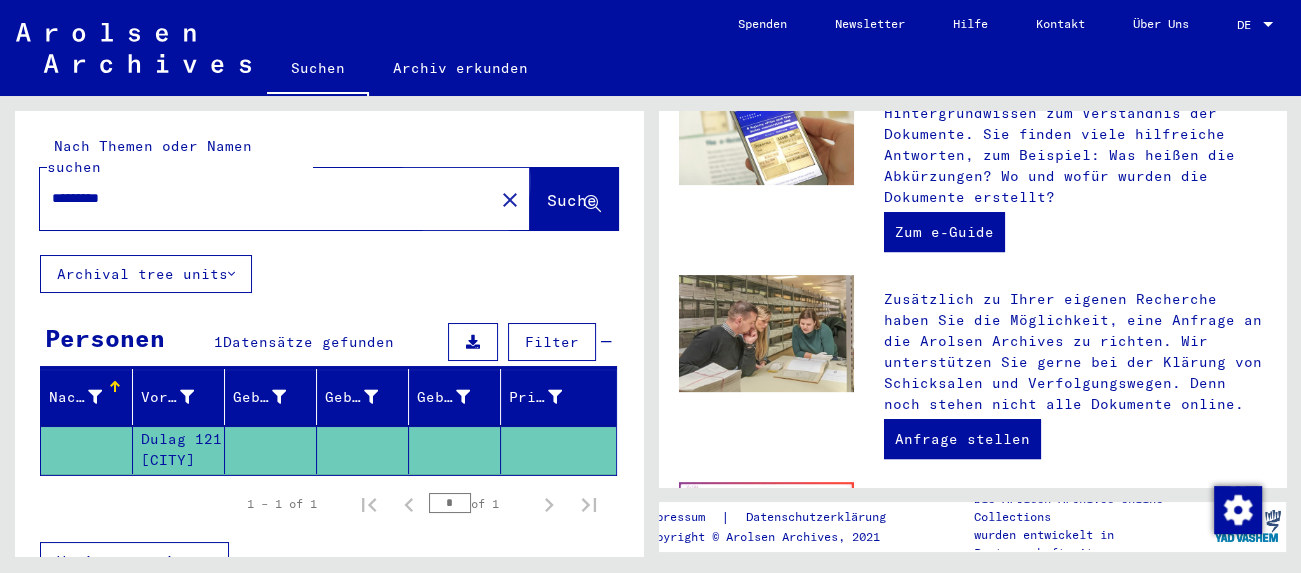 scroll, scrollTop: 0, scrollLeft: 0, axis: both 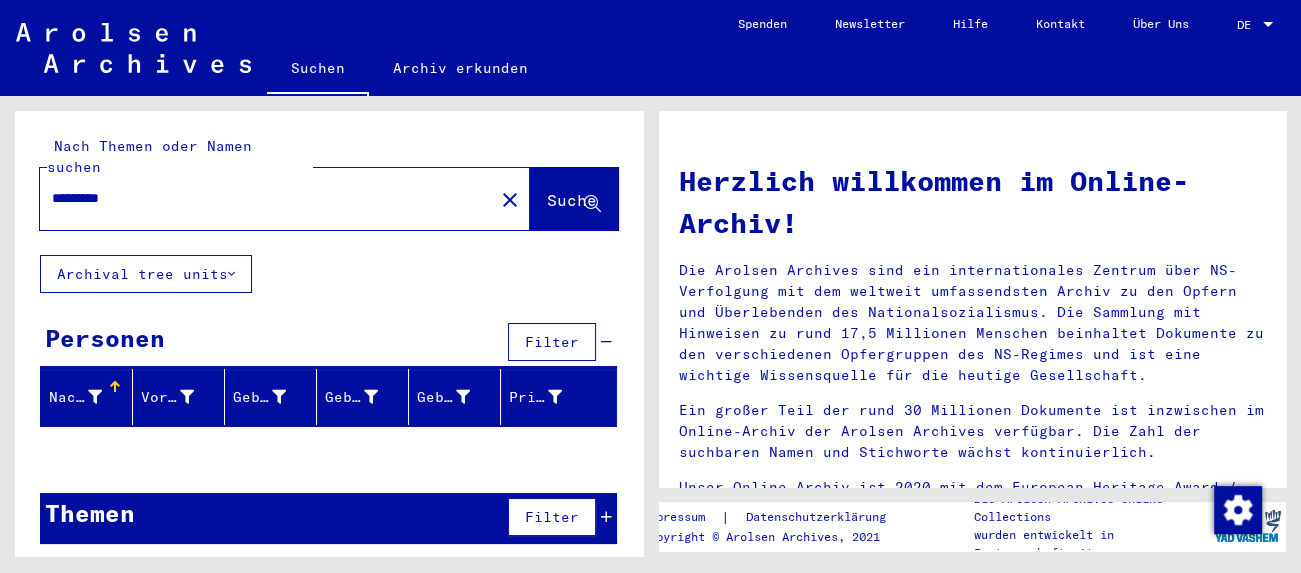 click on "*********" at bounding box center [261, 198] 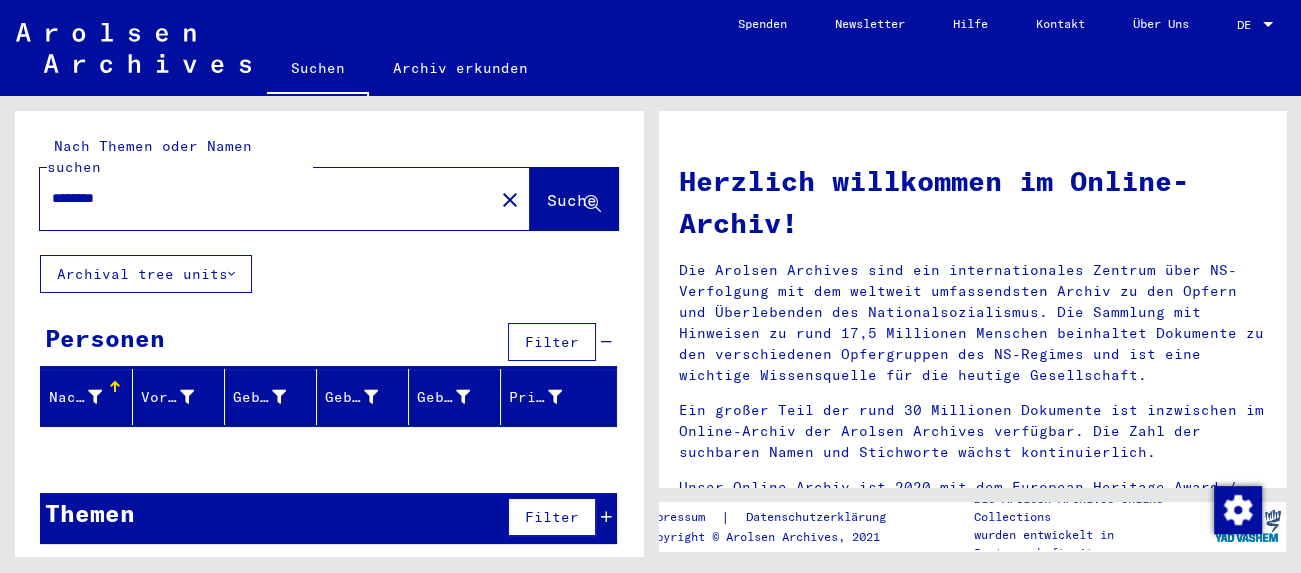 type on "********" 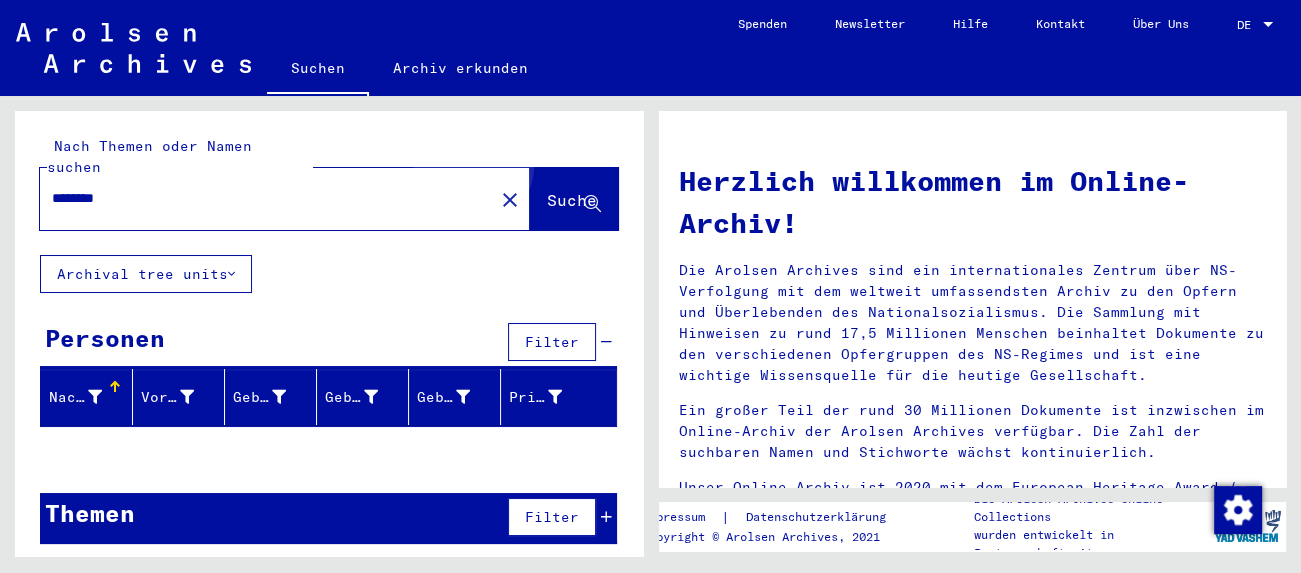 click on "Suche" 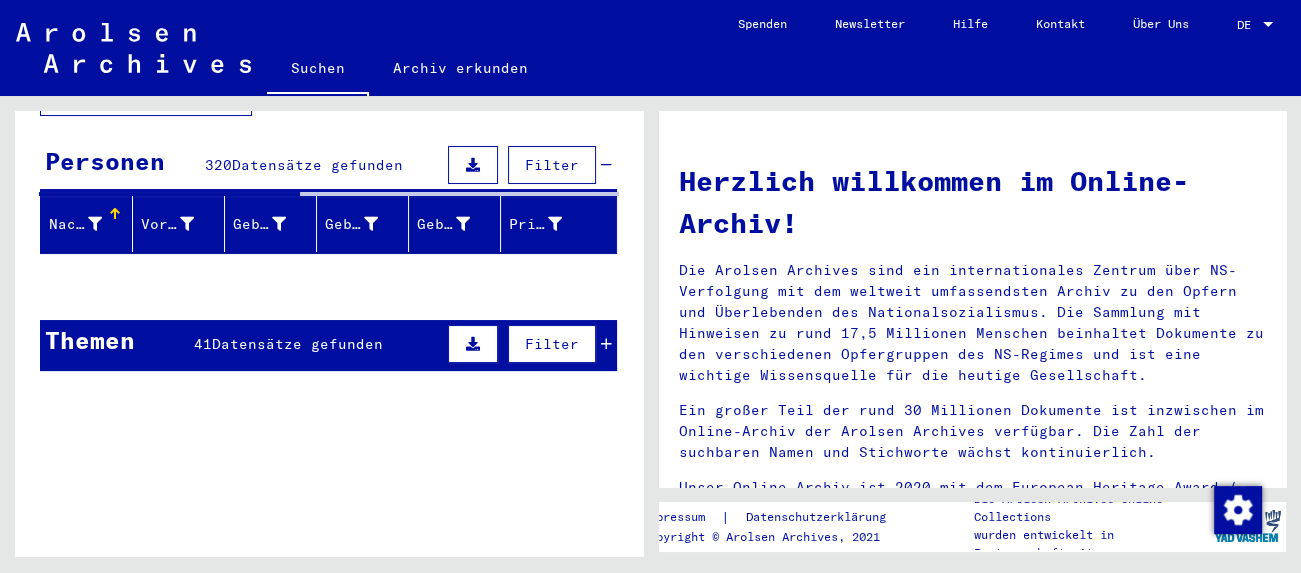 scroll, scrollTop: 221, scrollLeft: 0, axis: vertical 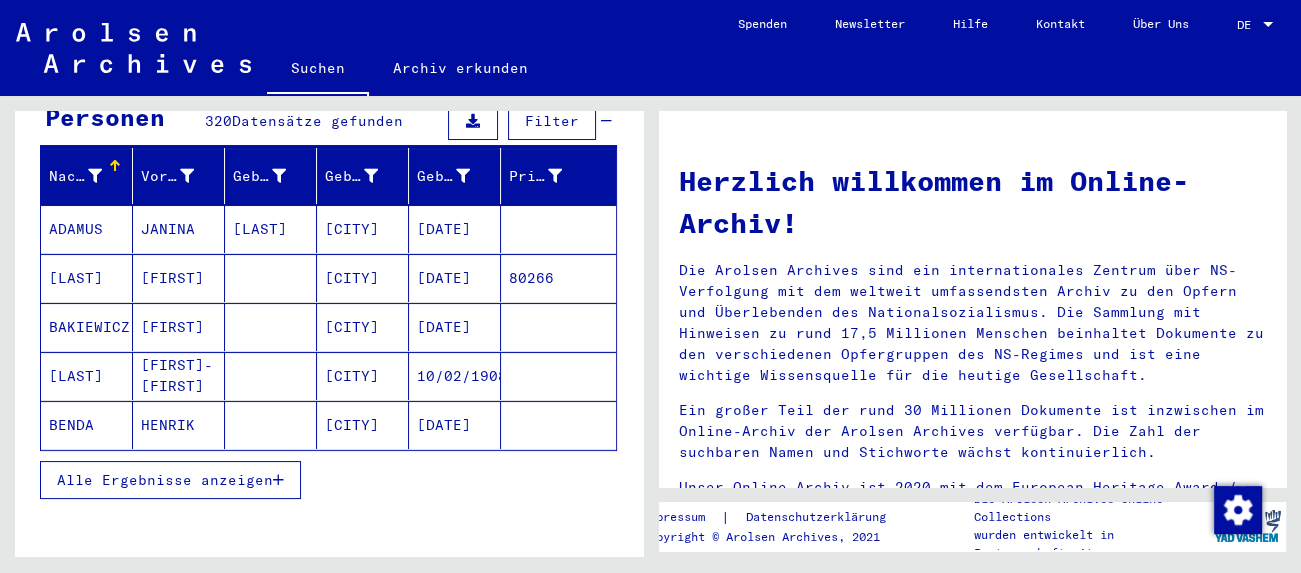 click on "Alle Ergebnisse anzeigen" at bounding box center (165, 480) 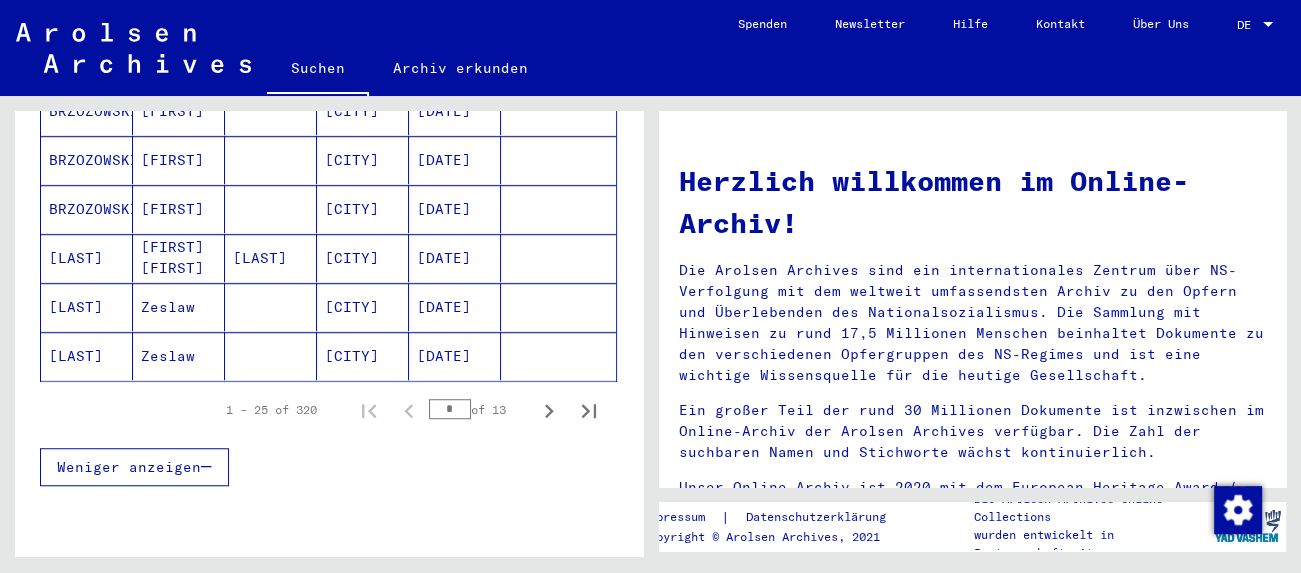 scroll, scrollTop: 1325, scrollLeft: 0, axis: vertical 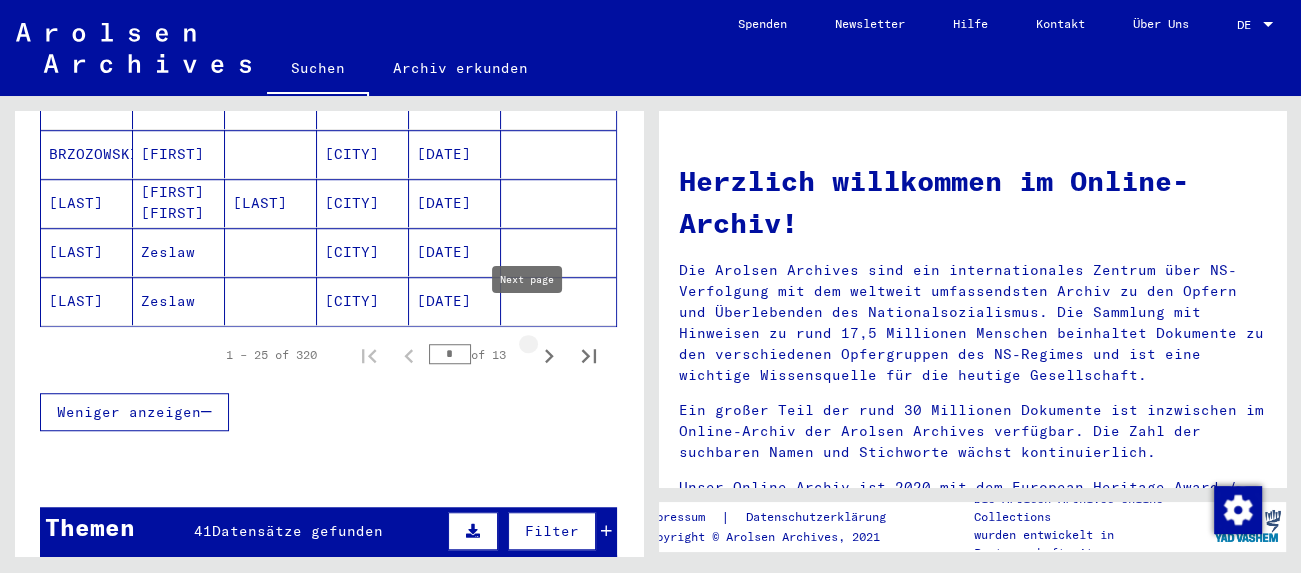 click 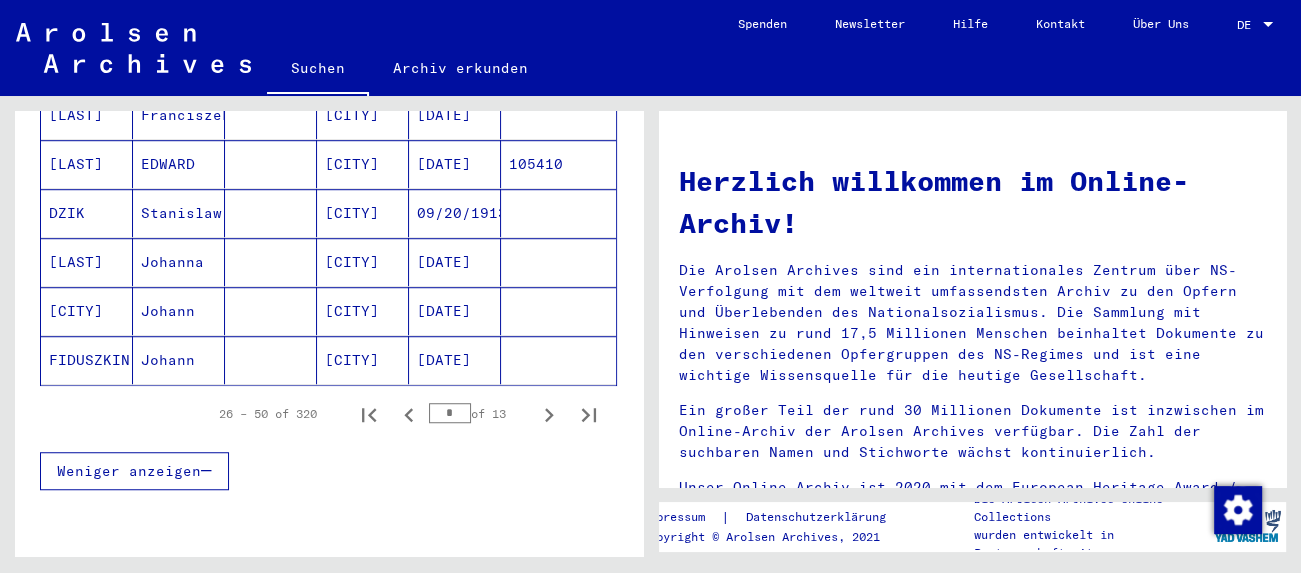 scroll, scrollTop: 1325, scrollLeft: 0, axis: vertical 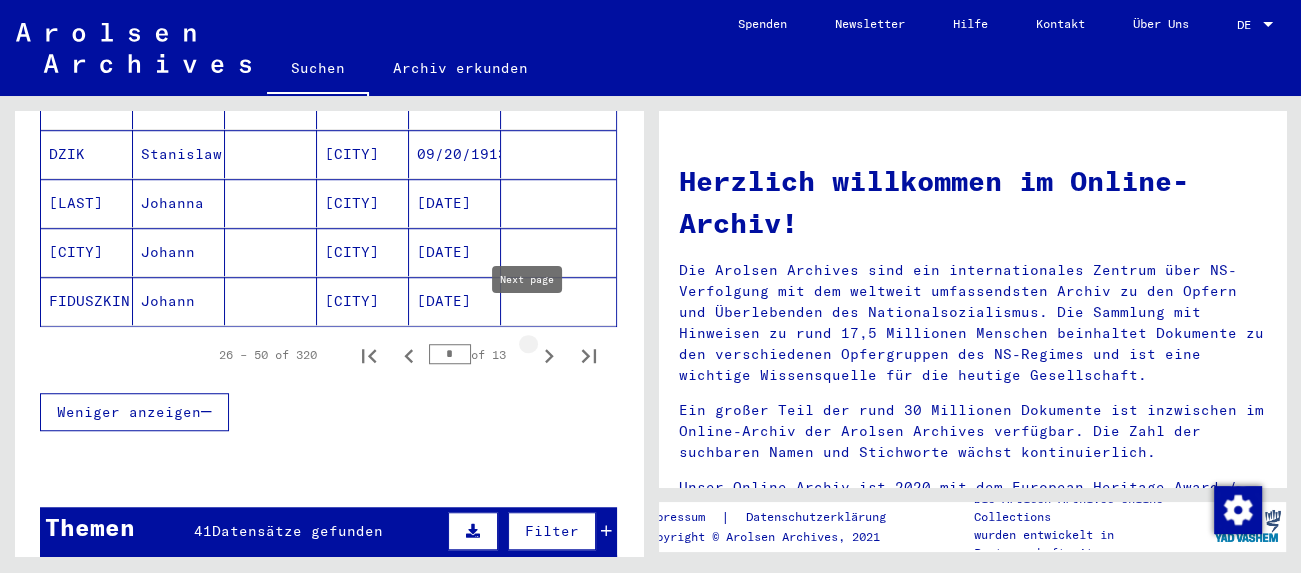 click 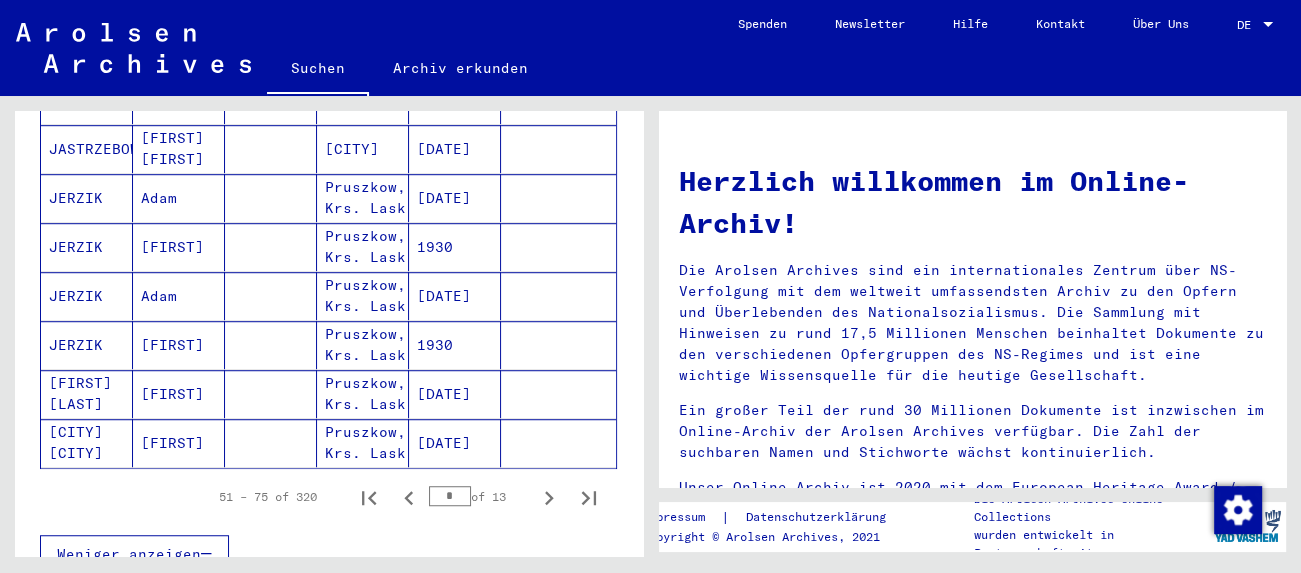 scroll, scrollTop: 1325, scrollLeft: 0, axis: vertical 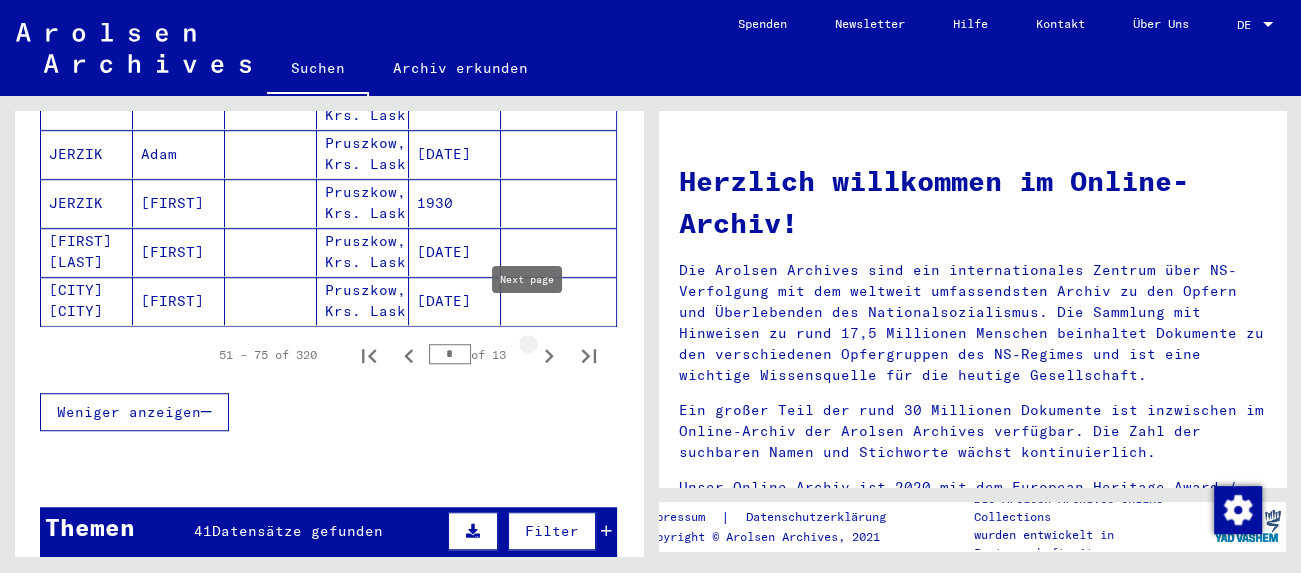 click 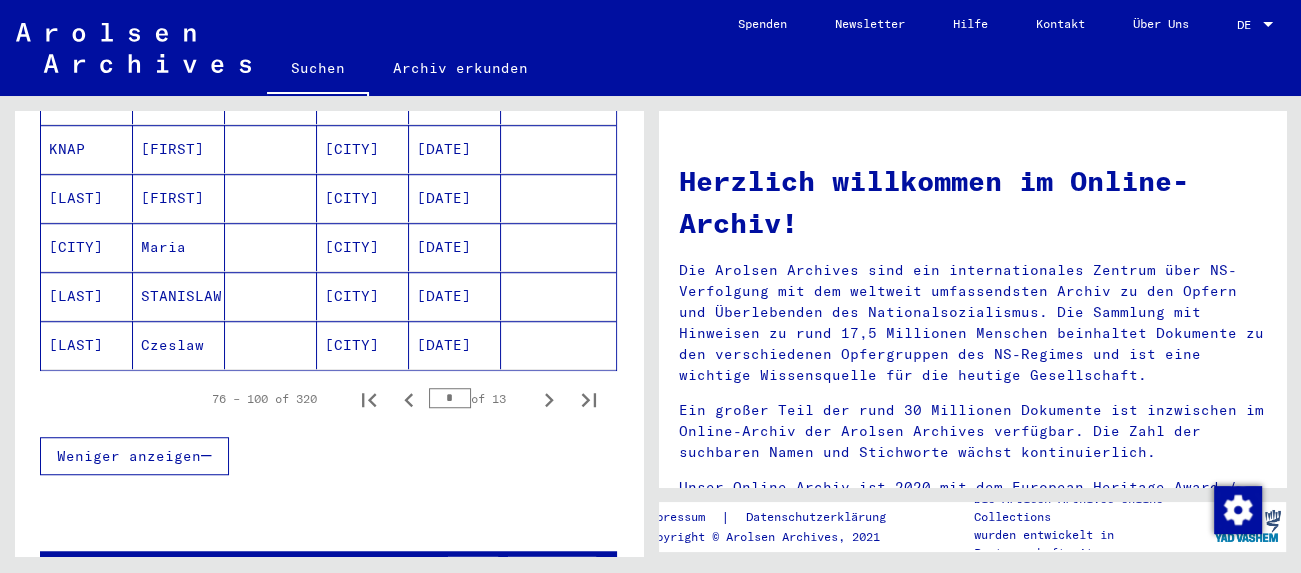 scroll, scrollTop: 1325, scrollLeft: 0, axis: vertical 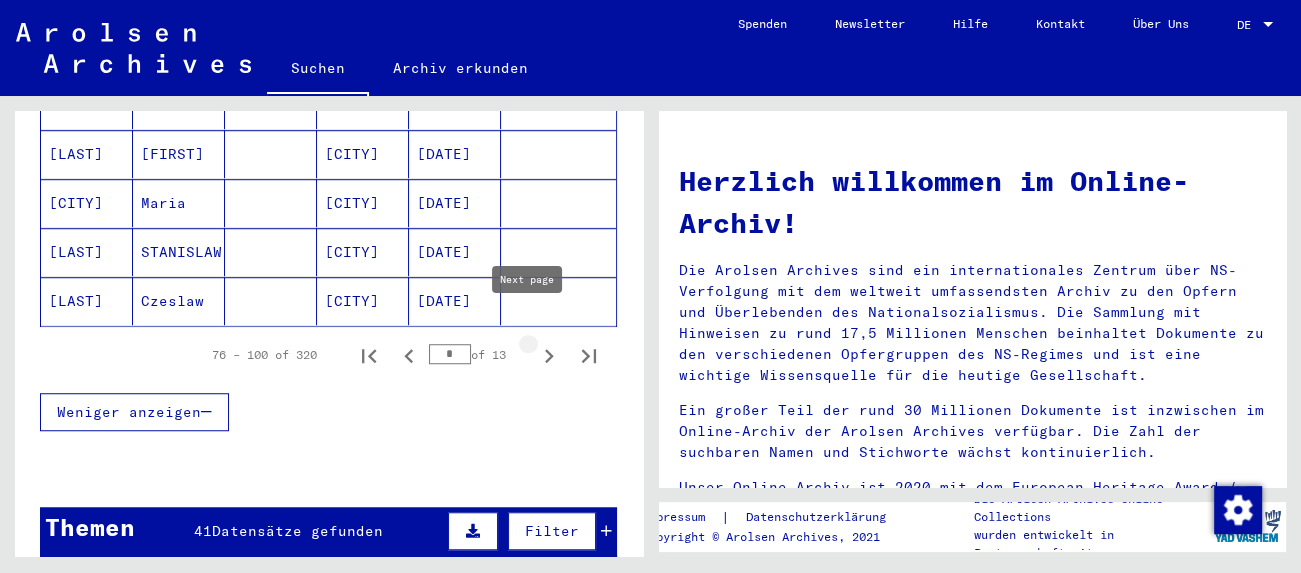 click 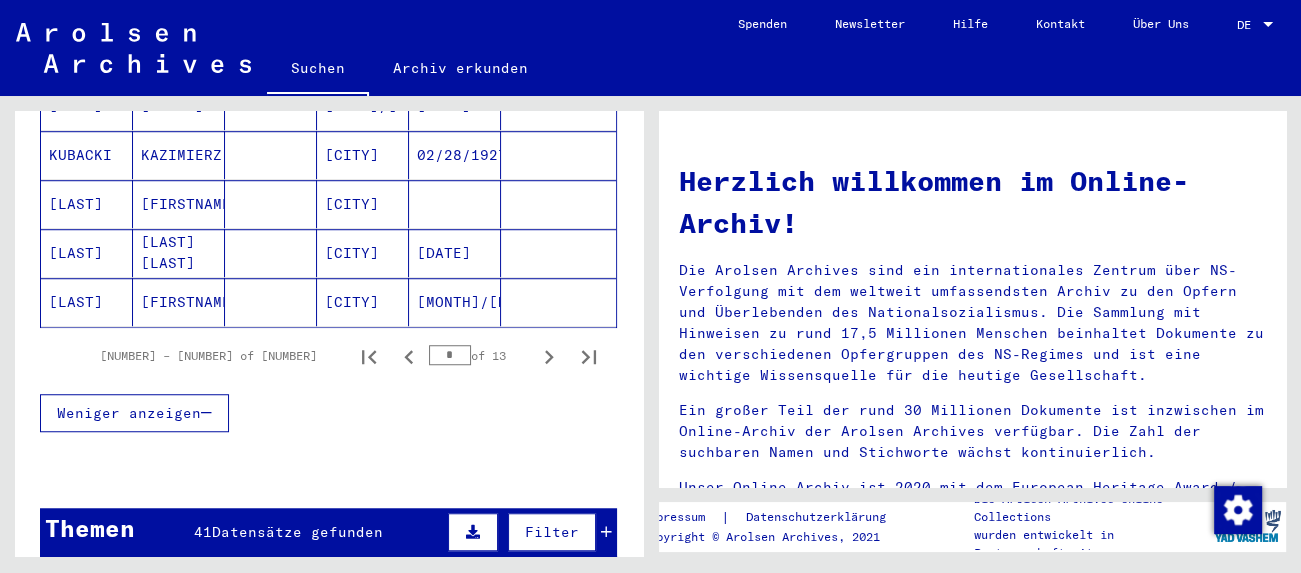scroll, scrollTop: 1325, scrollLeft: 0, axis: vertical 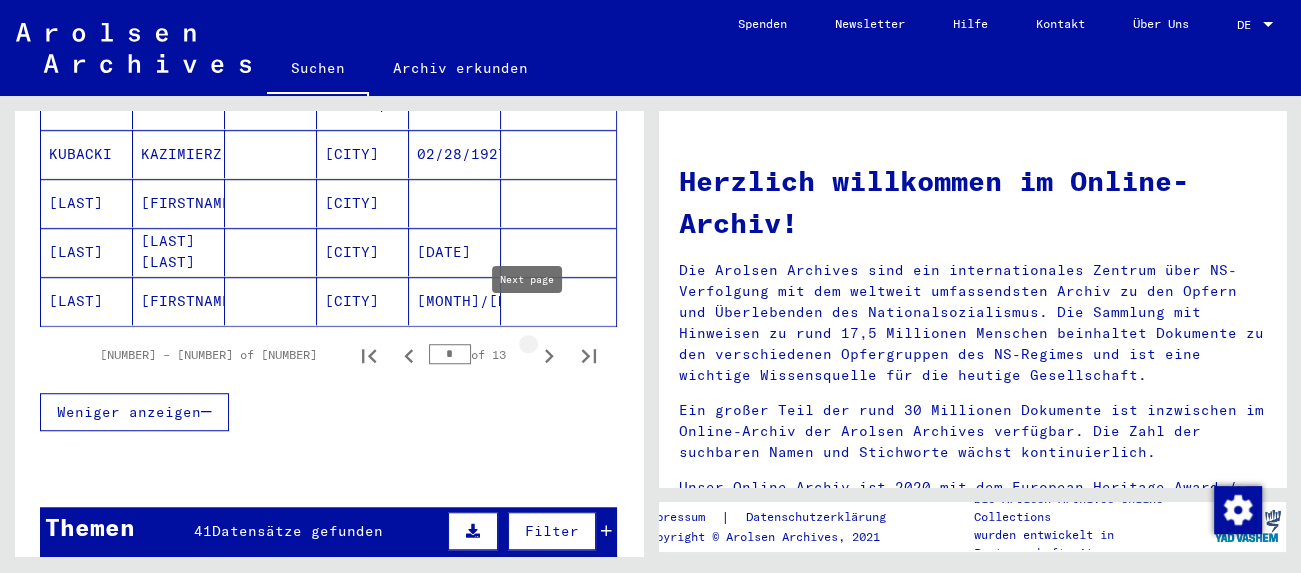 click 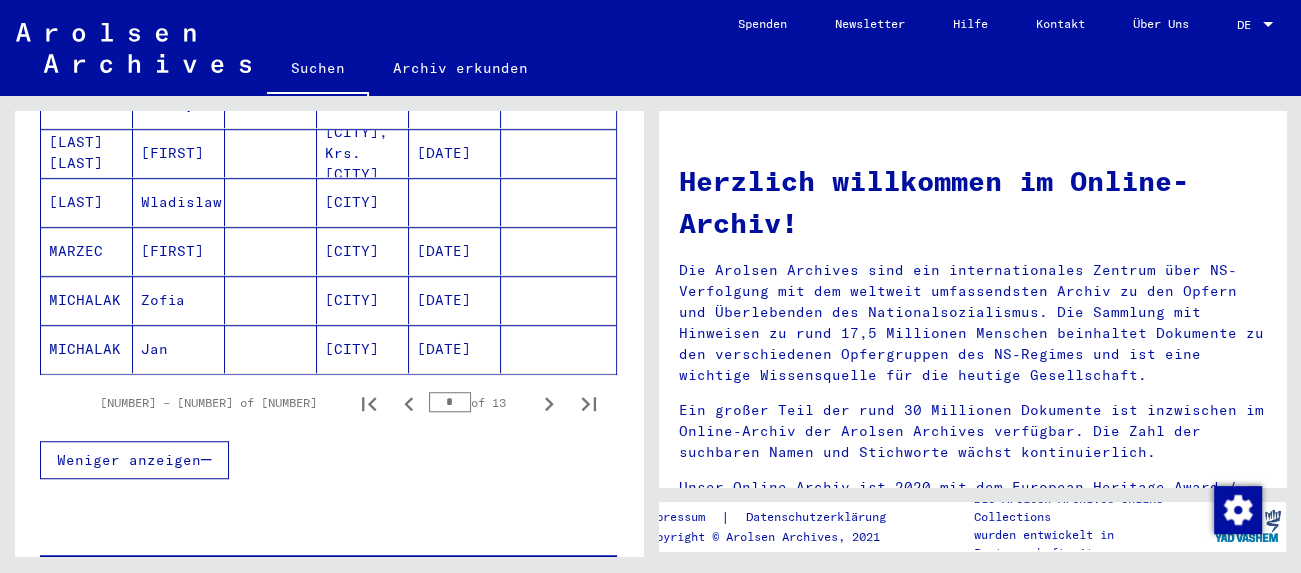 scroll, scrollTop: 1325, scrollLeft: 0, axis: vertical 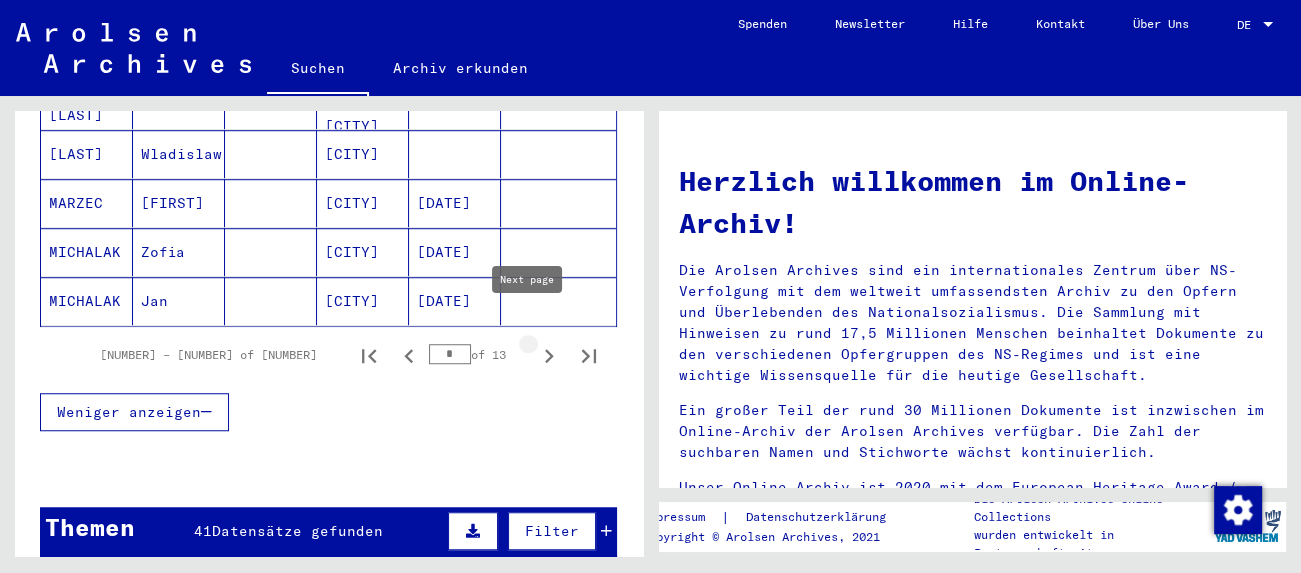 click 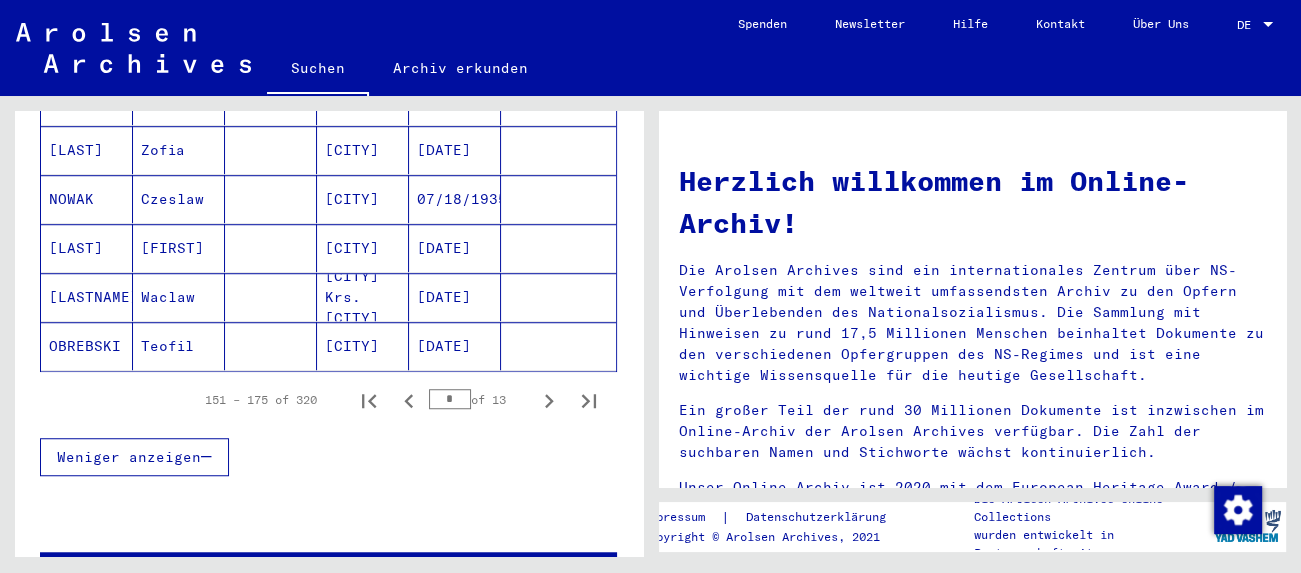 scroll, scrollTop: 1325, scrollLeft: 0, axis: vertical 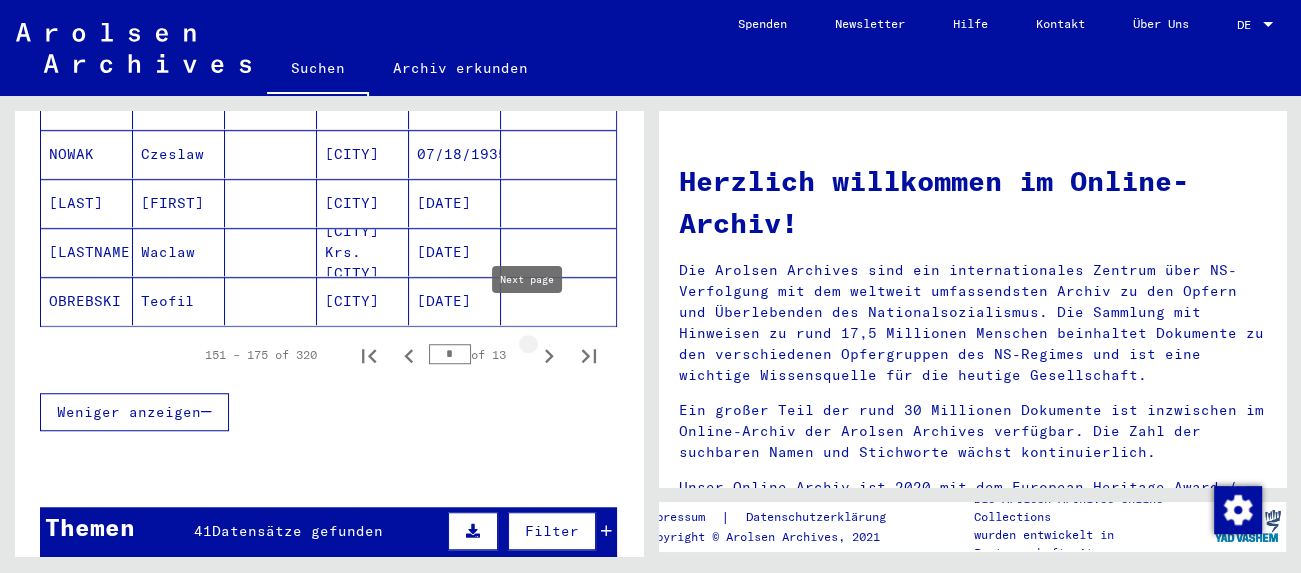 click 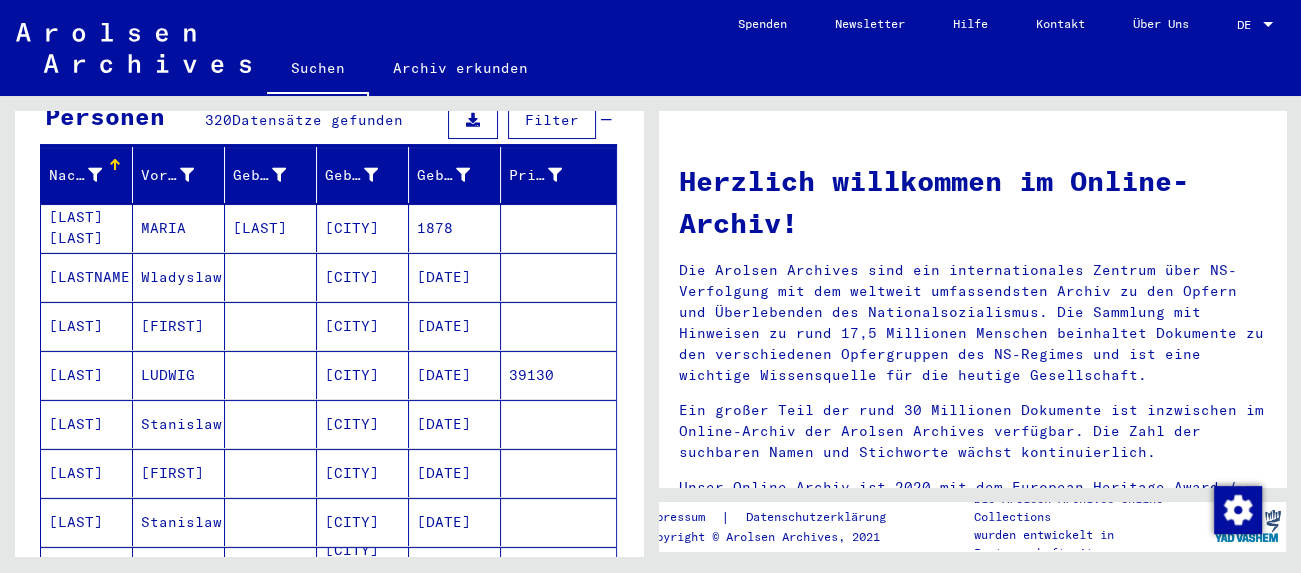 scroll, scrollTop: 221, scrollLeft: 0, axis: vertical 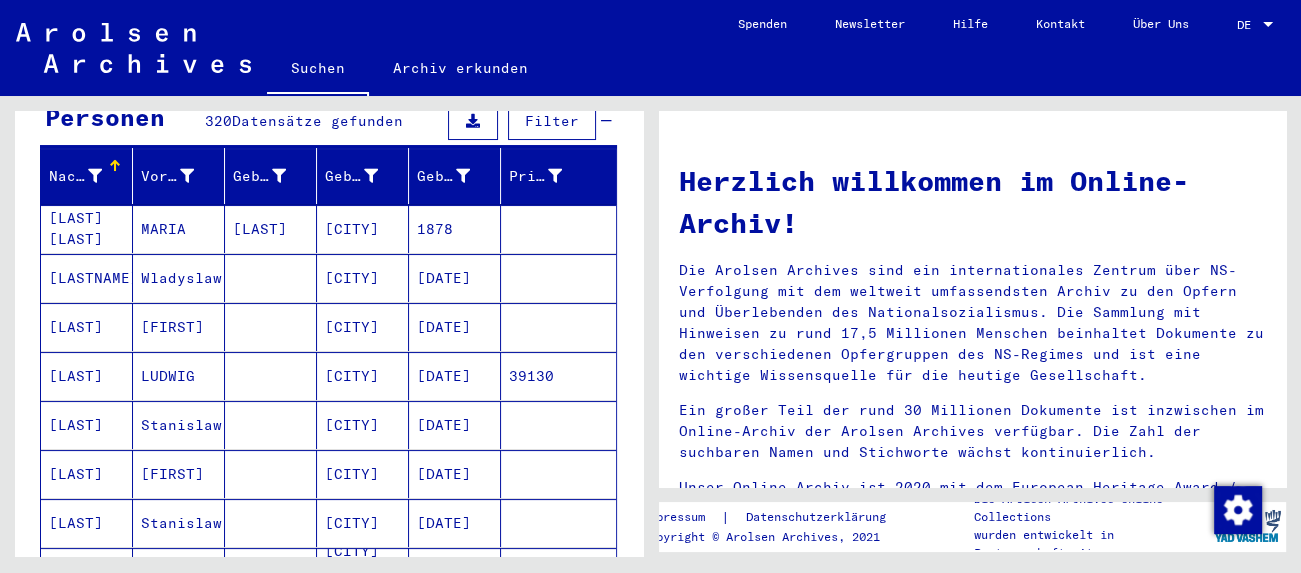 click on "Wladyslaw" at bounding box center (179, 327) 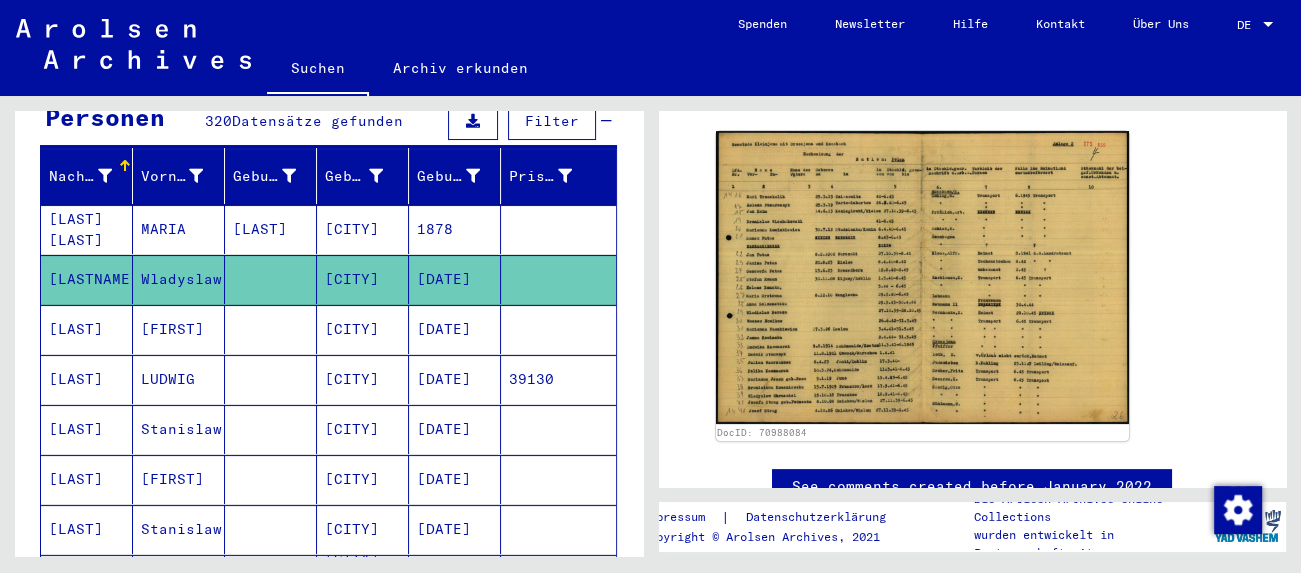 scroll, scrollTop: 331, scrollLeft: 0, axis: vertical 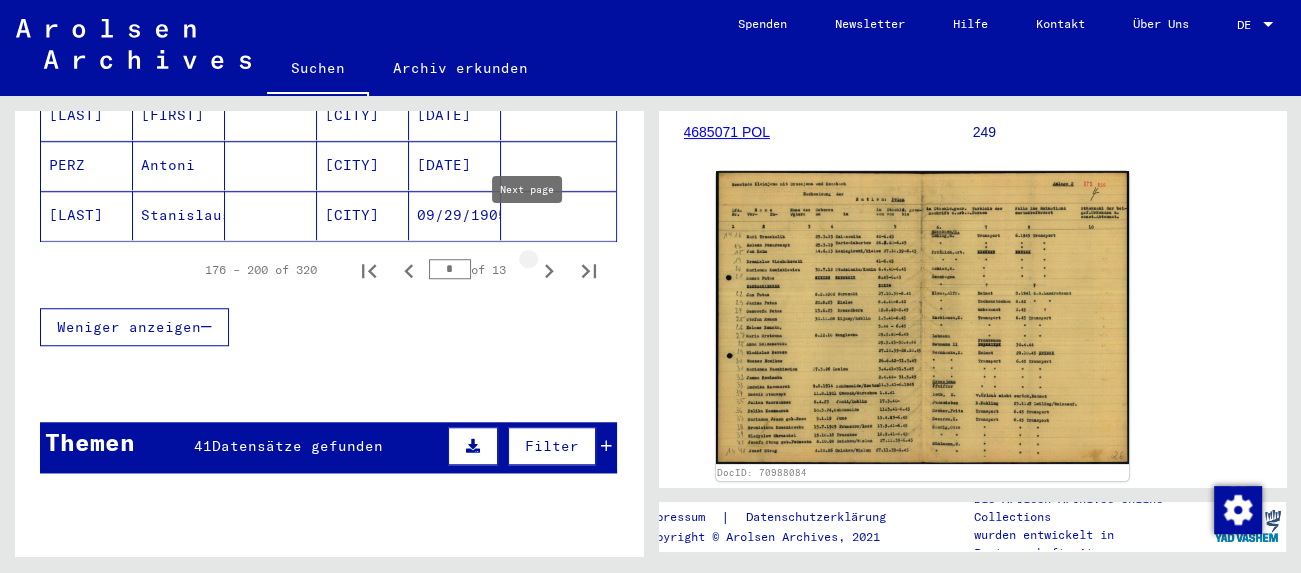 click 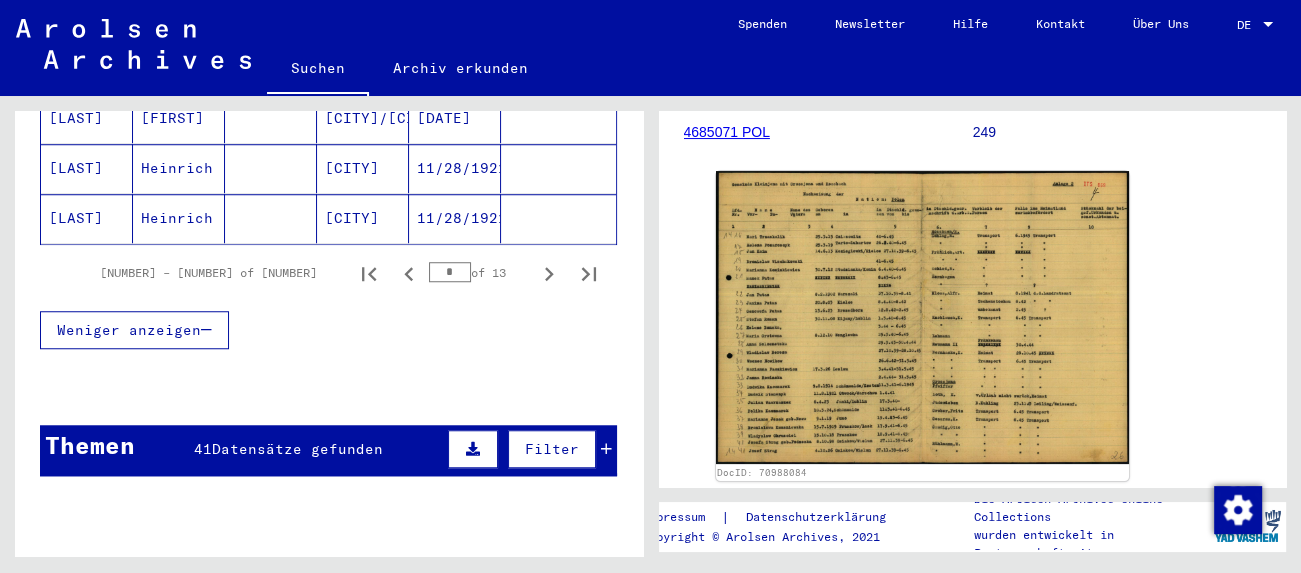 scroll, scrollTop: 1435, scrollLeft: 0, axis: vertical 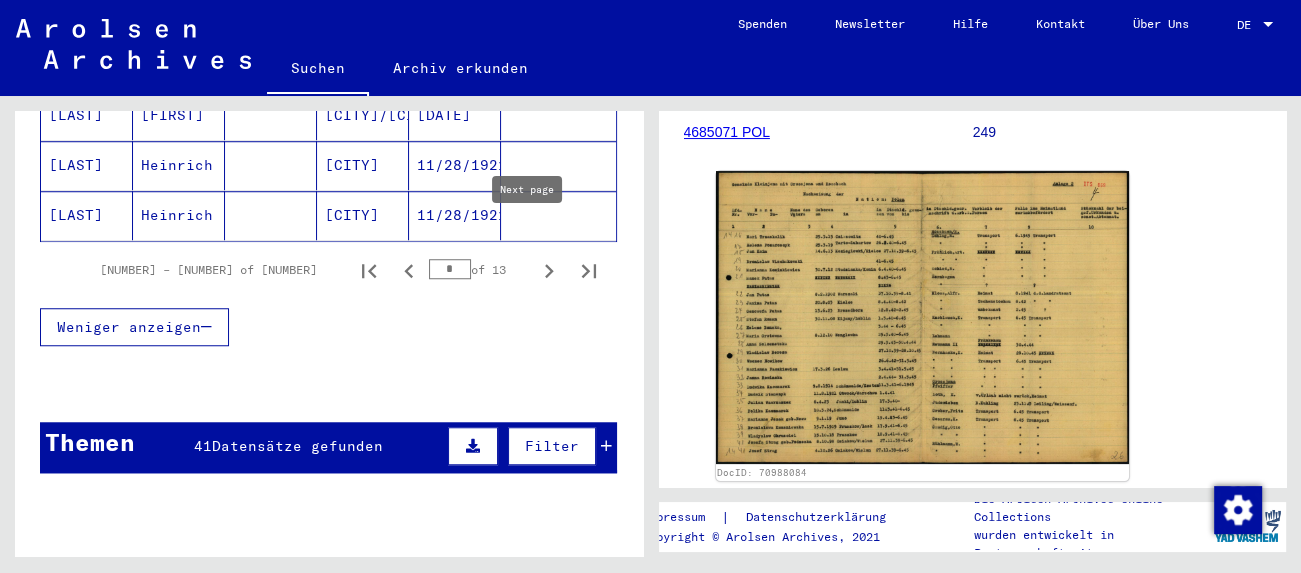 click 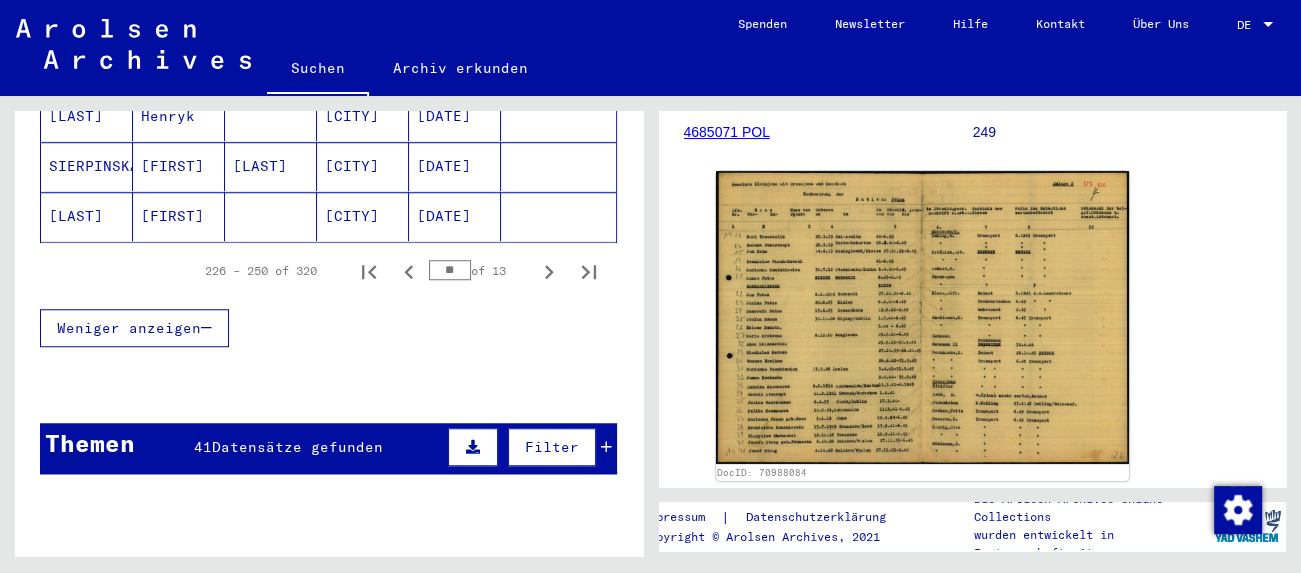 scroll, scrollTop: 1435, scrollLeft: 0, axis: vertical 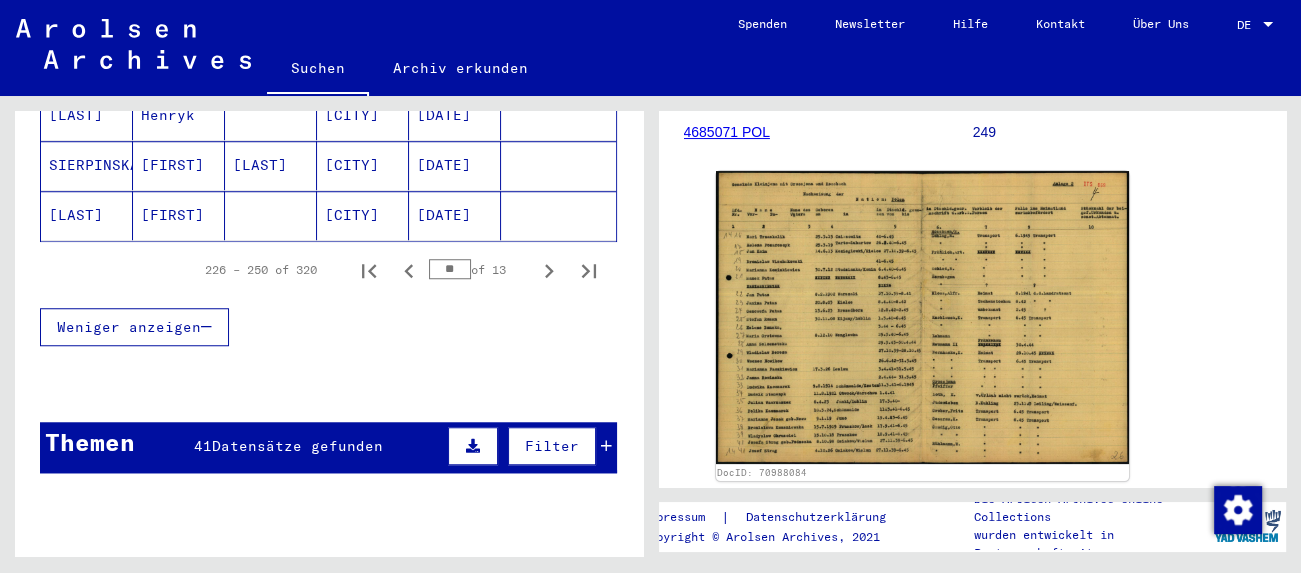 click on "Datensätze gefunden" at bounding box center [297, 446] 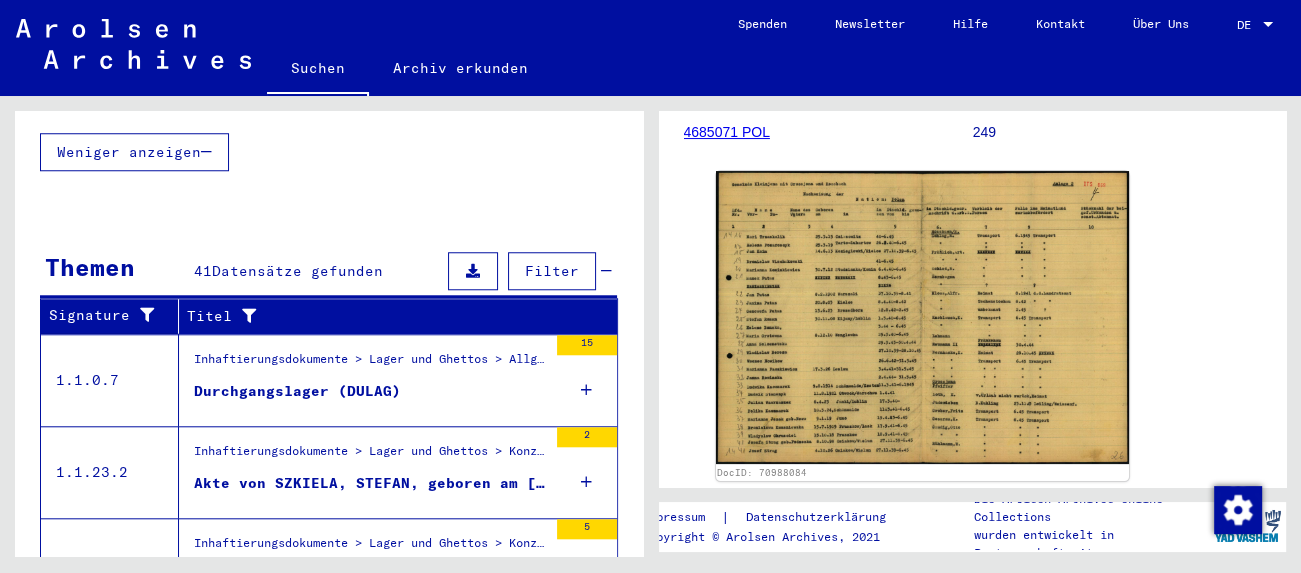 scroll, scrollTop: 1656, scrollLeft: 0, axis: vertical 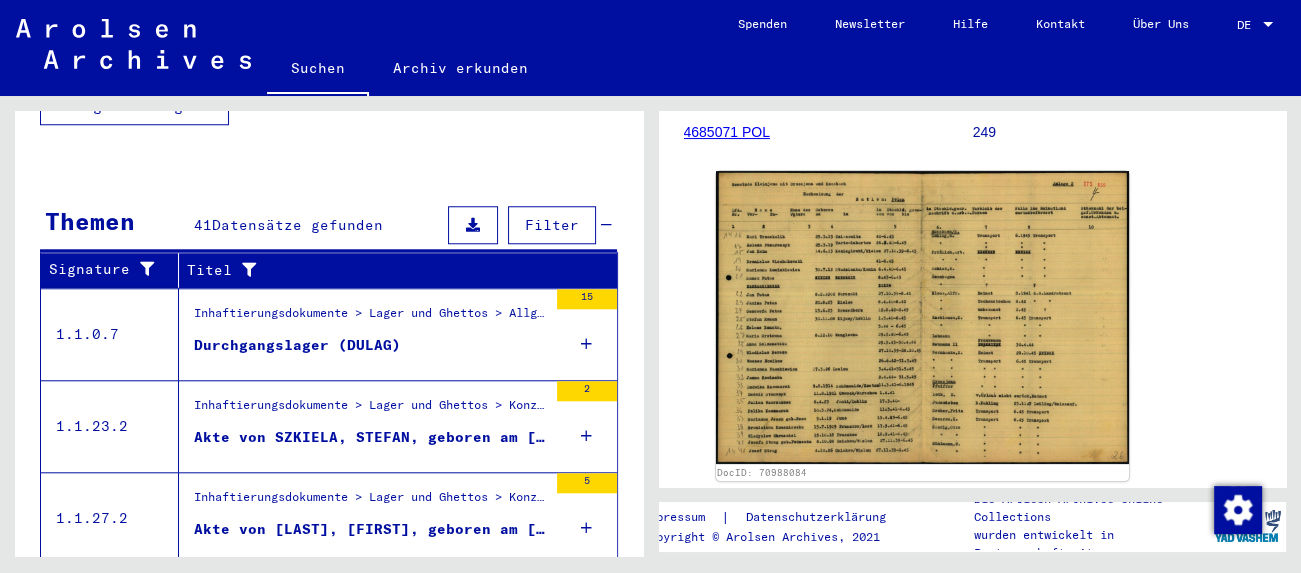click on "Durchgangslager (DULAG)" at bounding box center (297, 345) 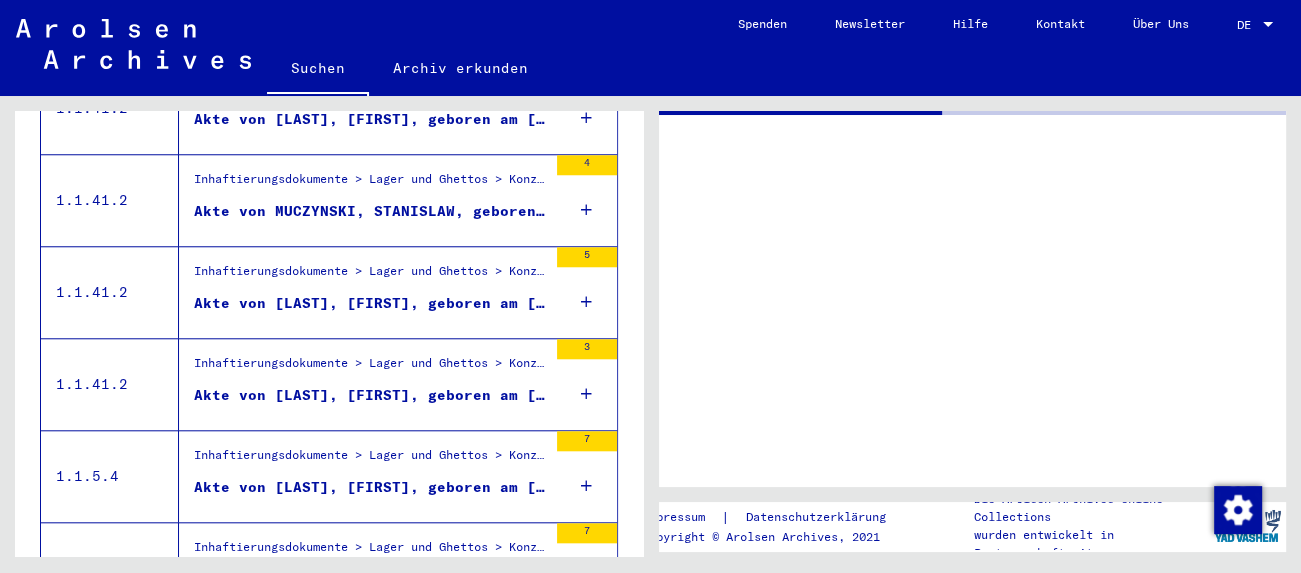 scroll, scrollTop: 0, scrollLeft: 0, axis: both 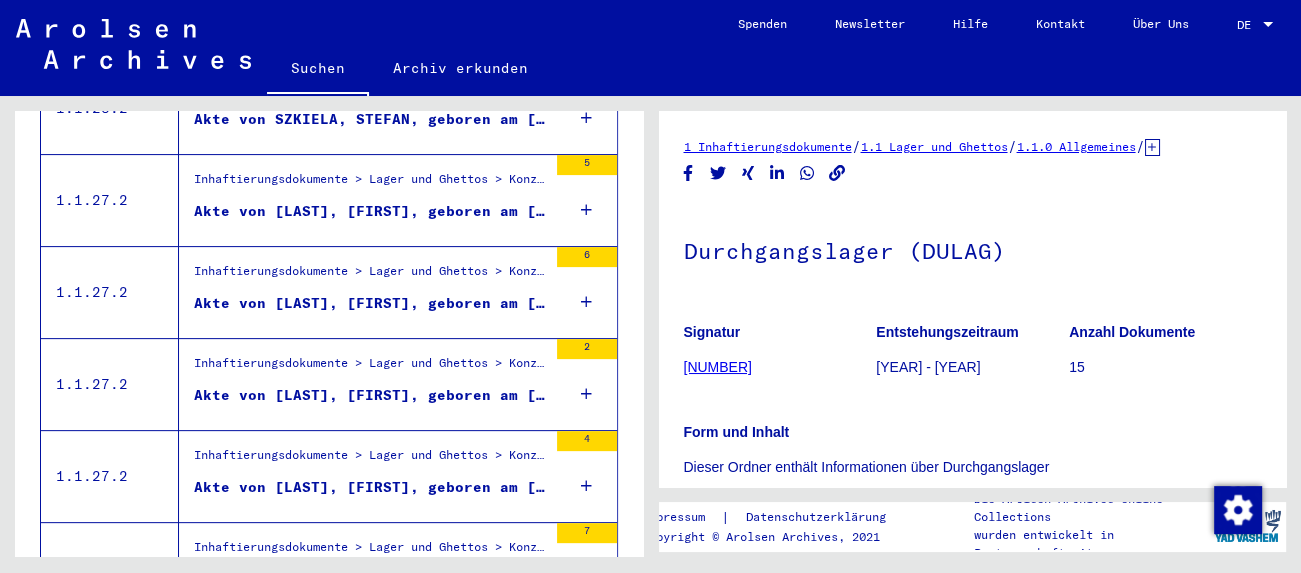 click on "Akte von [LAST], [FIRST], geboren am [DATE], geboren in Pruszkow" at bounding box center (370, 303) 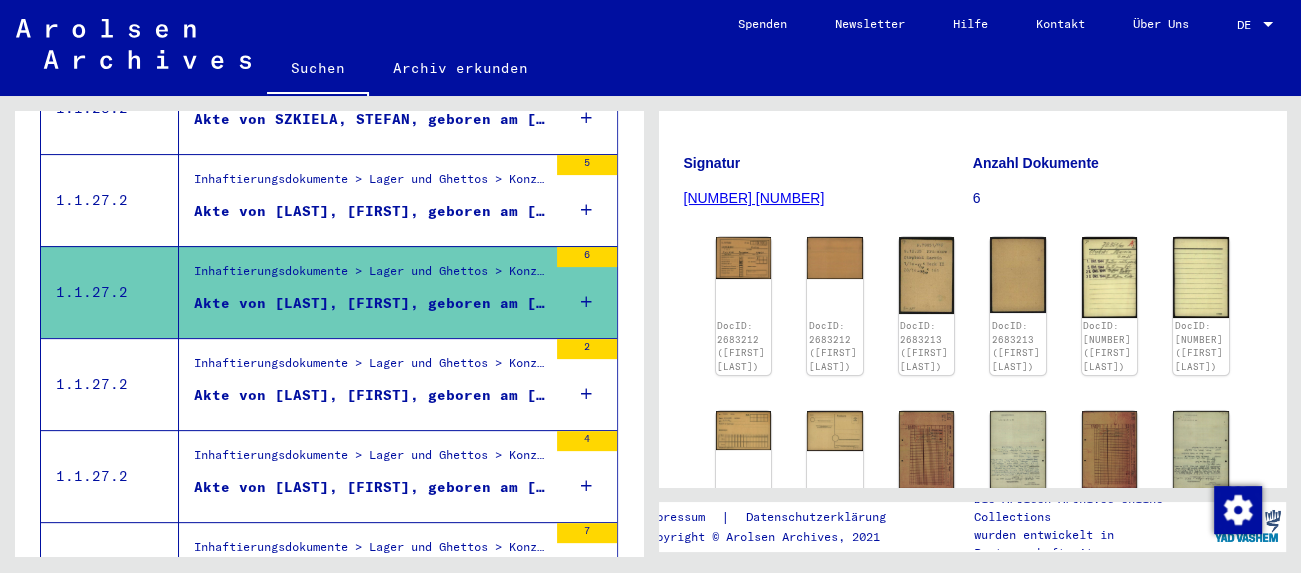 scroll, scrollTop: 221, scrollLeft: 0, axis: vertical 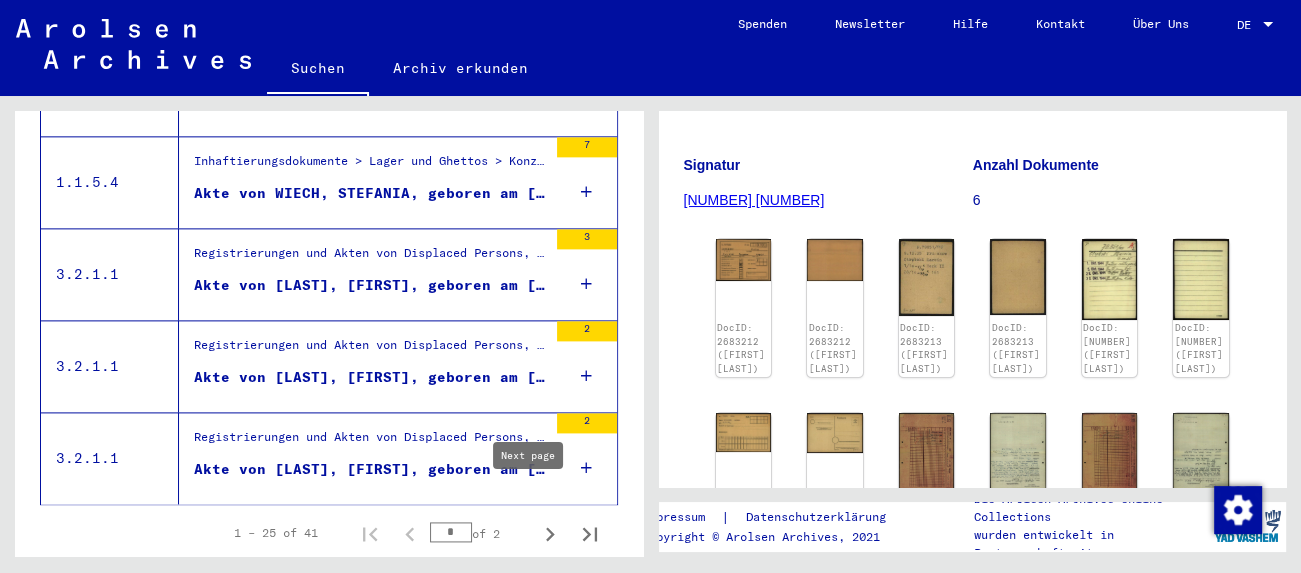 click 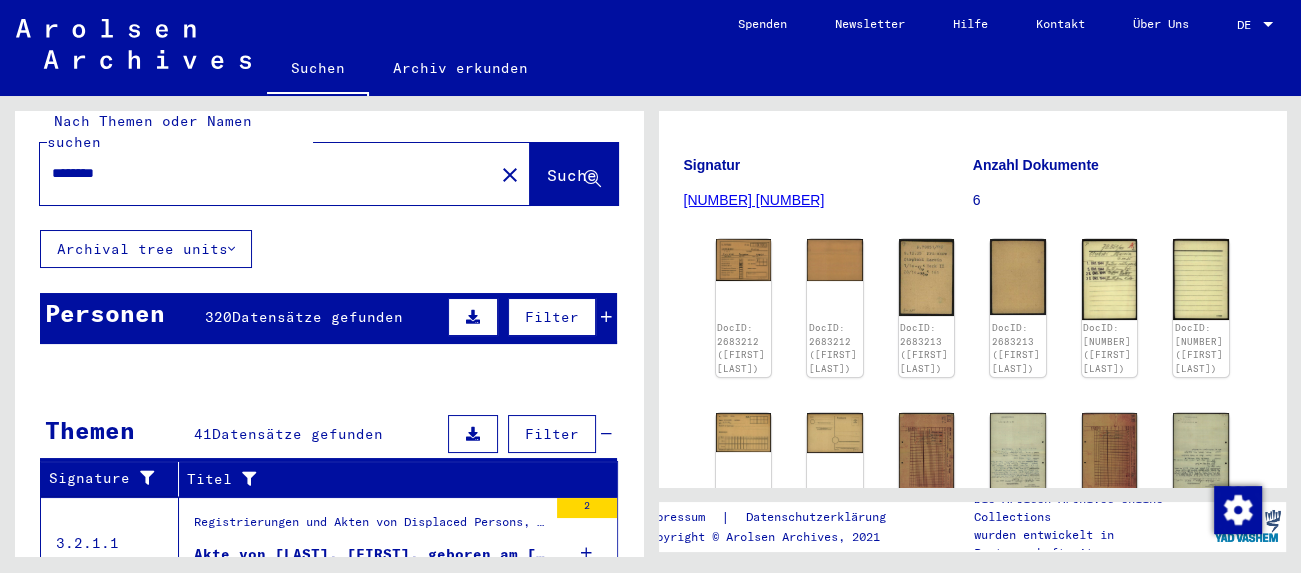 scroll, scrollTop: 0, scrollLeft: 0, axis: both 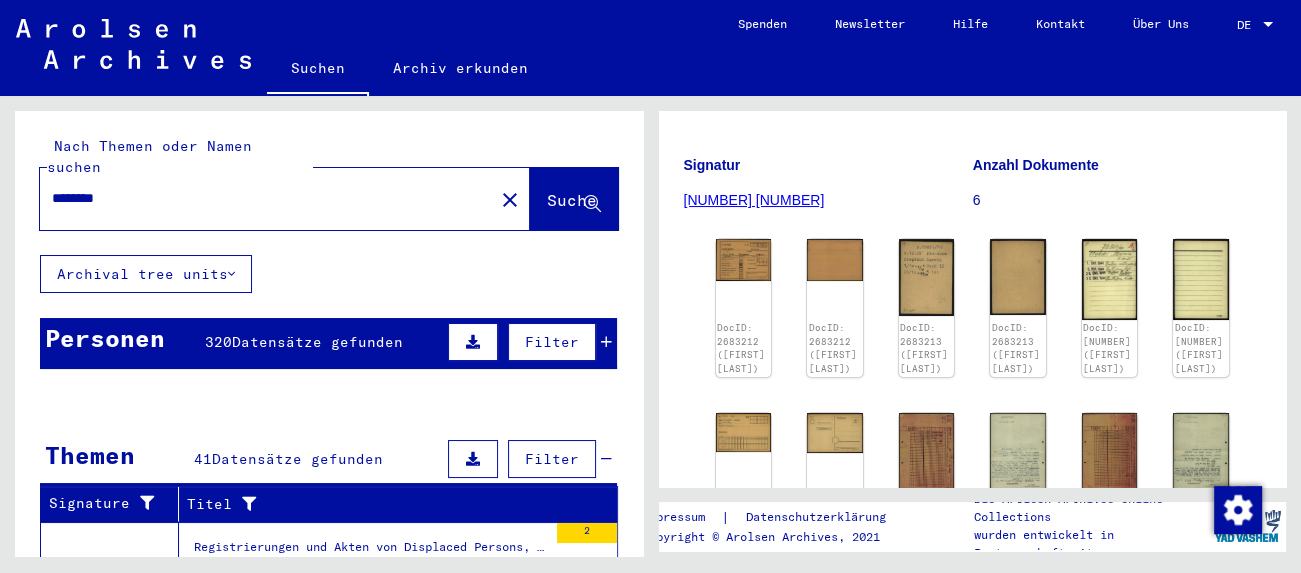 click on "Datensätze gefunden" at bounding box center (317, 342) 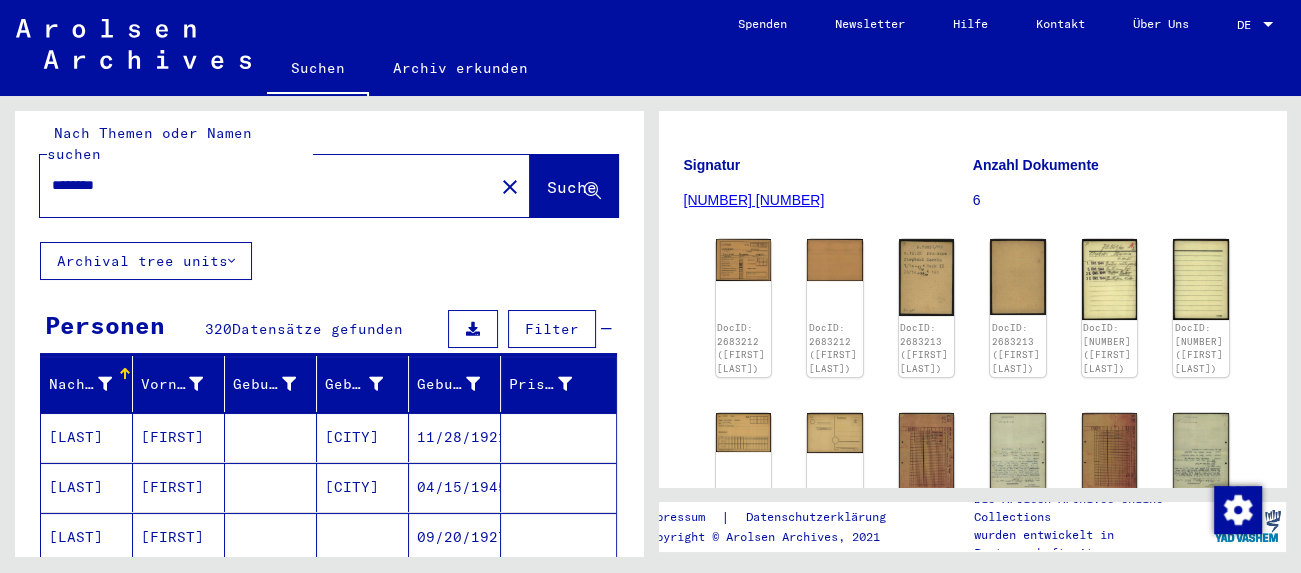scroll, scrollTop: 0, scrollLeft: 0, axis: both 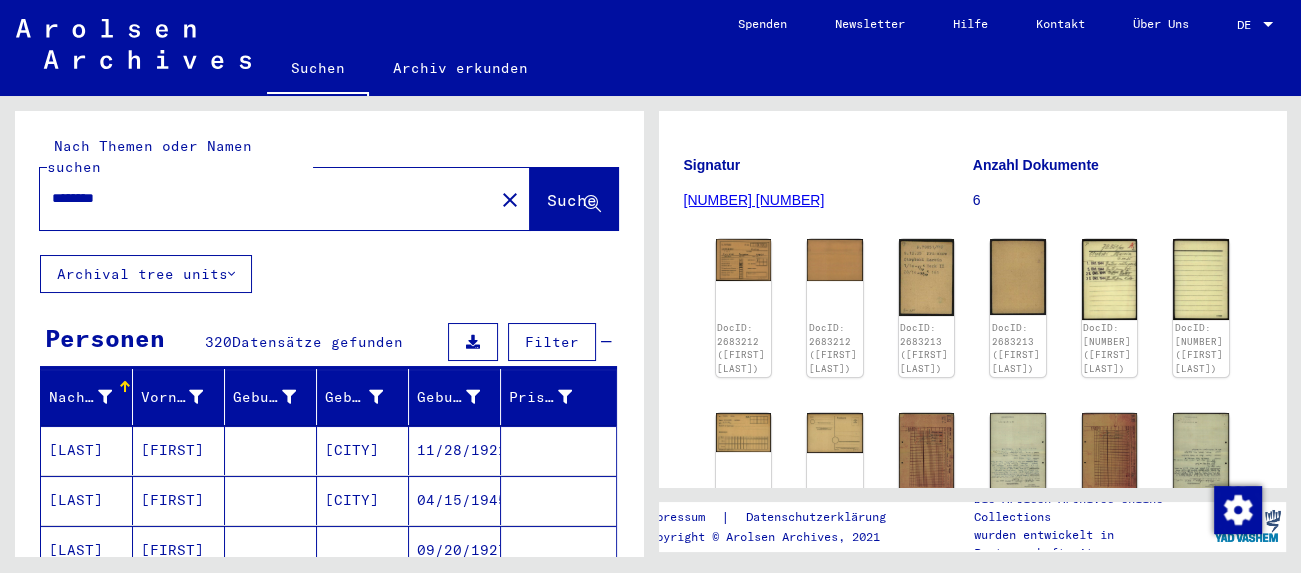 drag, startPoint x: 130, startPoint y: 184, endPoint x: 51, endPoint y: 181, distance: 79.05694 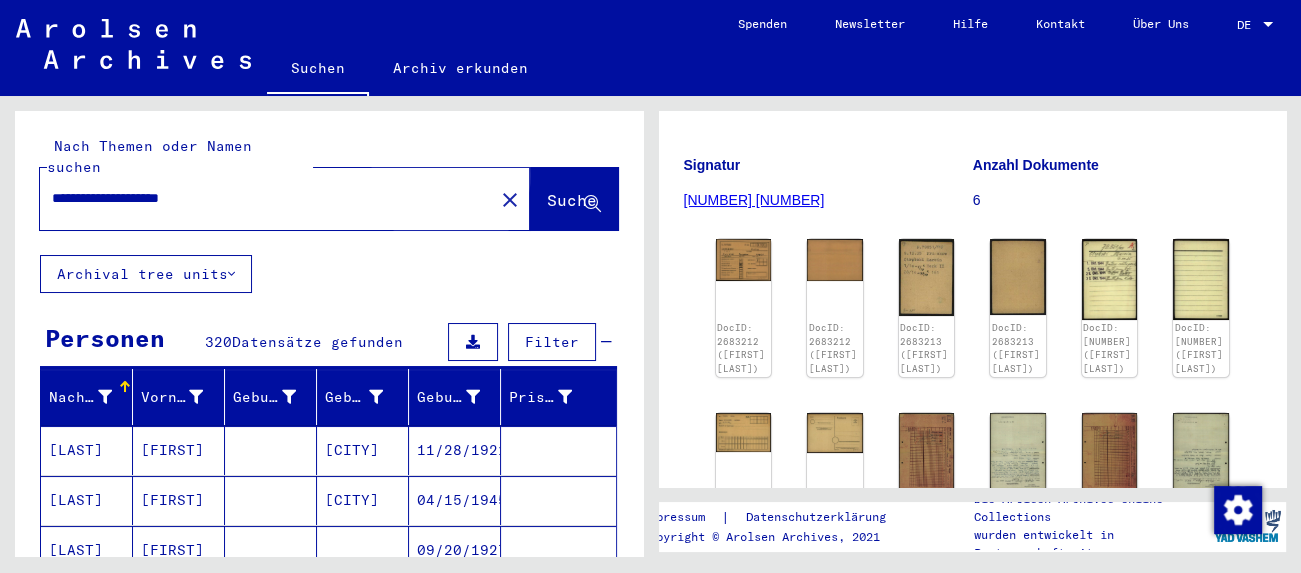 click on "Suche" 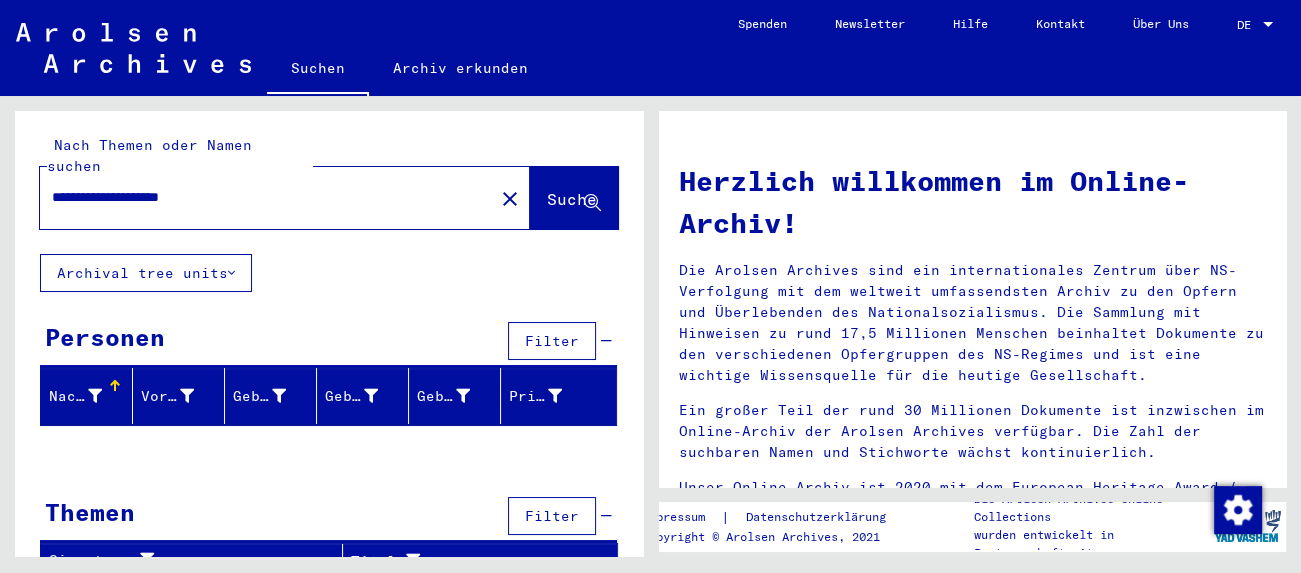 scroll, scrollTop: 0, scrollLeft: 0, axis: both 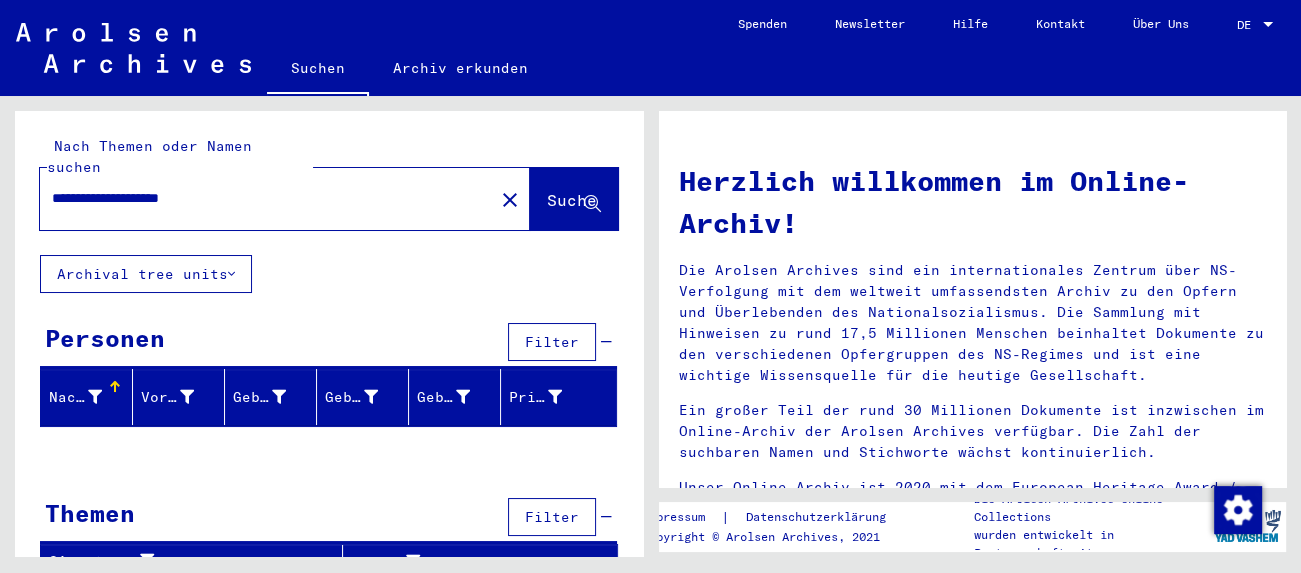 click on "Archival tree units" 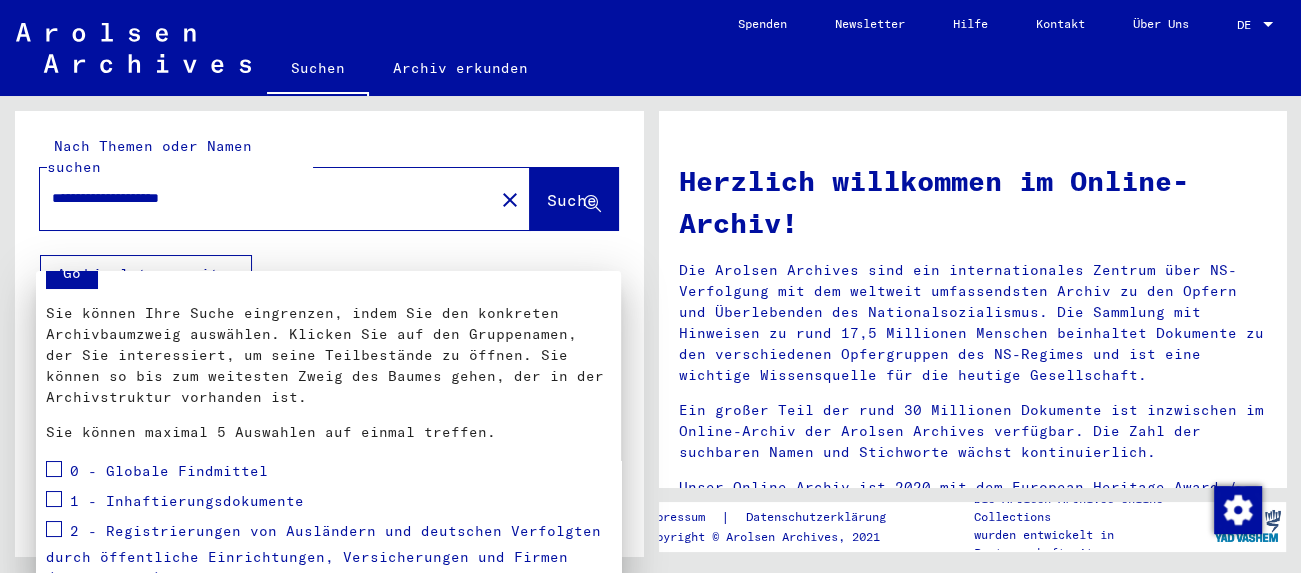 scroll, scrollTop: 110, scrollLeft: 0, axis: vertical 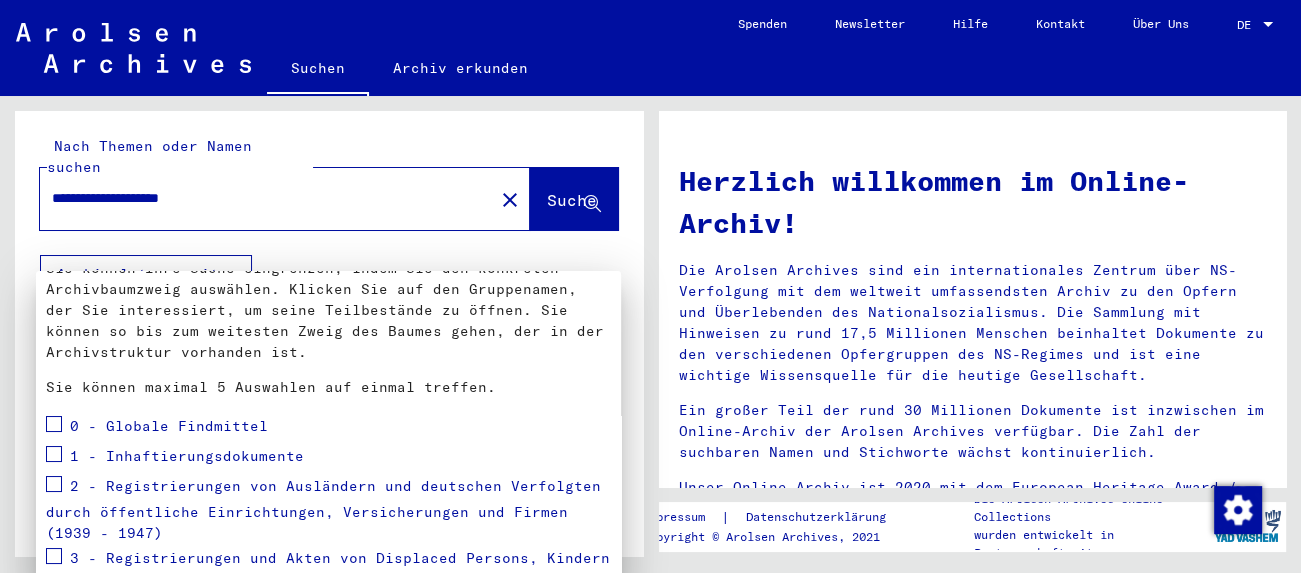 click at bounding box center (650, 286) 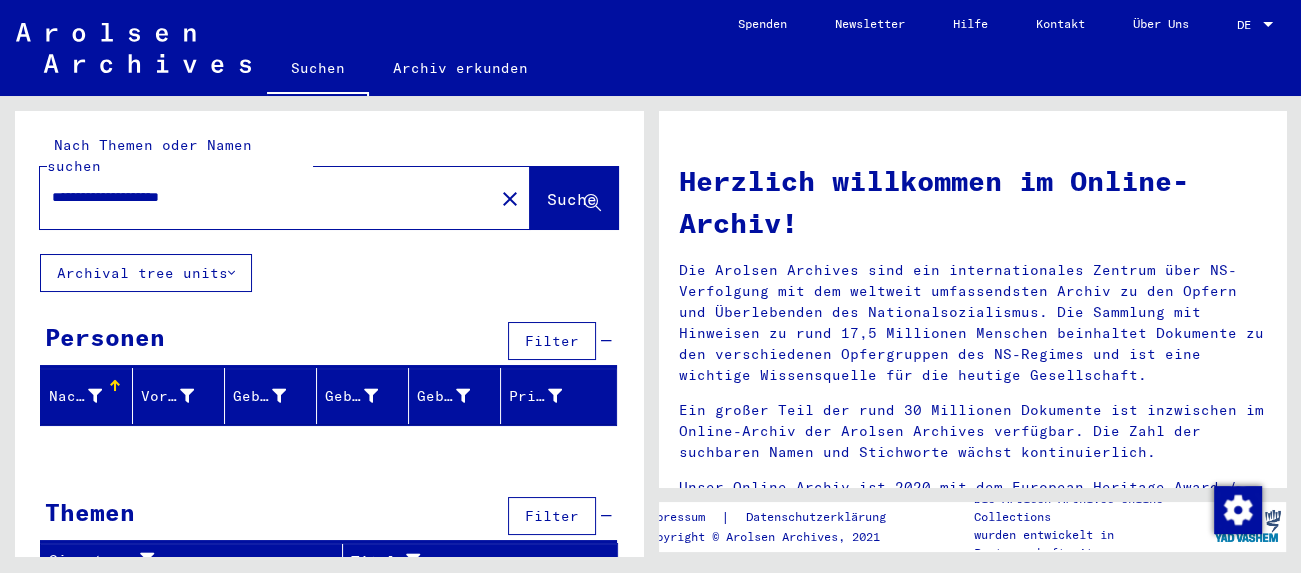 scroll, scrollTop: 0, scrollLeft: 0, axis: both 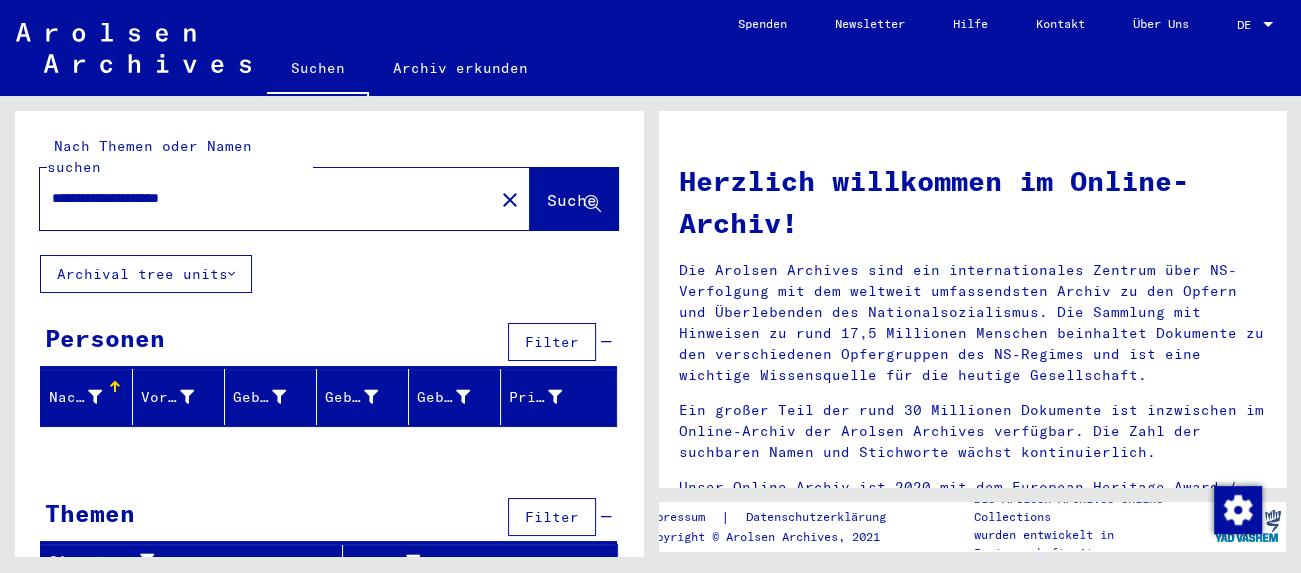 drag, startPoint x: 136, startPoint y: 181, endPoint x: 33, endPoint y: 182, distance: 103.00485 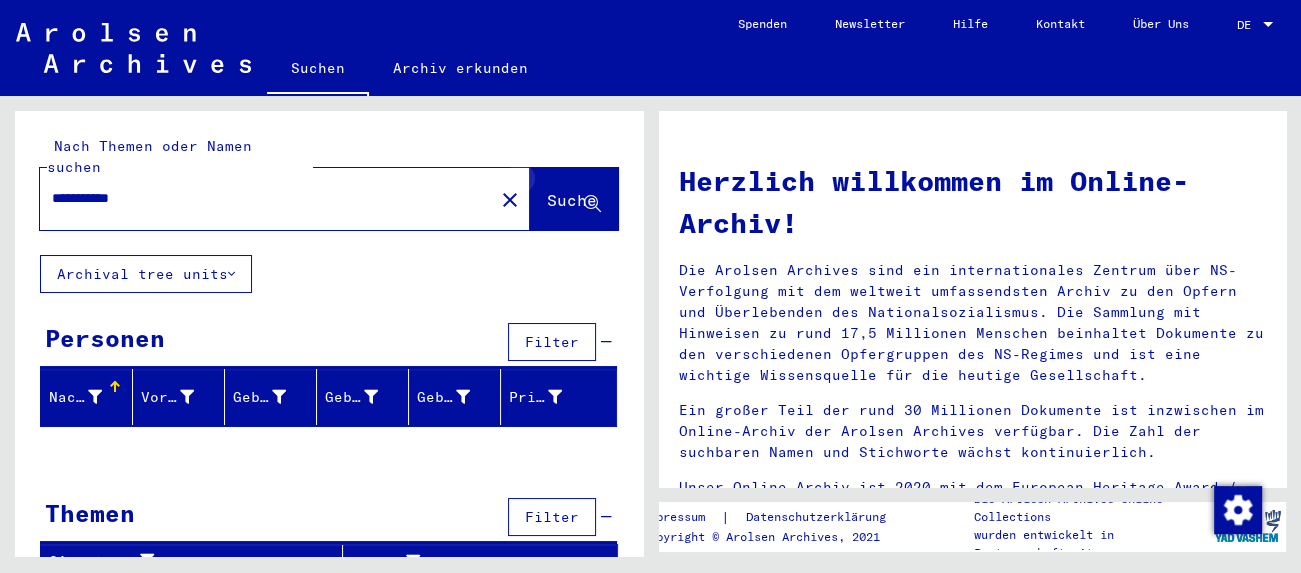 click 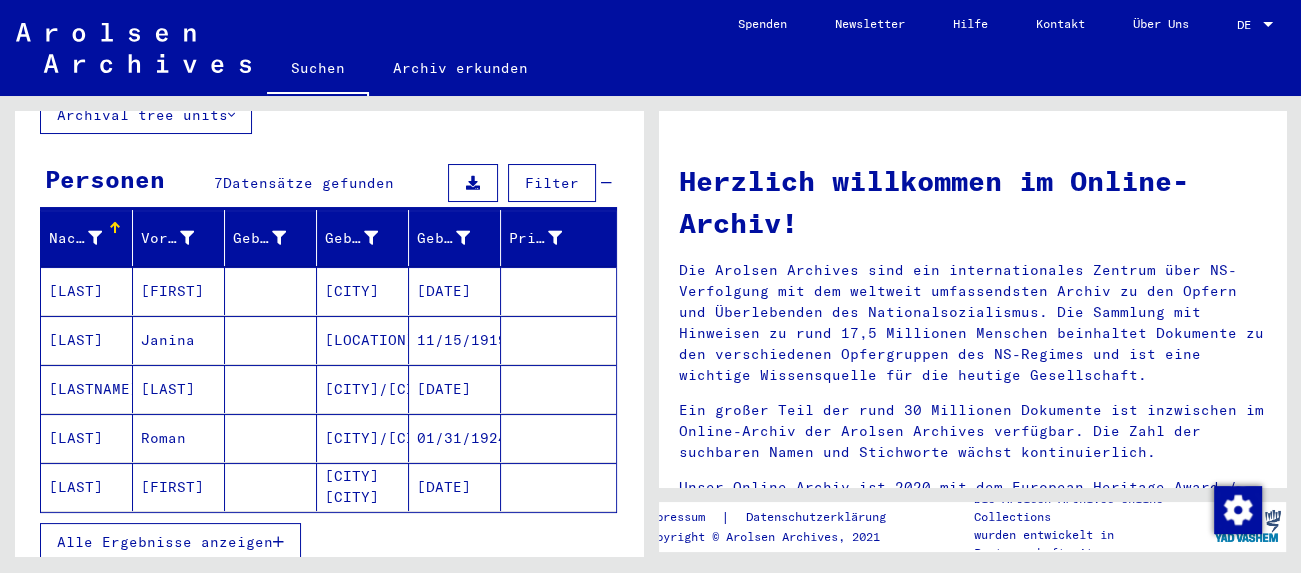 scroll, scrollTop: 221, scrollLeft: 0, axis: vertical 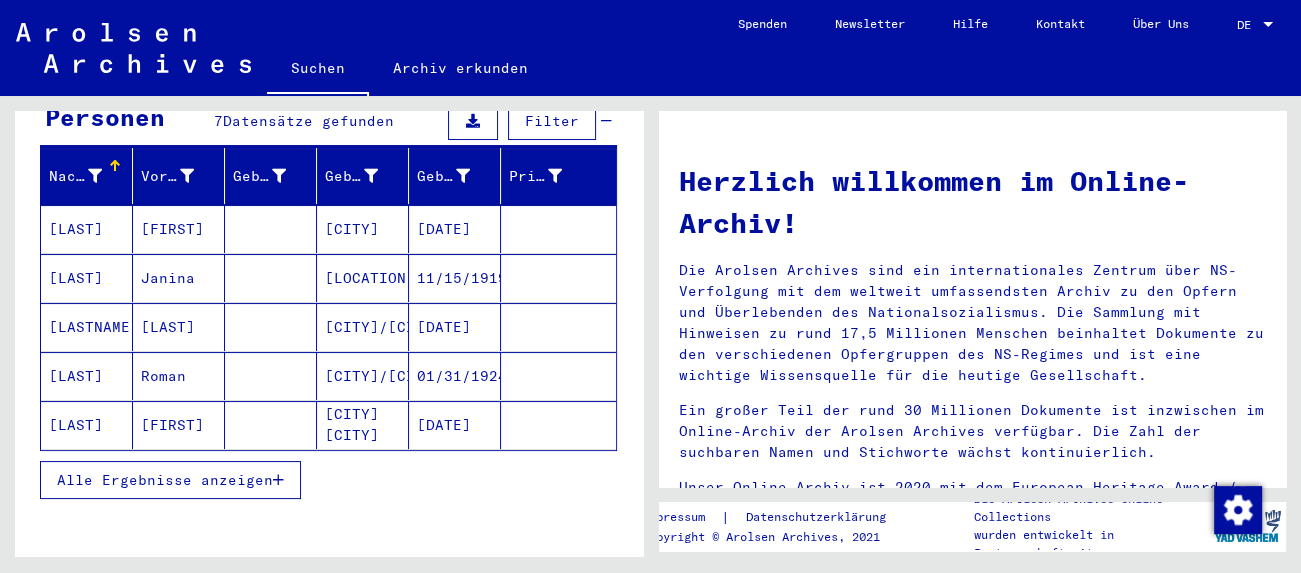 click on "Alle Ergebnisse anzeigen" at bounding box center [165, 480] 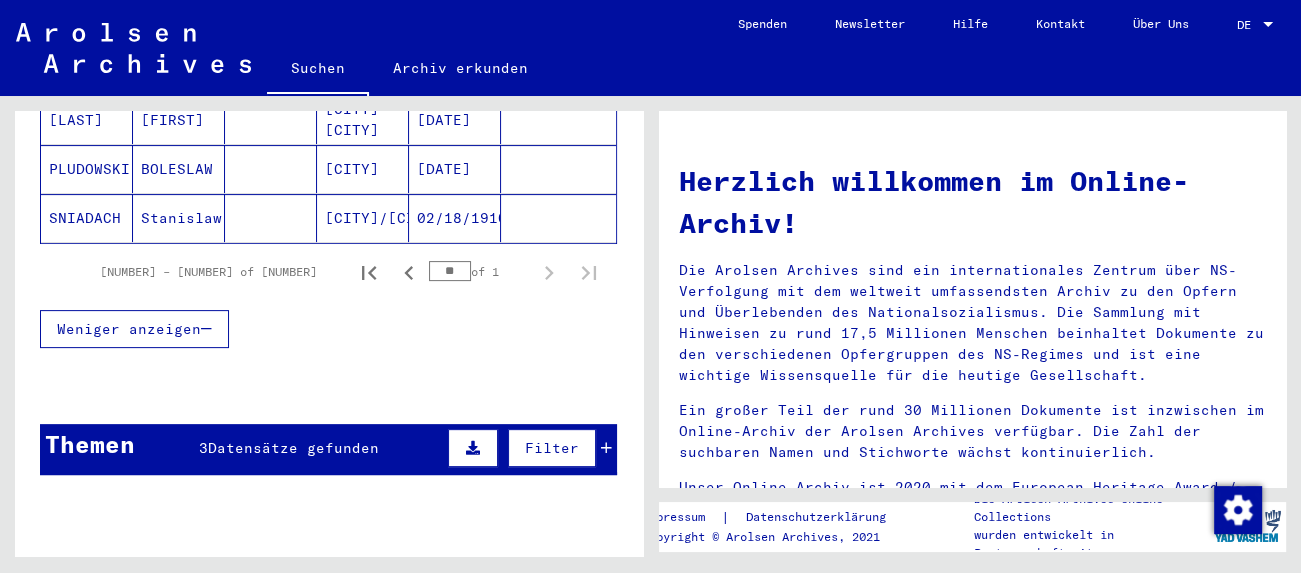 scroll, scrollTop: 552, scrollLeft: 0, axis: vertical 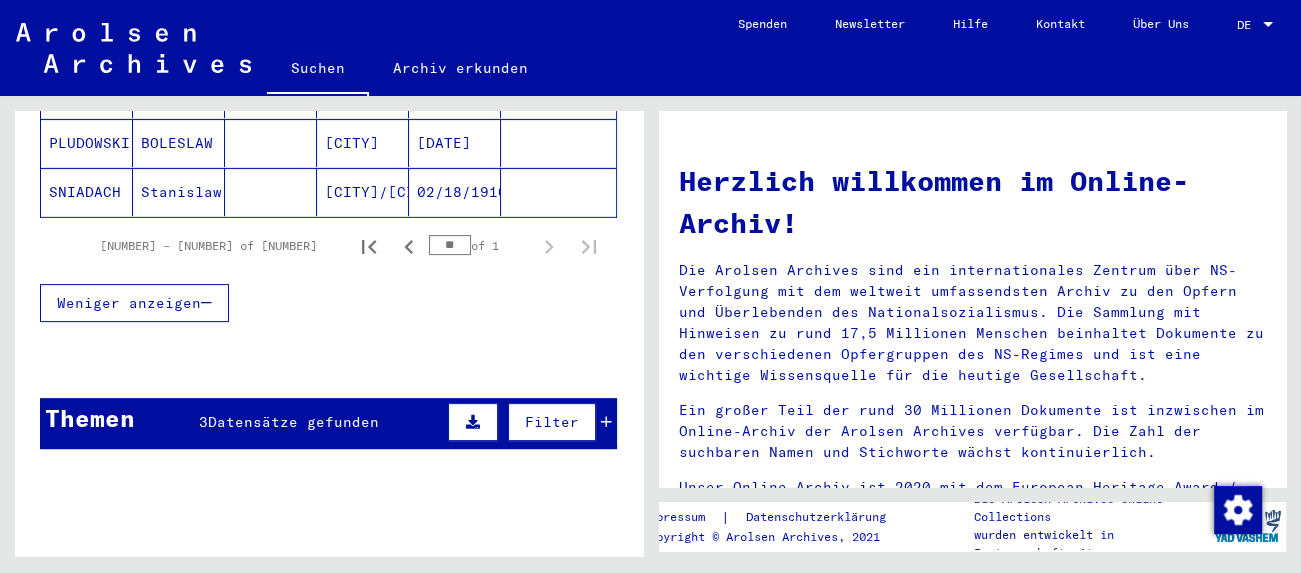 click on "Datensätze gefunden" at bounding box center [293, 422] 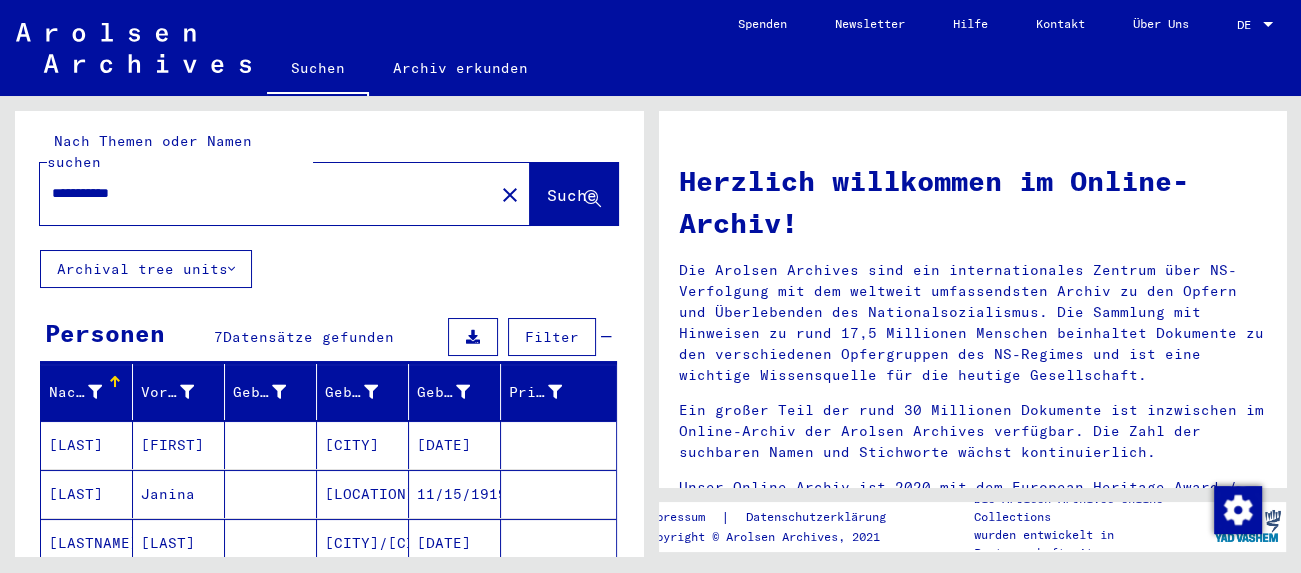 scroll, scrollTop: 0, scrollLeft: 0, axis: both 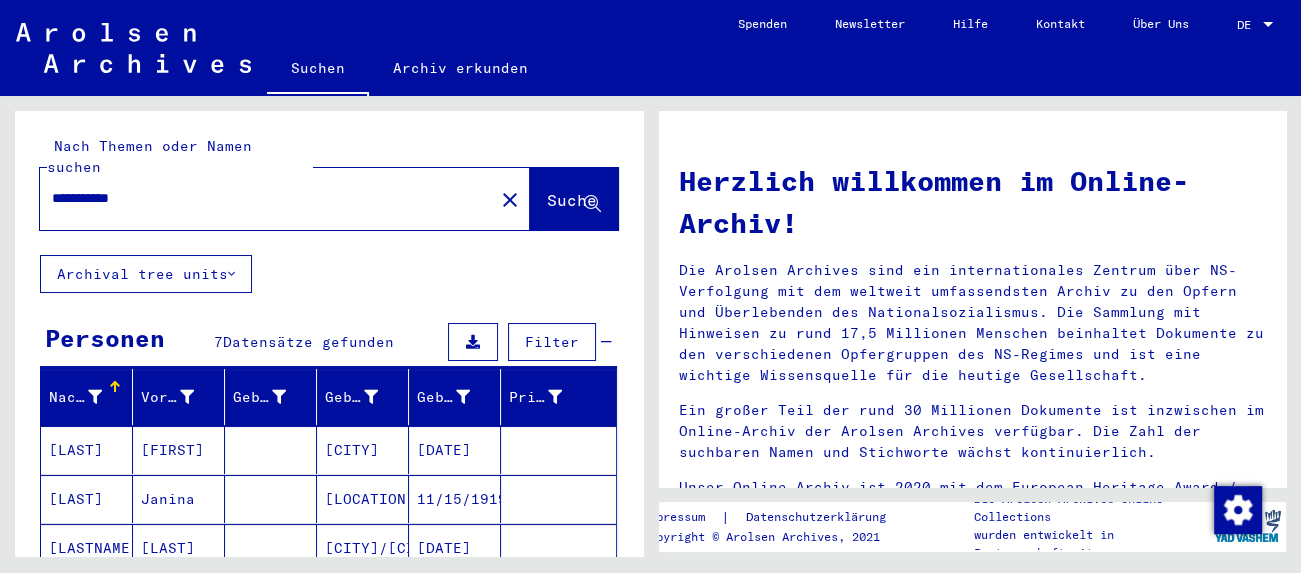 drag, startPoint x: 157, startPoint y: 185, endPoint x: 110, endPoint y: 198, distance: 48.76474 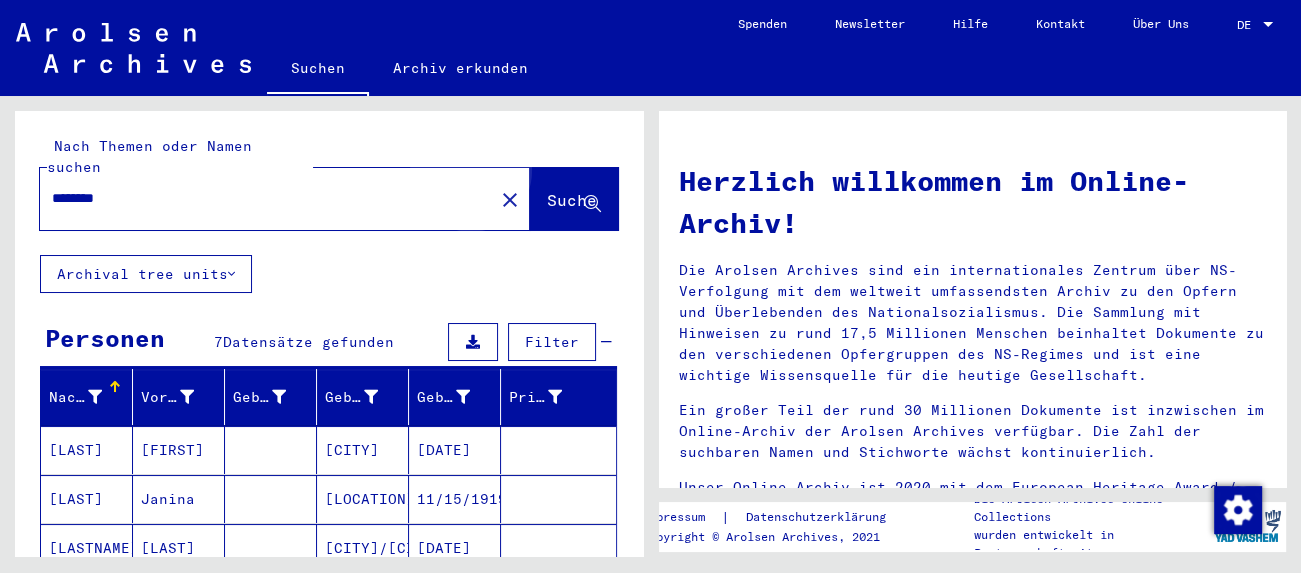 click on "Suche" 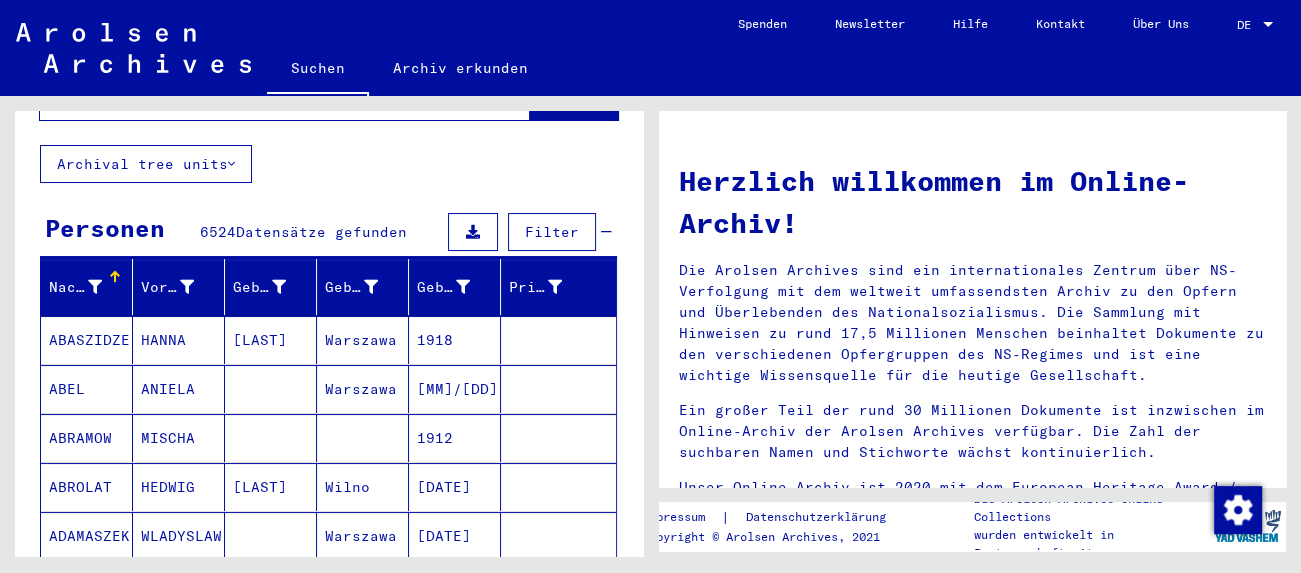 scroll, scrollTop: 0, scrollLeft: 0, axis: both 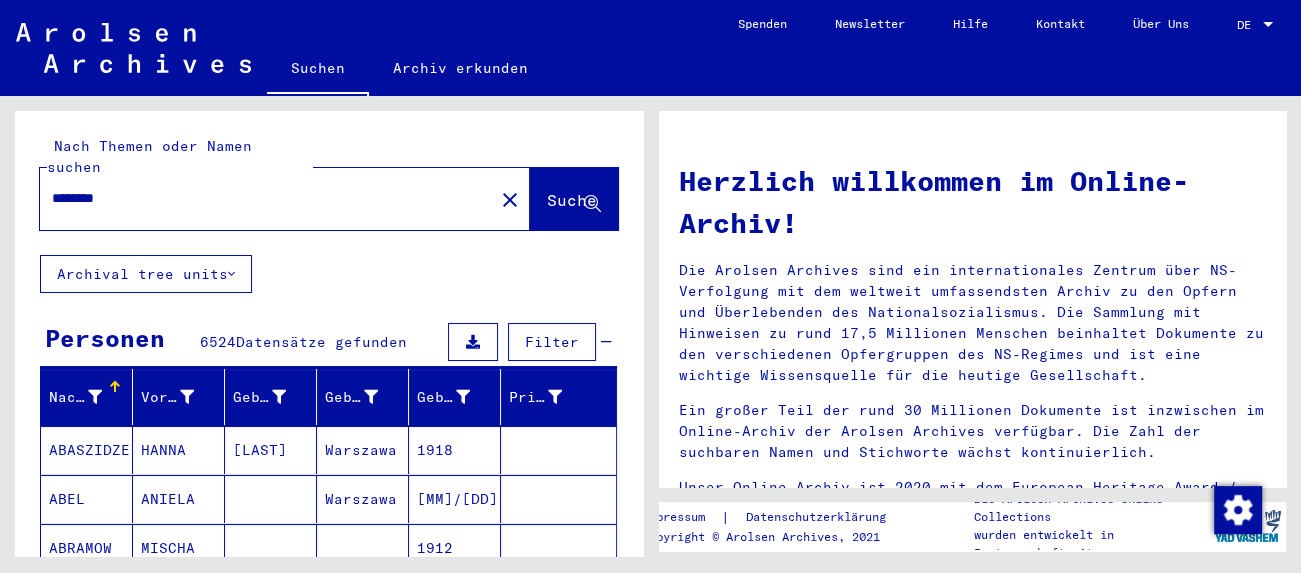 drag, startPoint x: 125, startPoint y: 182, endPoint x: 54, endPoint y: 194, distance: 72.00694 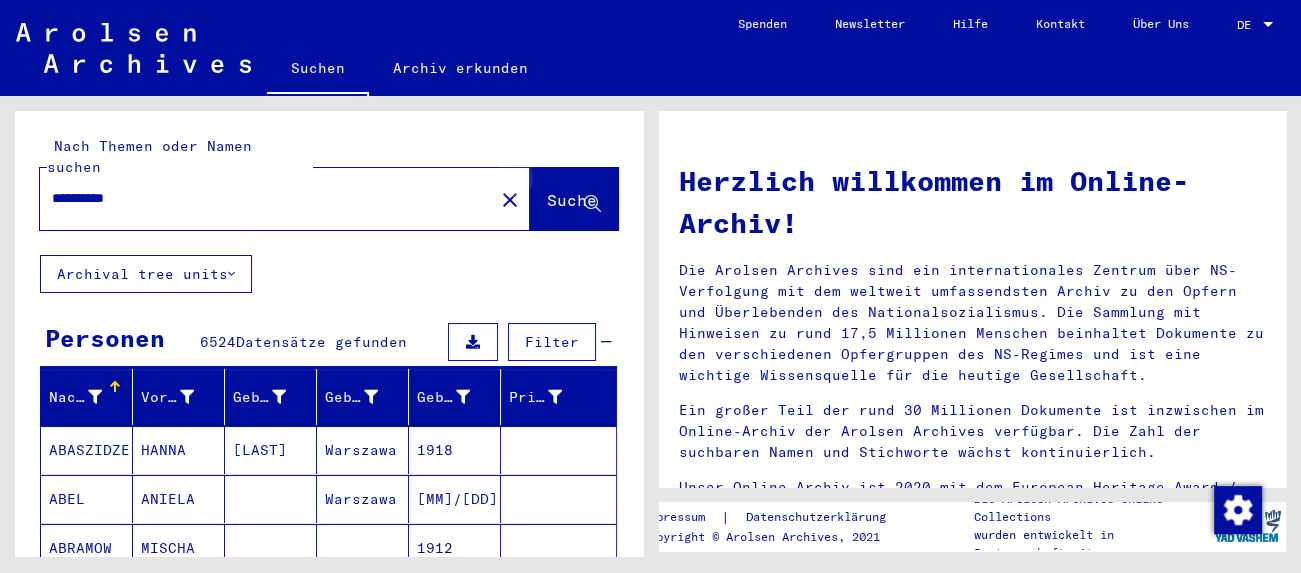 click 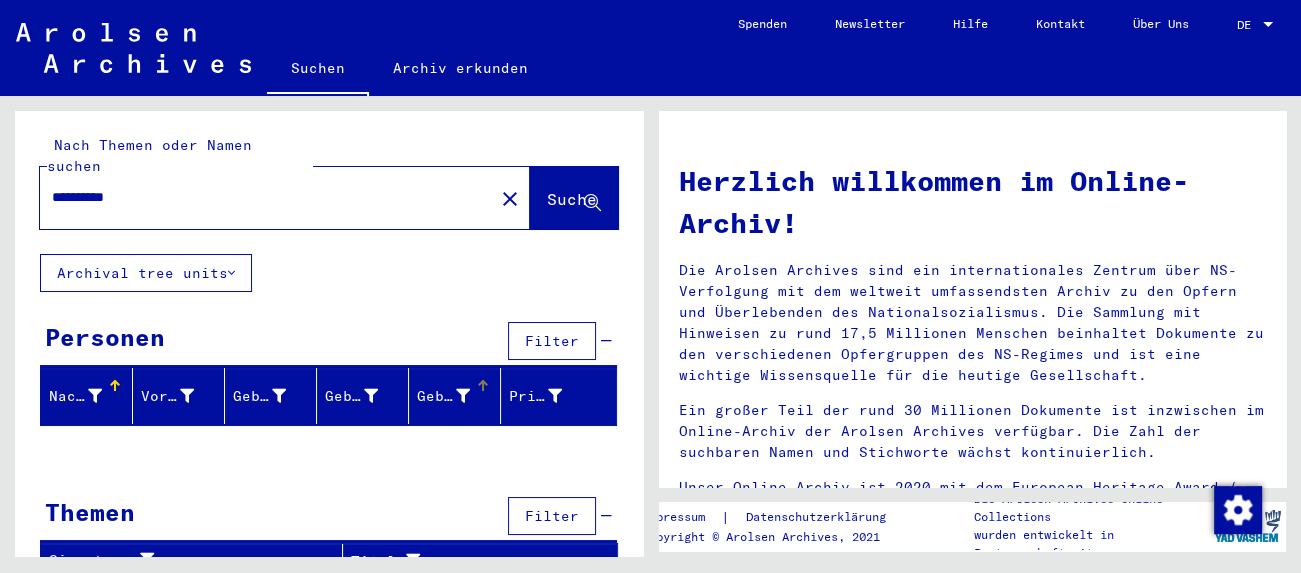 scroll, scrollTop: 0, scrollLeft: 0, axis: both 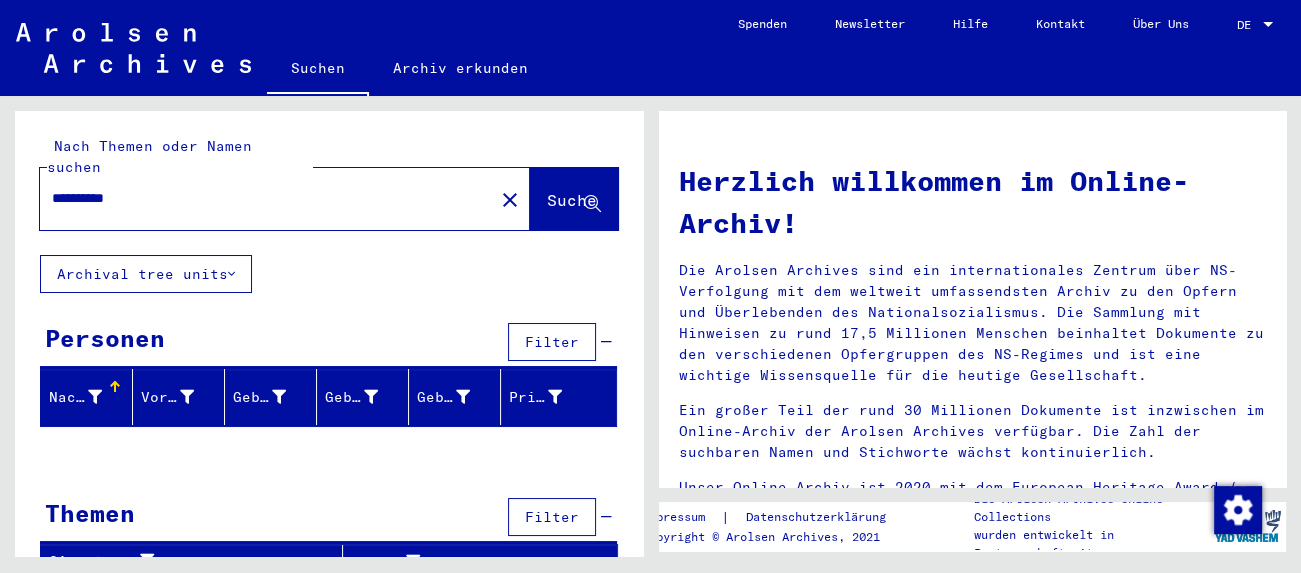 drag, startPoint x: 145, startPoint y: 183, endPoint x: 46, endPoint y: 202, distance: 100.80675 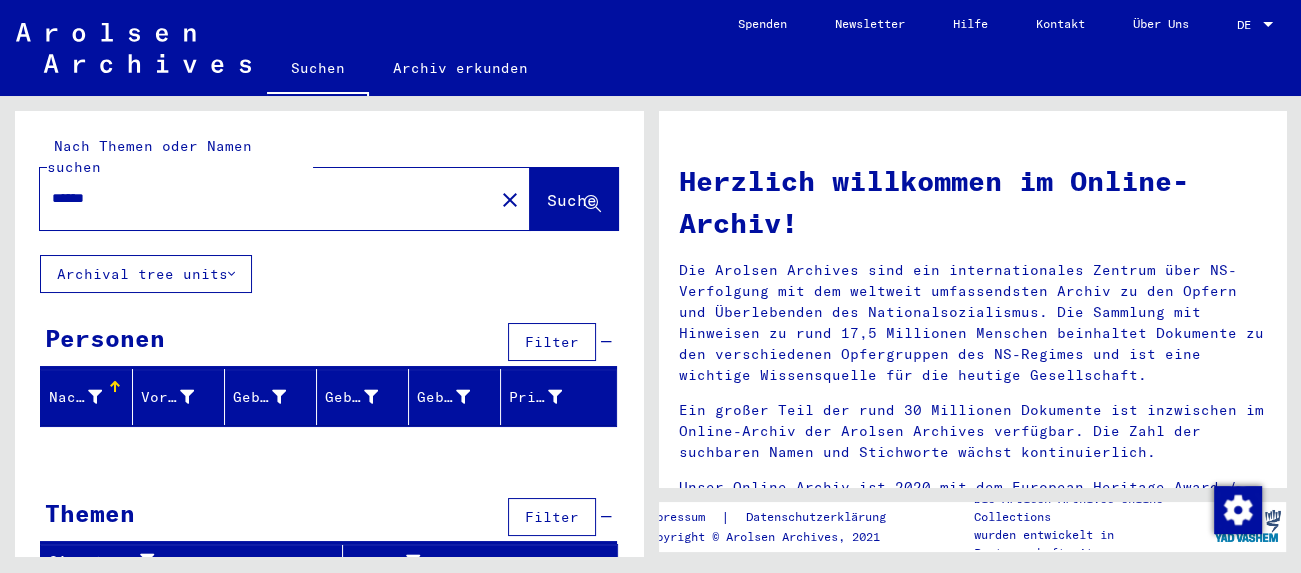 type on "******" 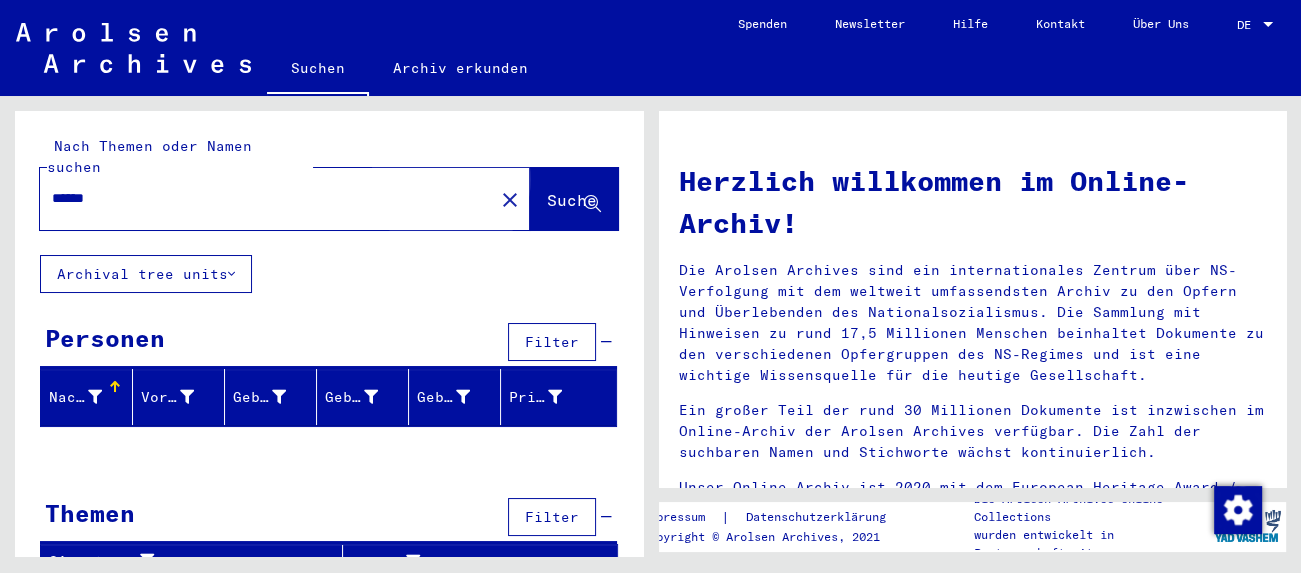 click on "Suche" 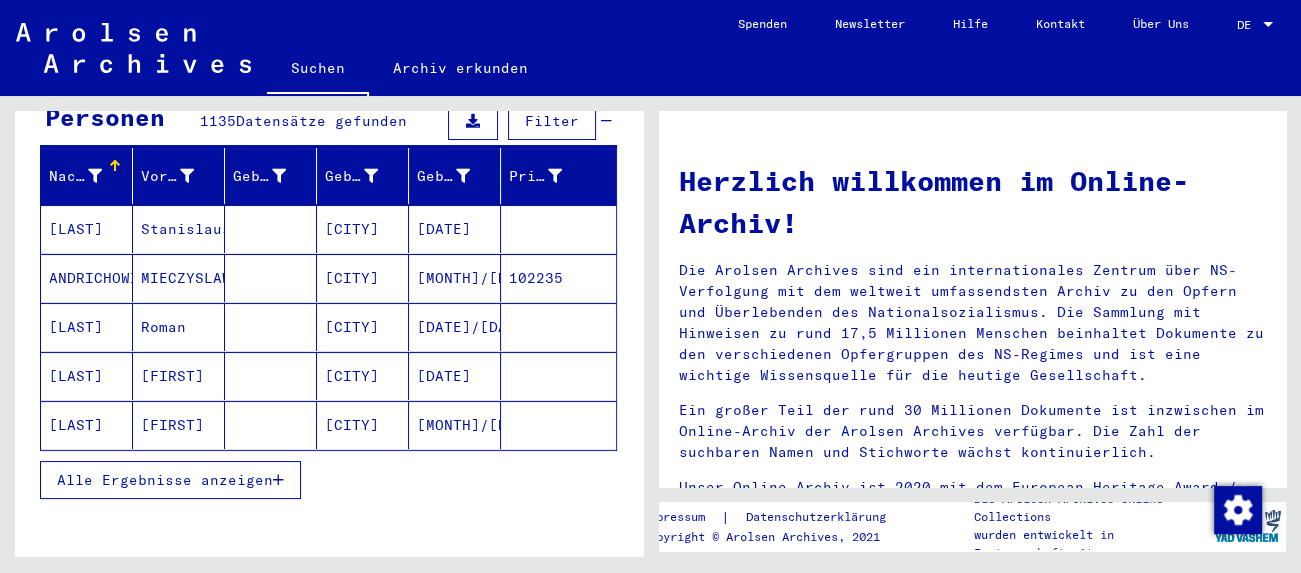 scroll, scrollTop: 331, scrollLeft: 0, axis: vertical 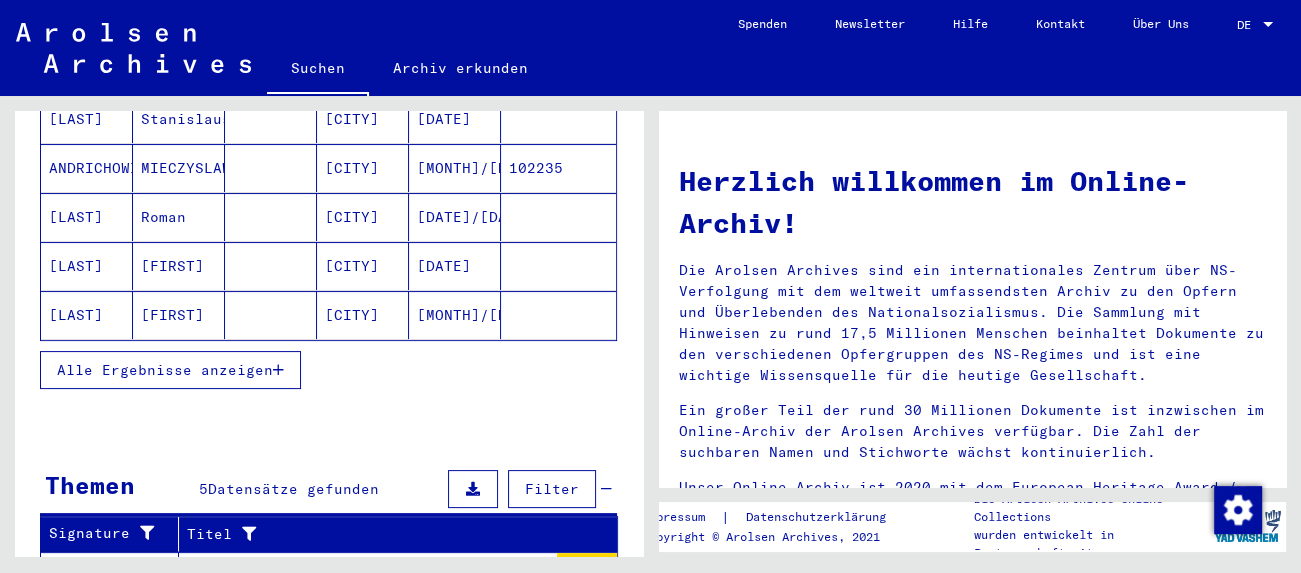 click on "Alle Ergebnisse anzeigen" at bounding box center (165, 370) 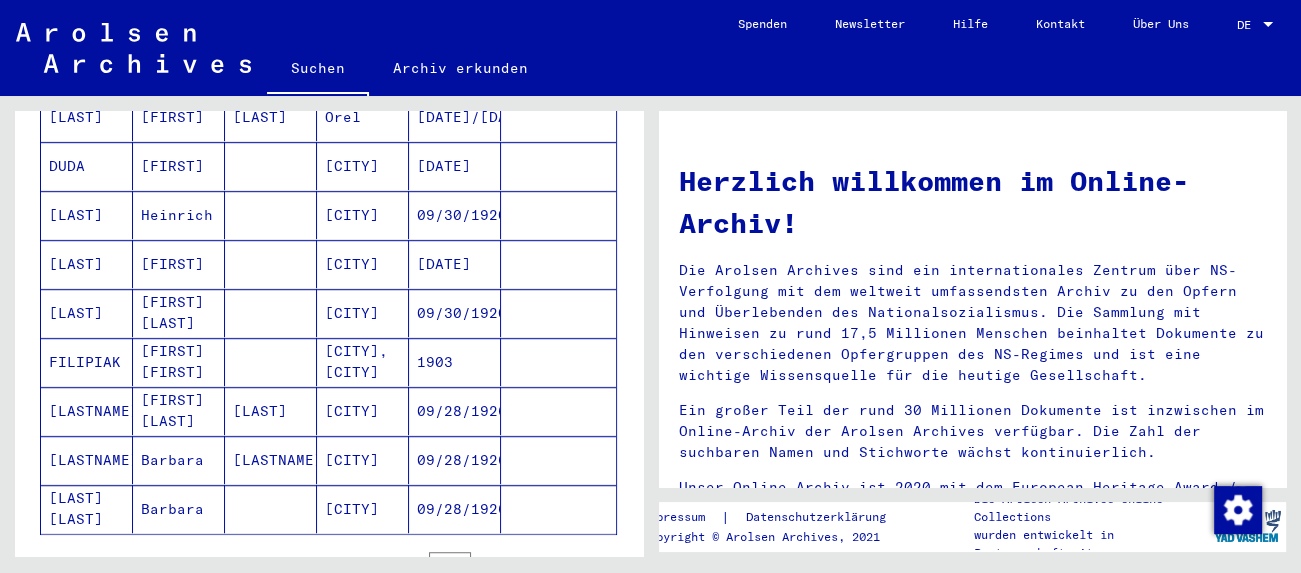 scroll, scrollTop: 1214, scrollLeft: 0, axis: vertical 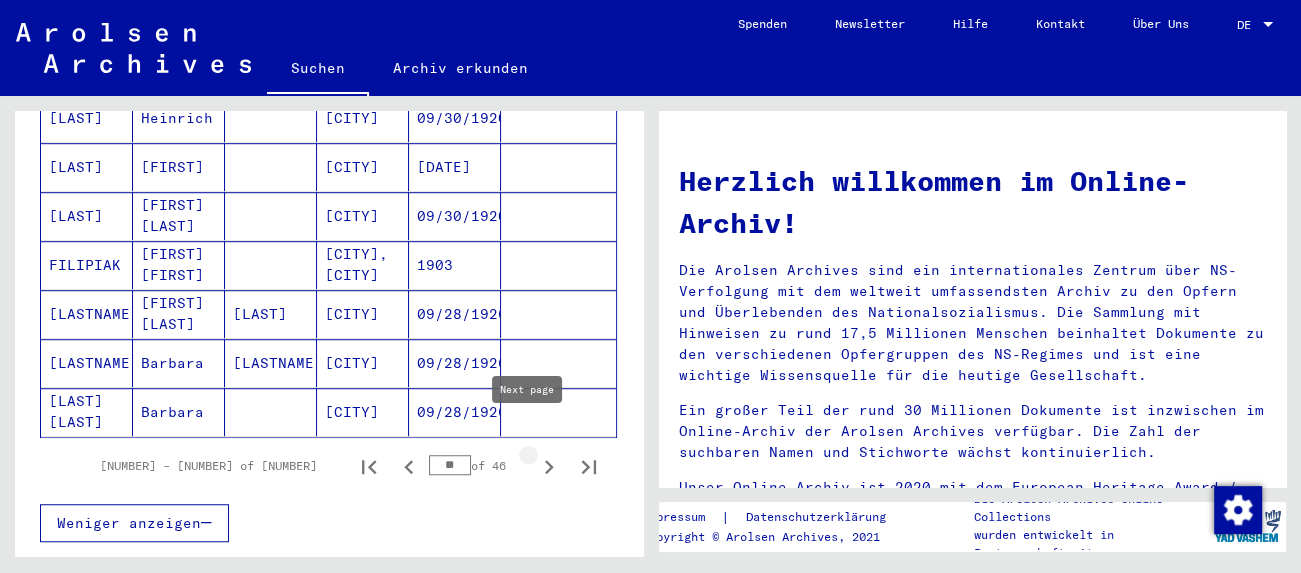 click 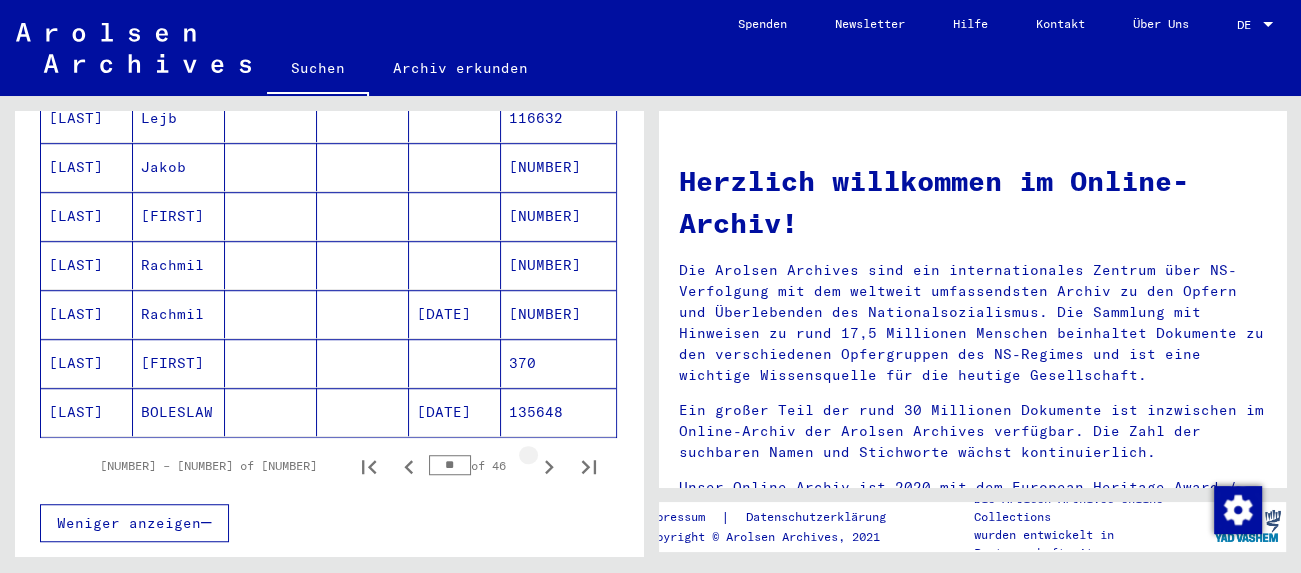 click 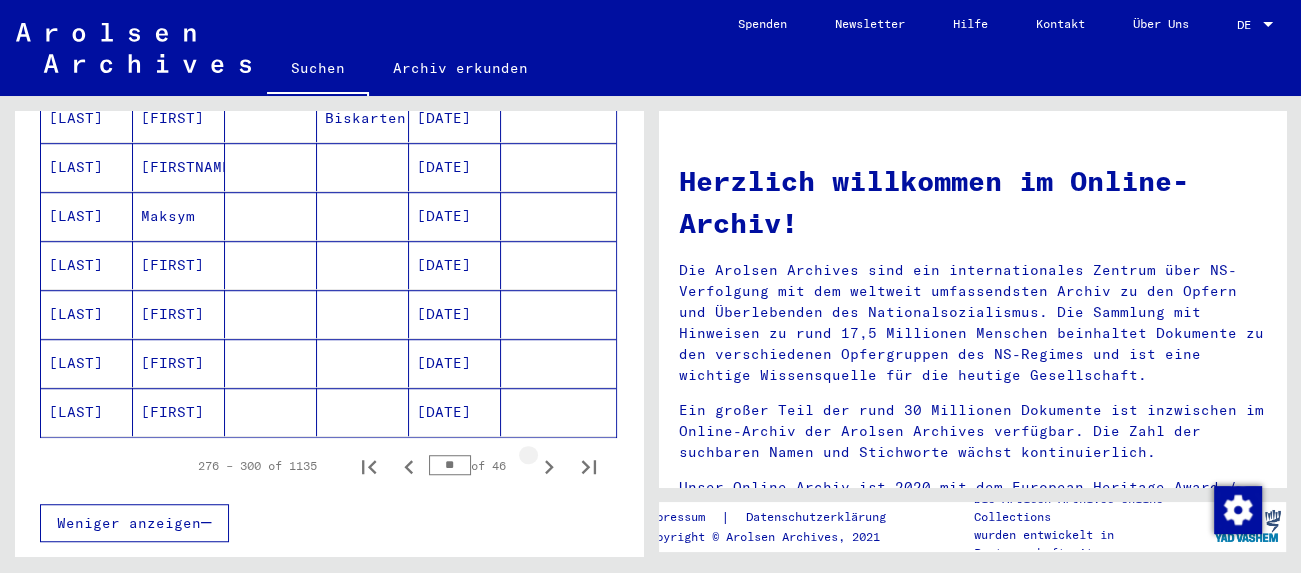 click 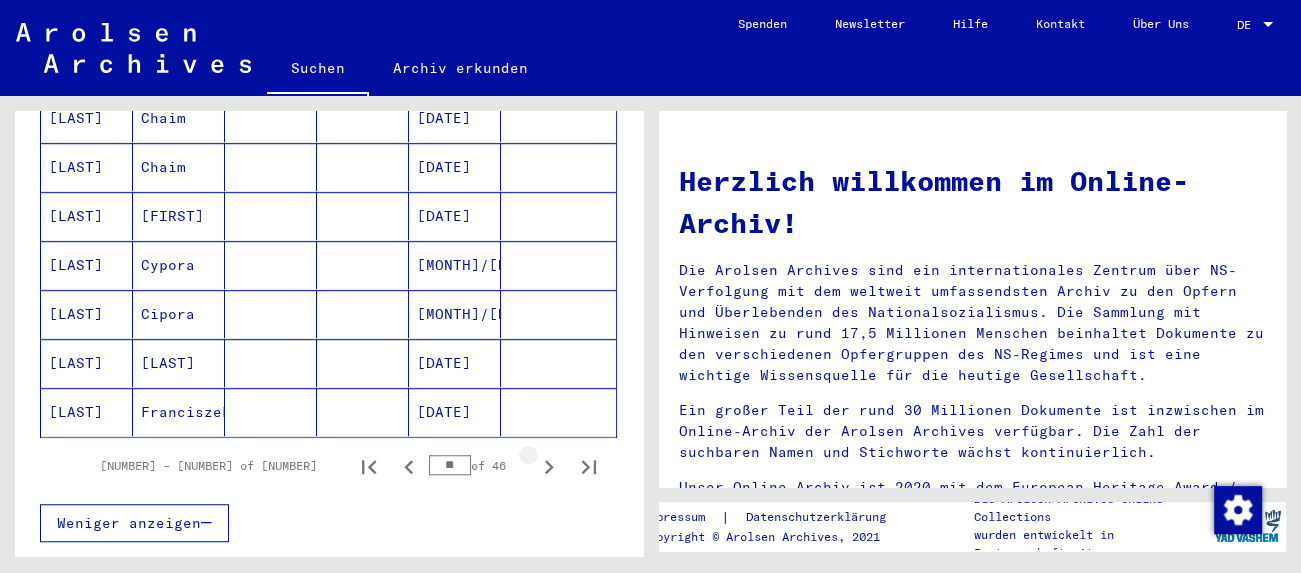 click 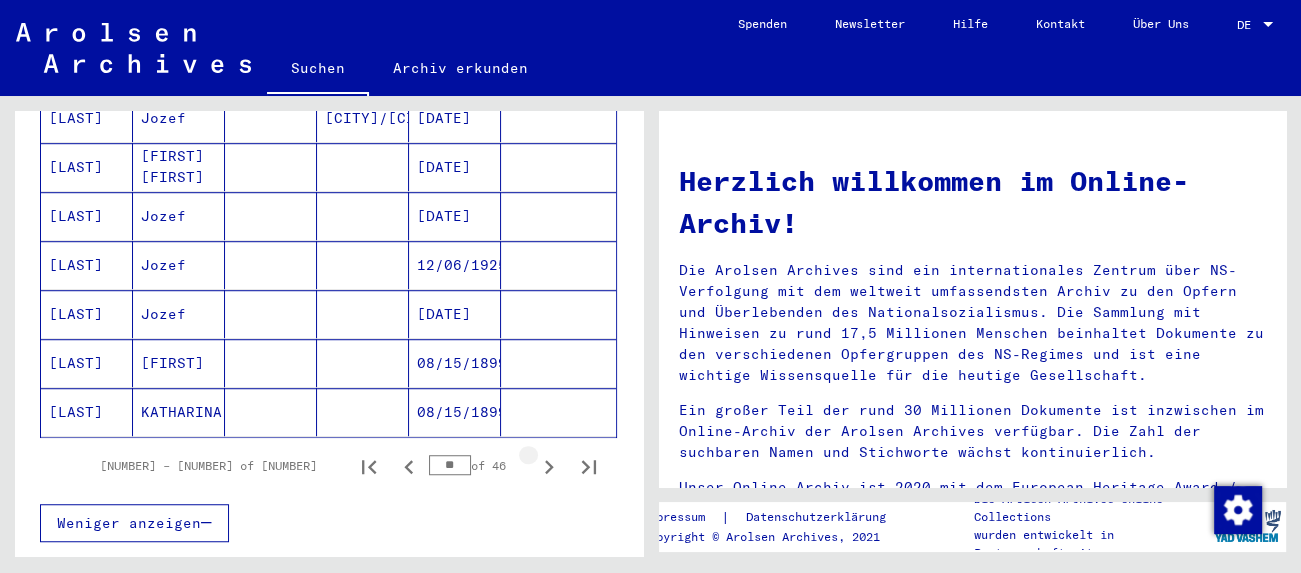 click 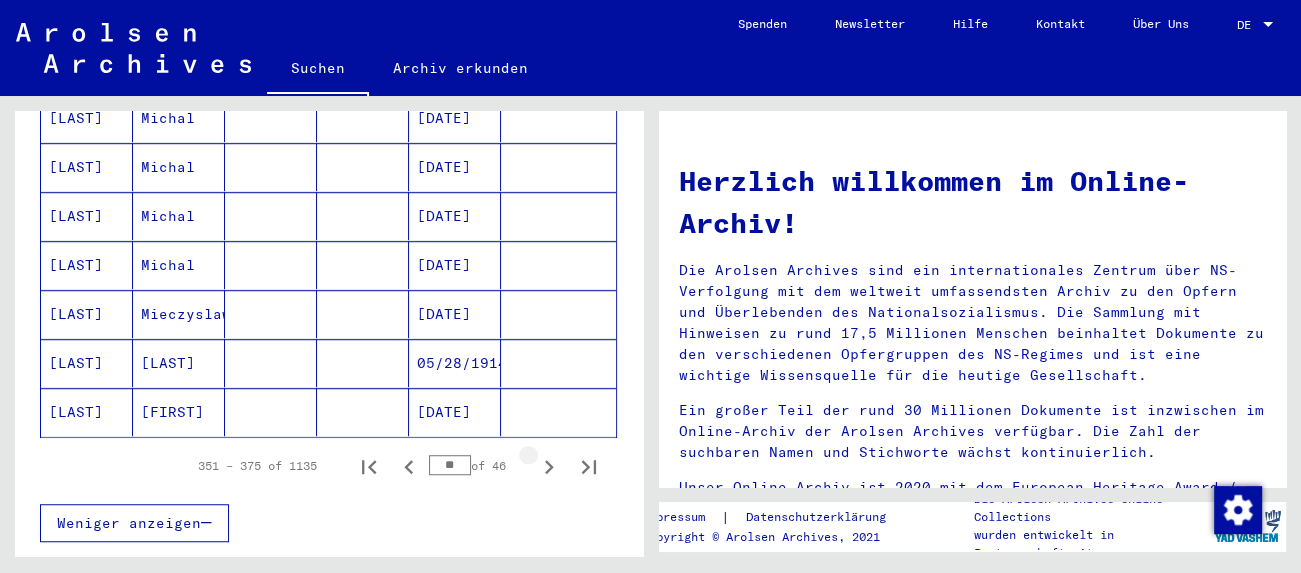 click 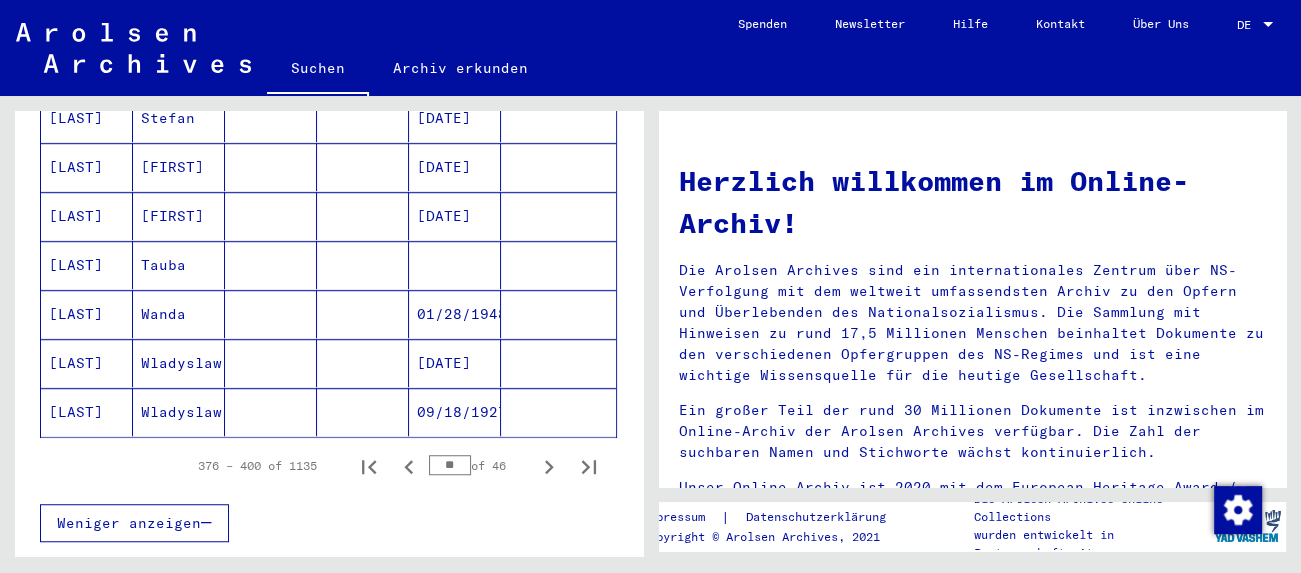 click 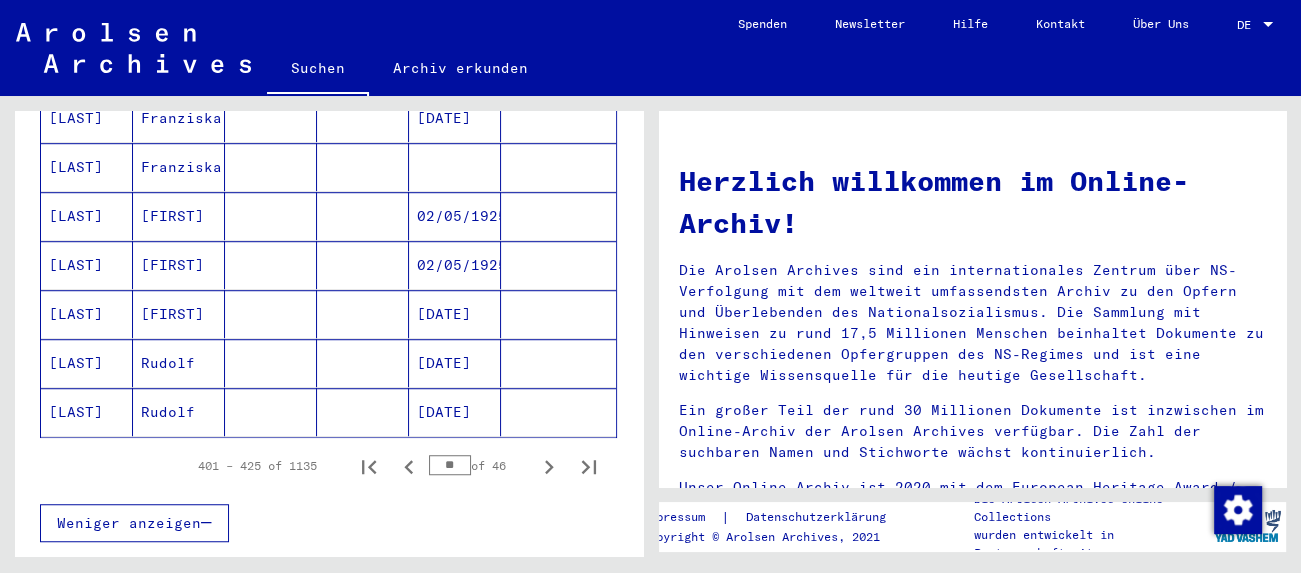 click 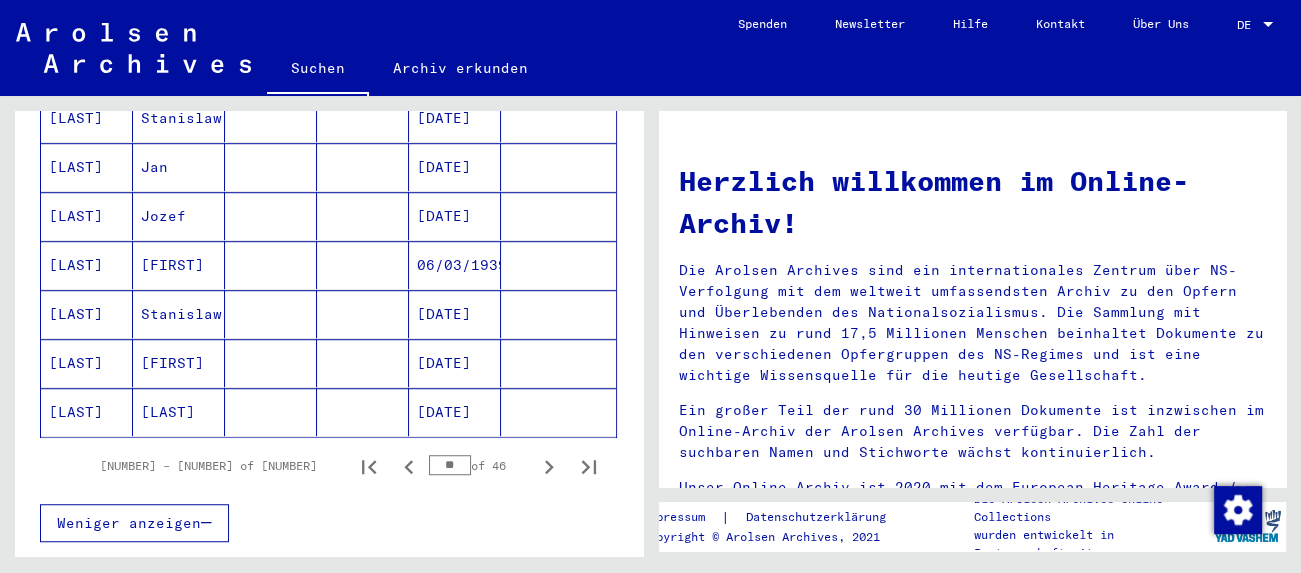 click 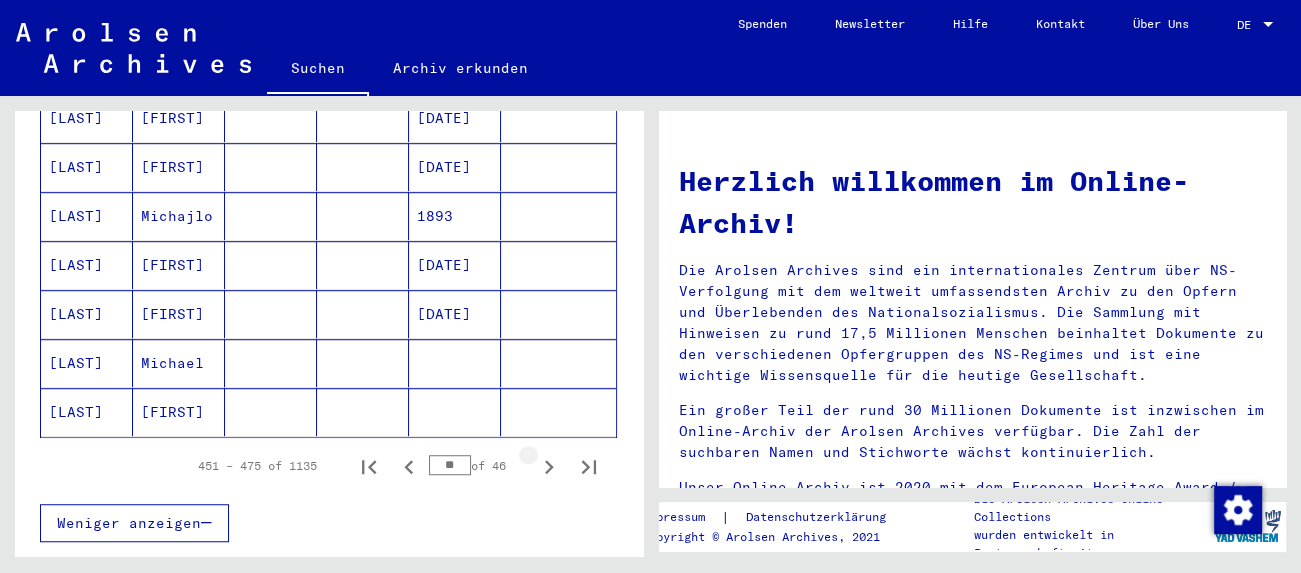 click 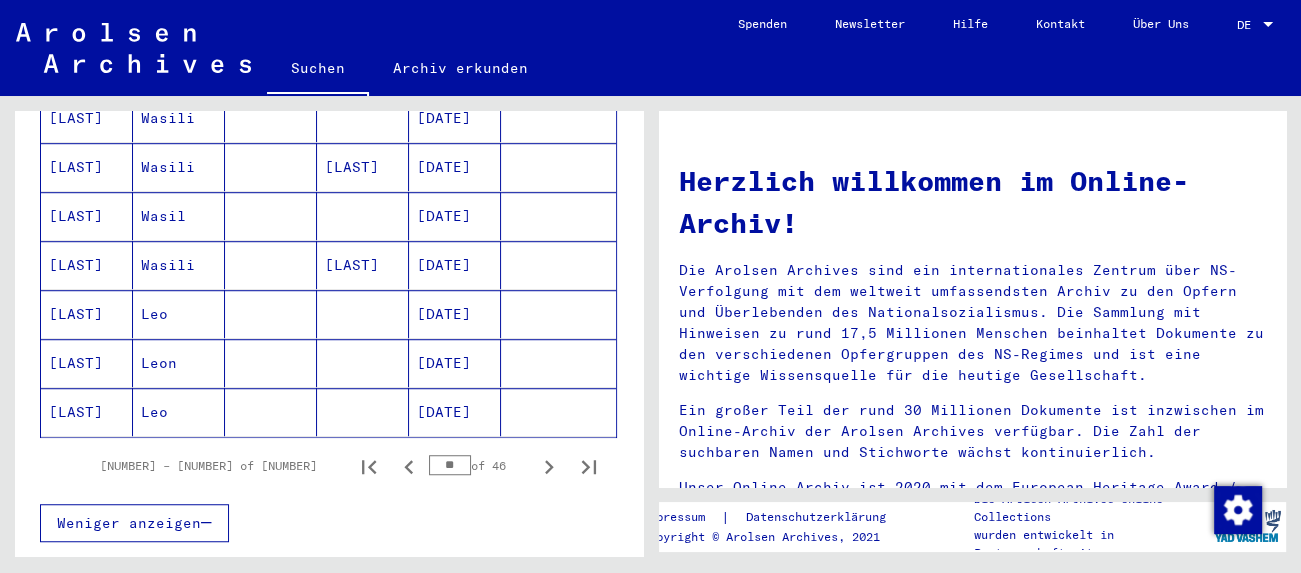 click 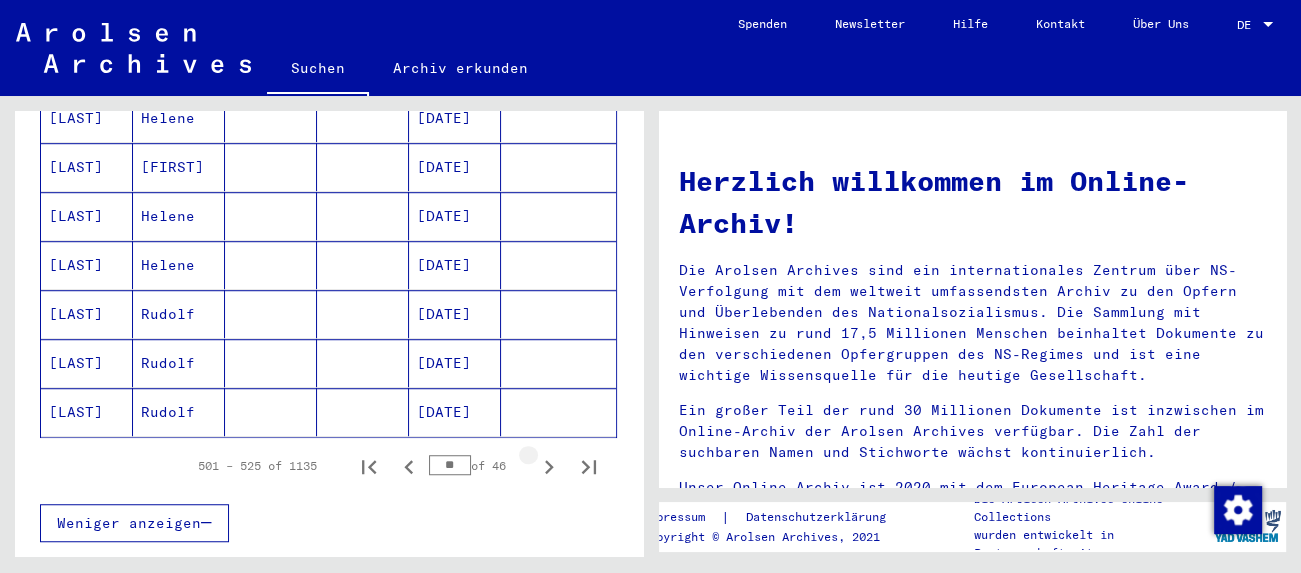 click 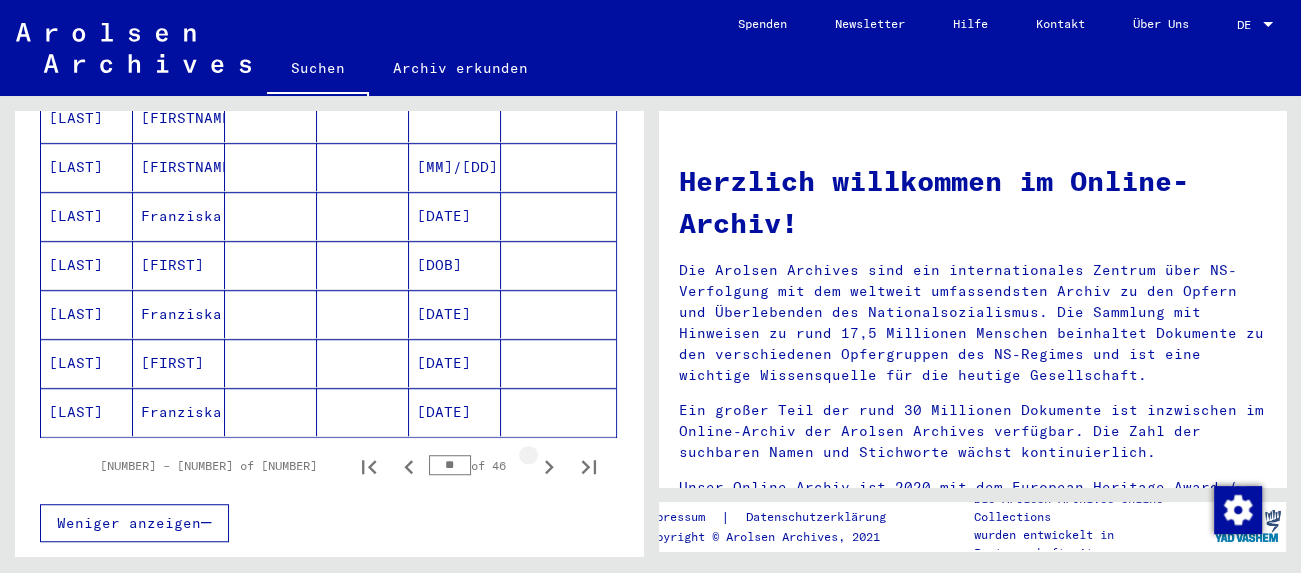 click 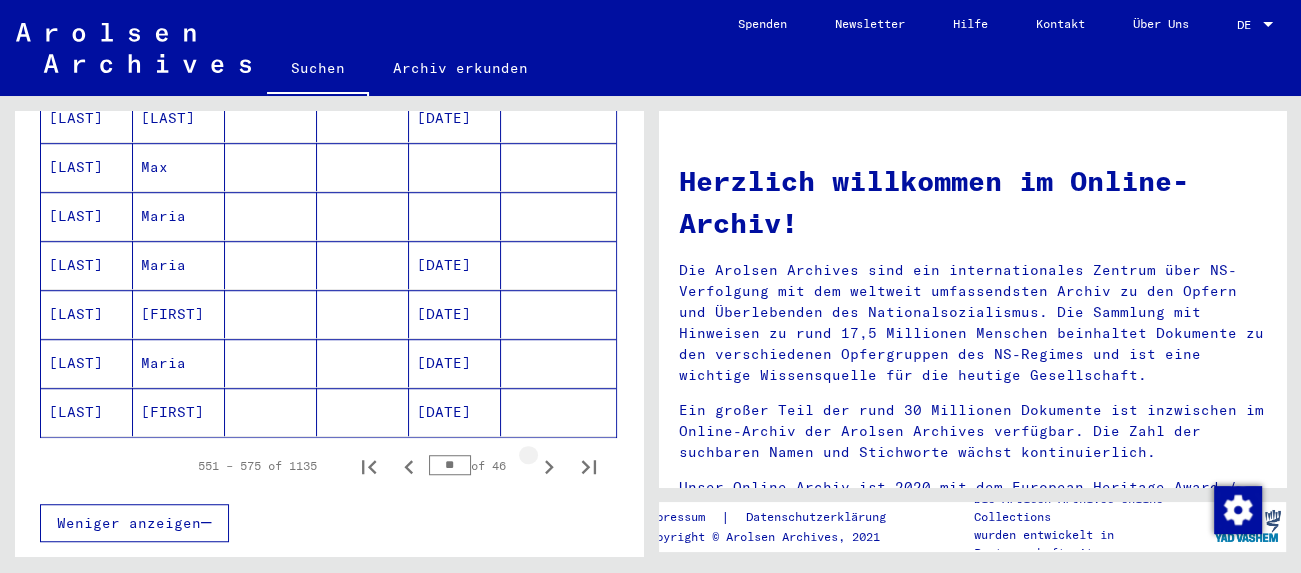 click 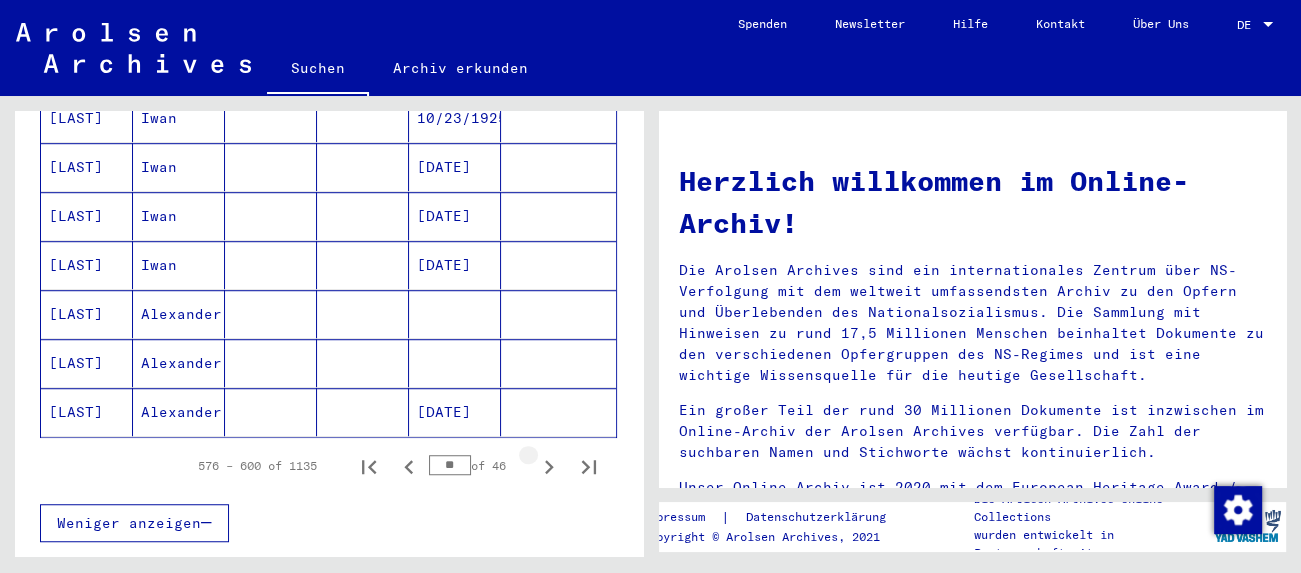 click 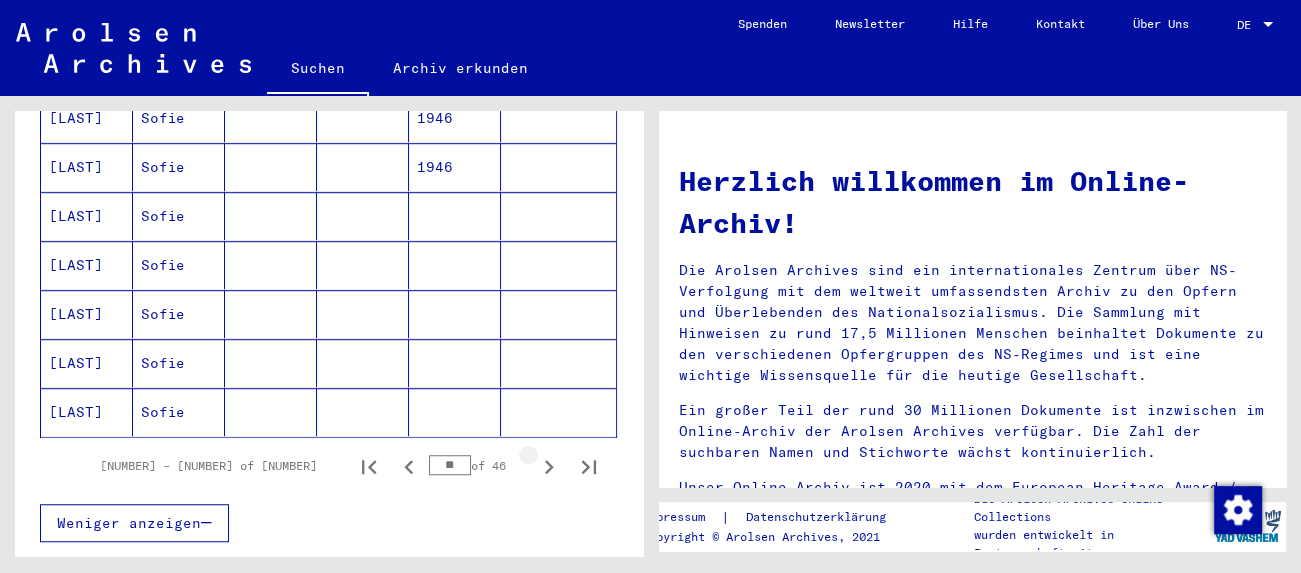 click 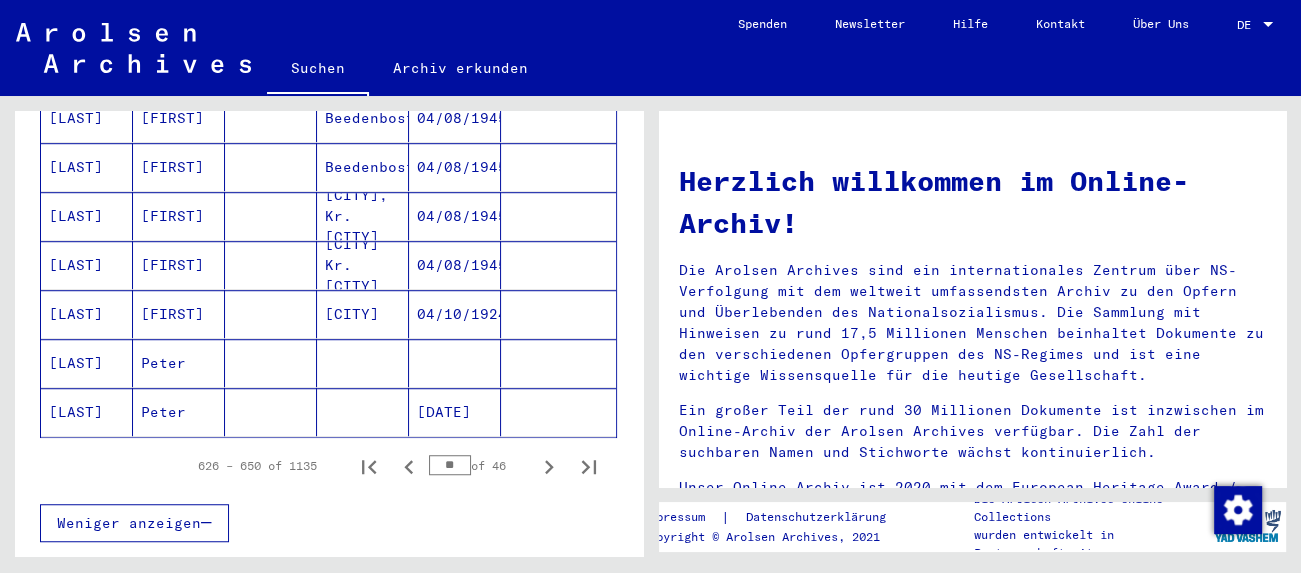 click 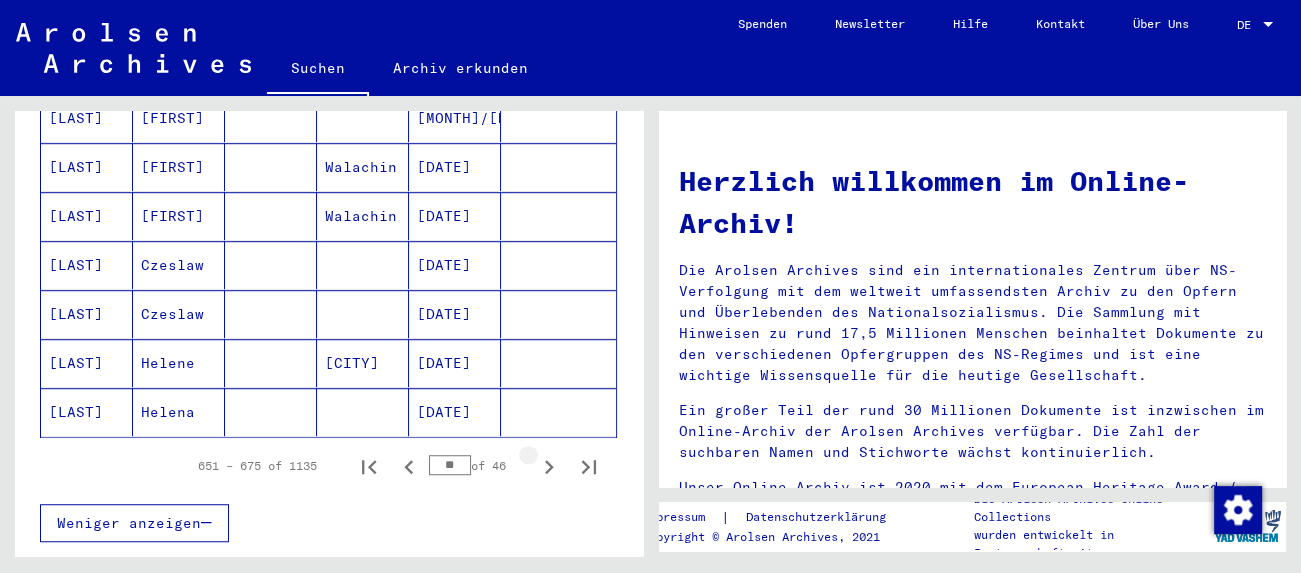 click 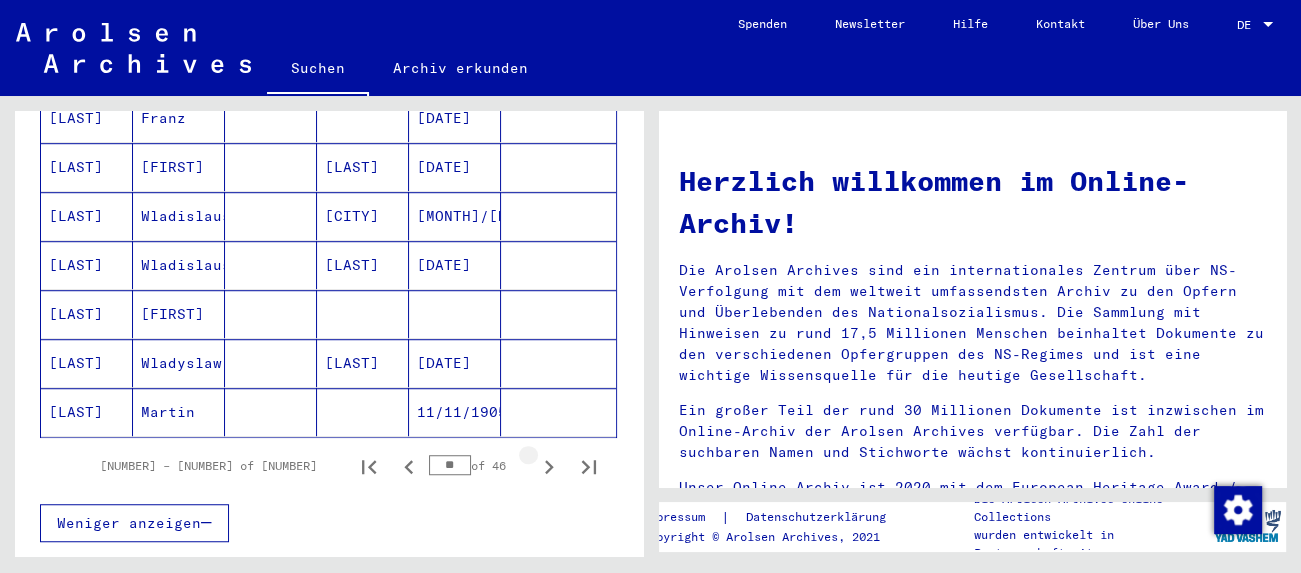 click 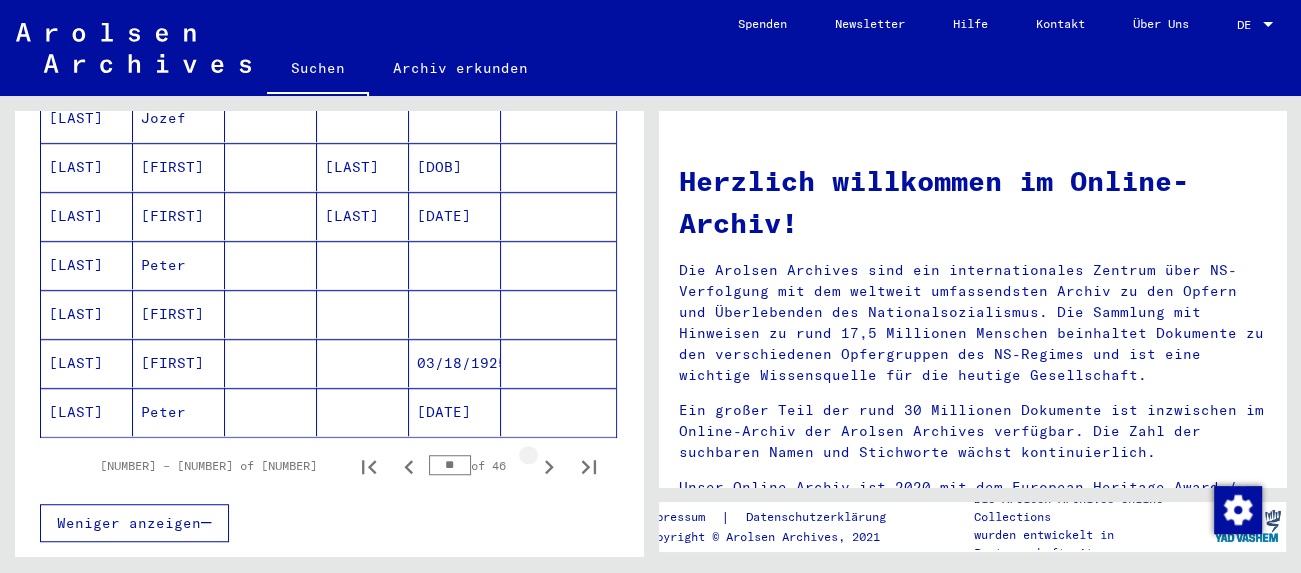click 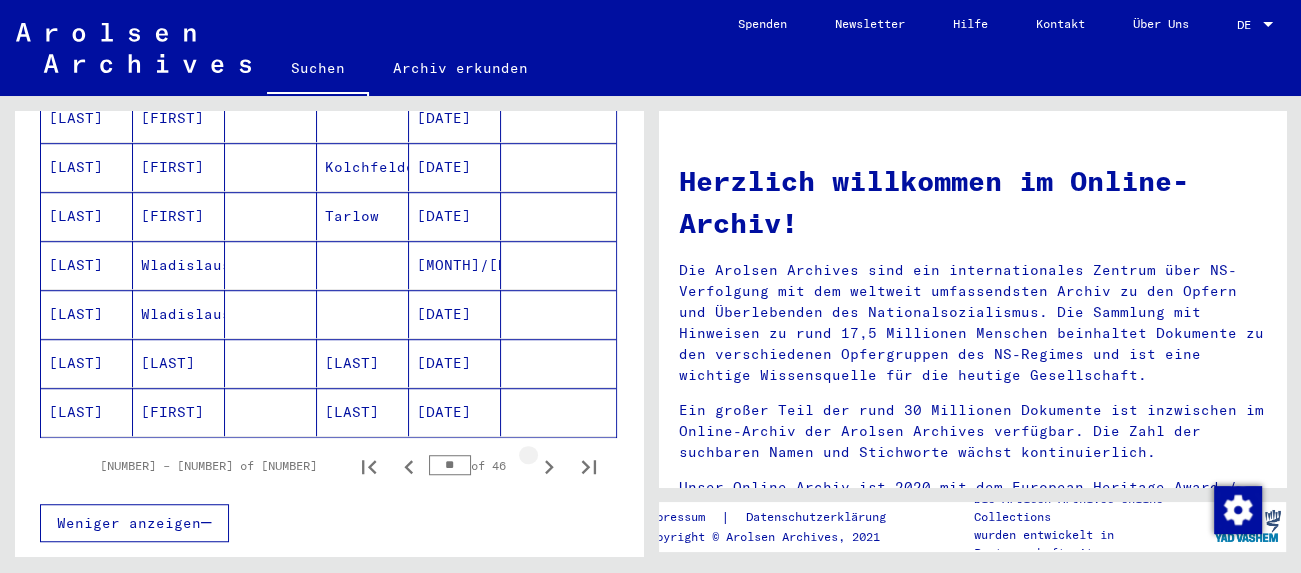 click 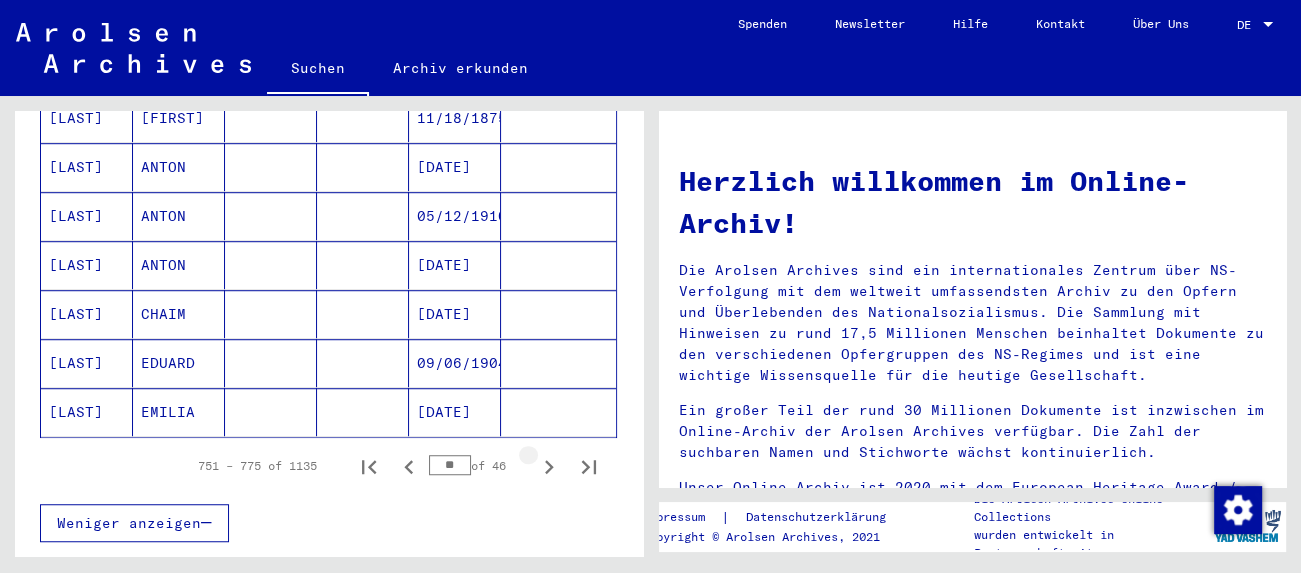 click 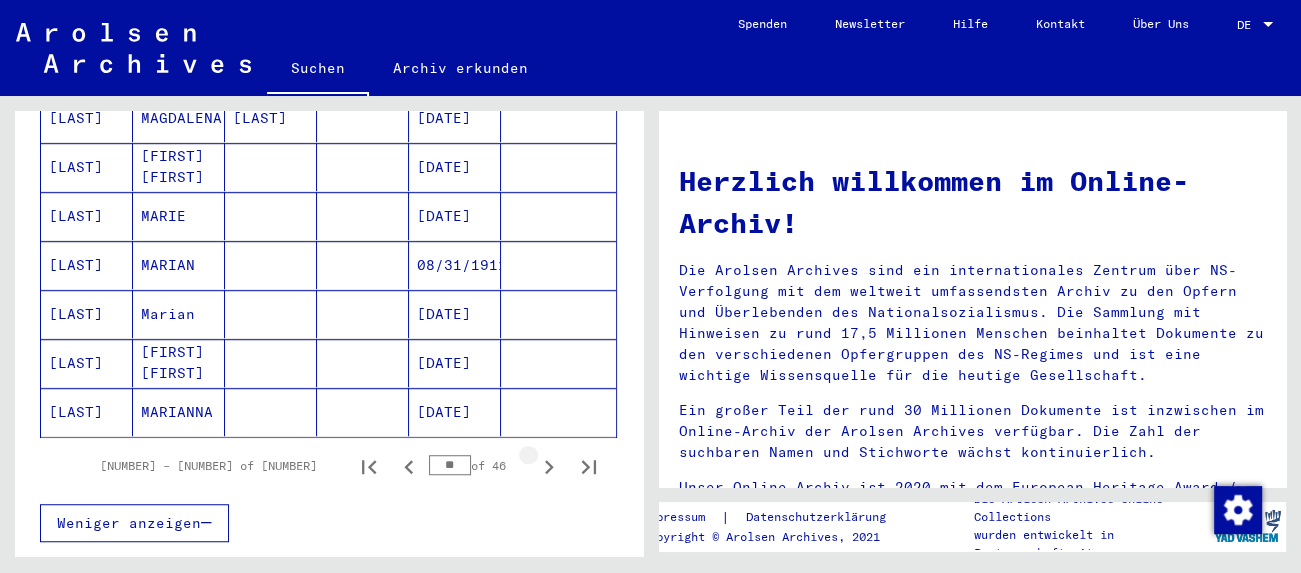 click 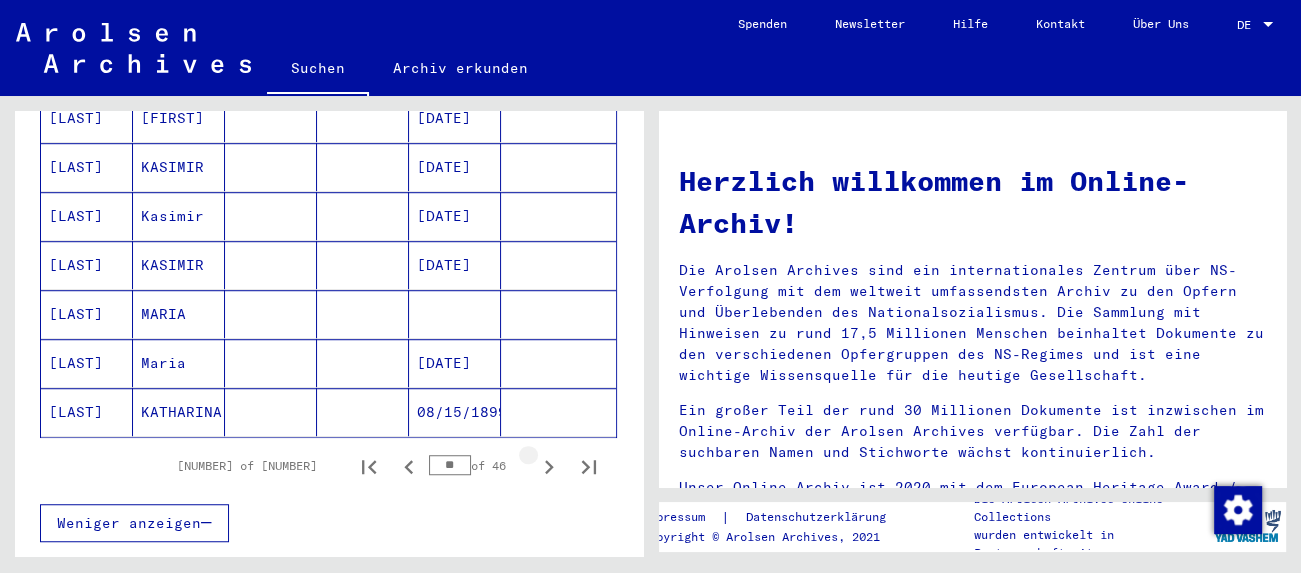 click 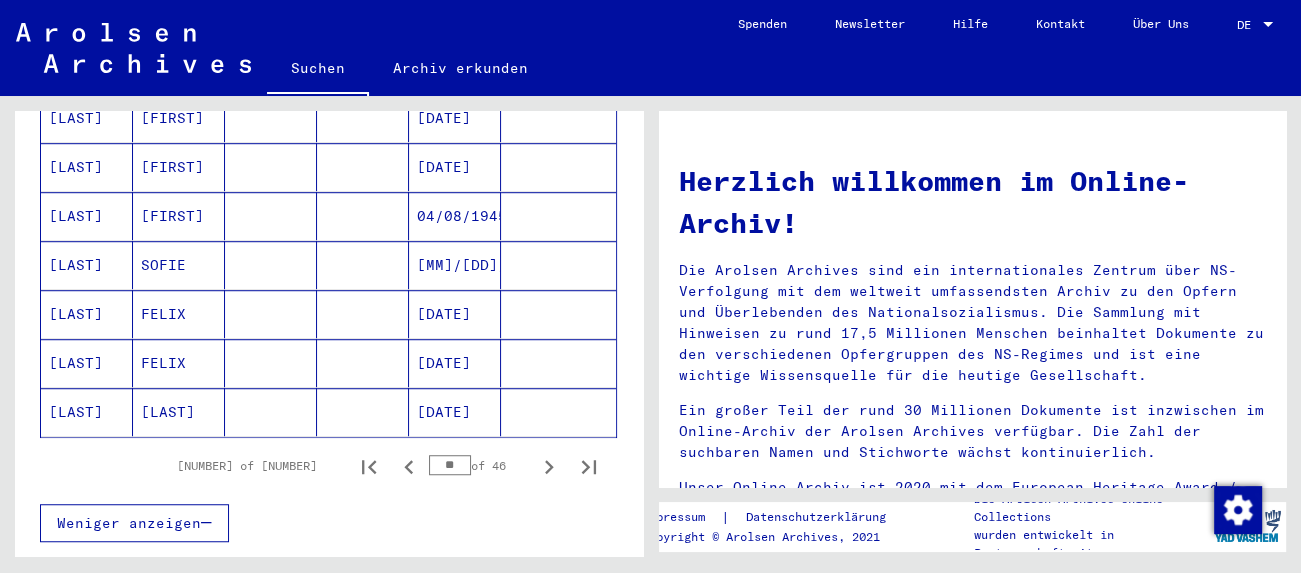 click 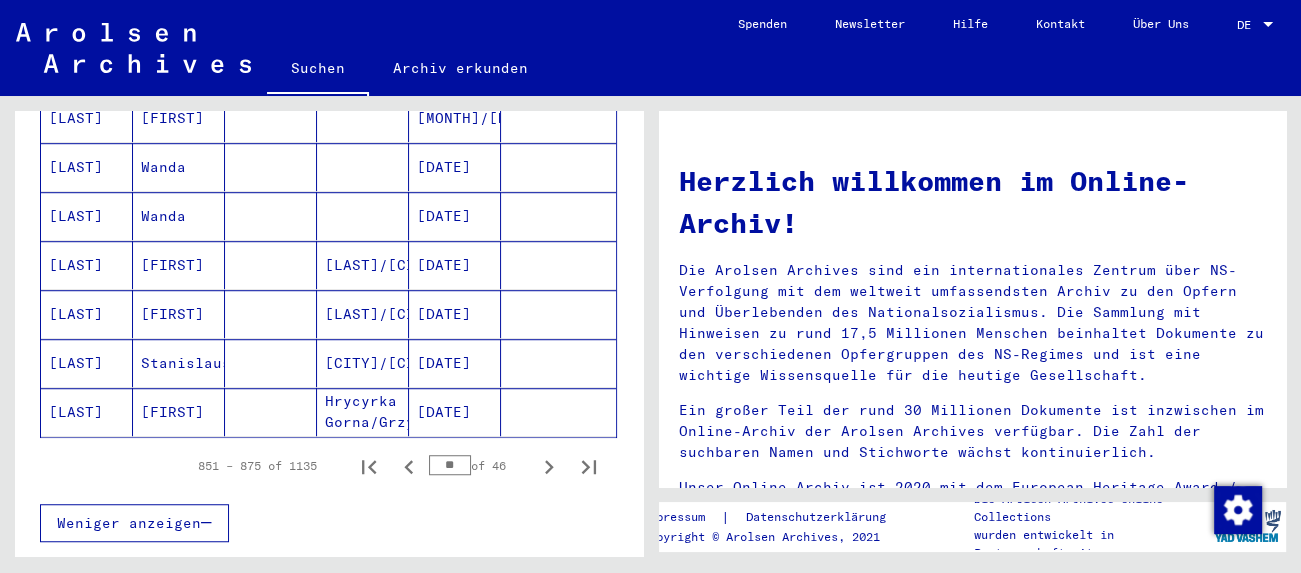 click 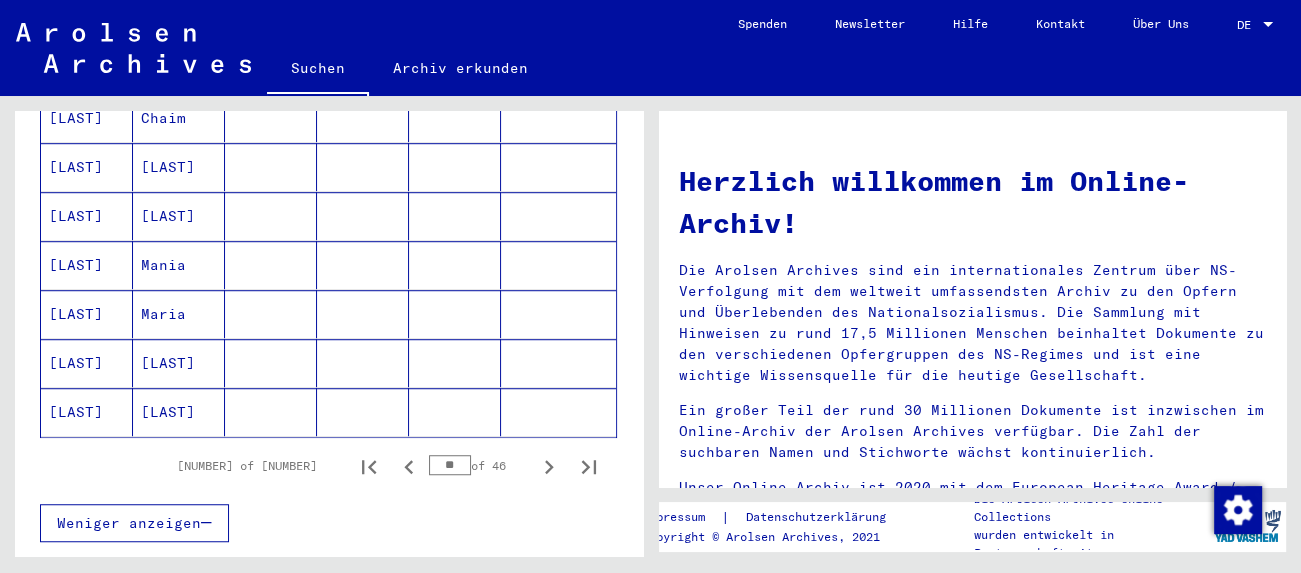 click 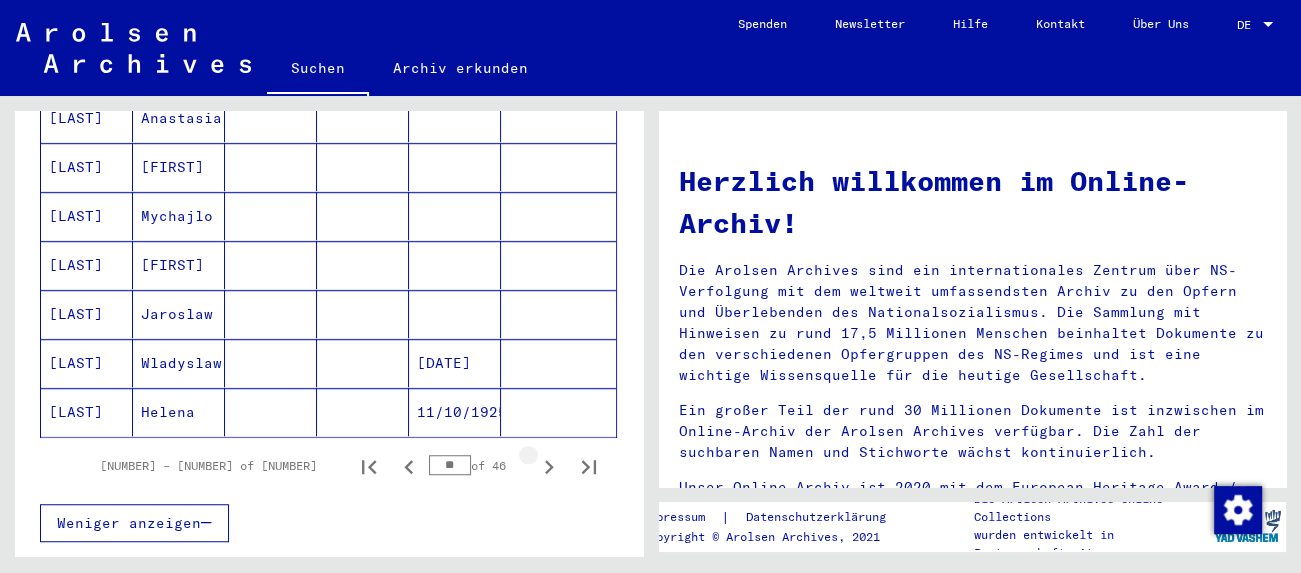 click 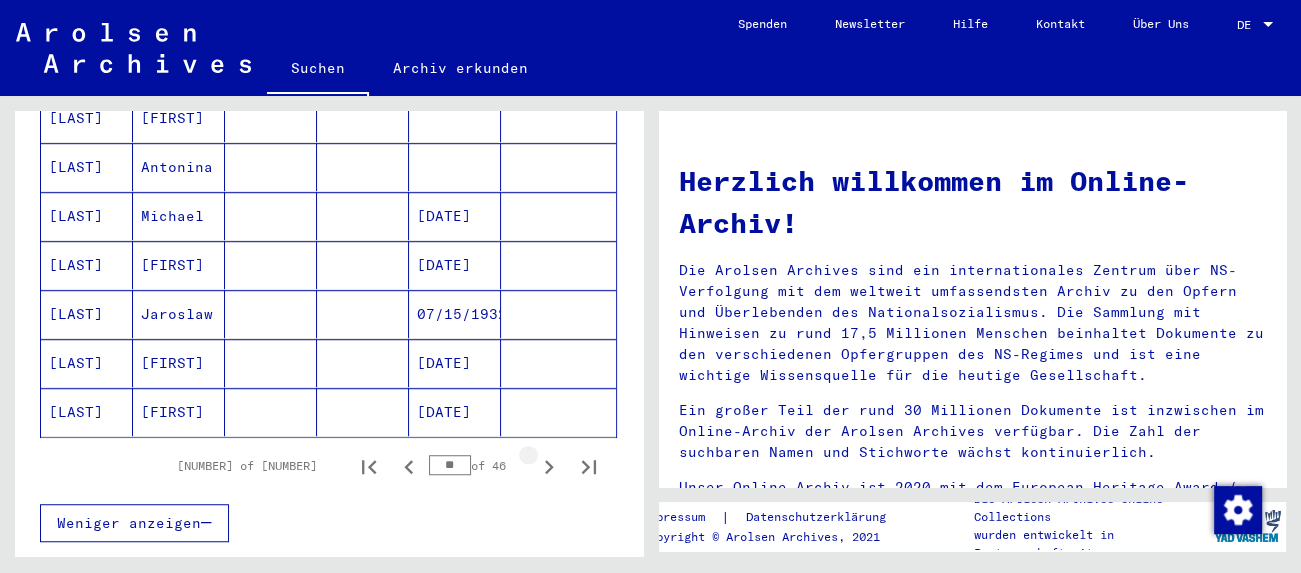 click 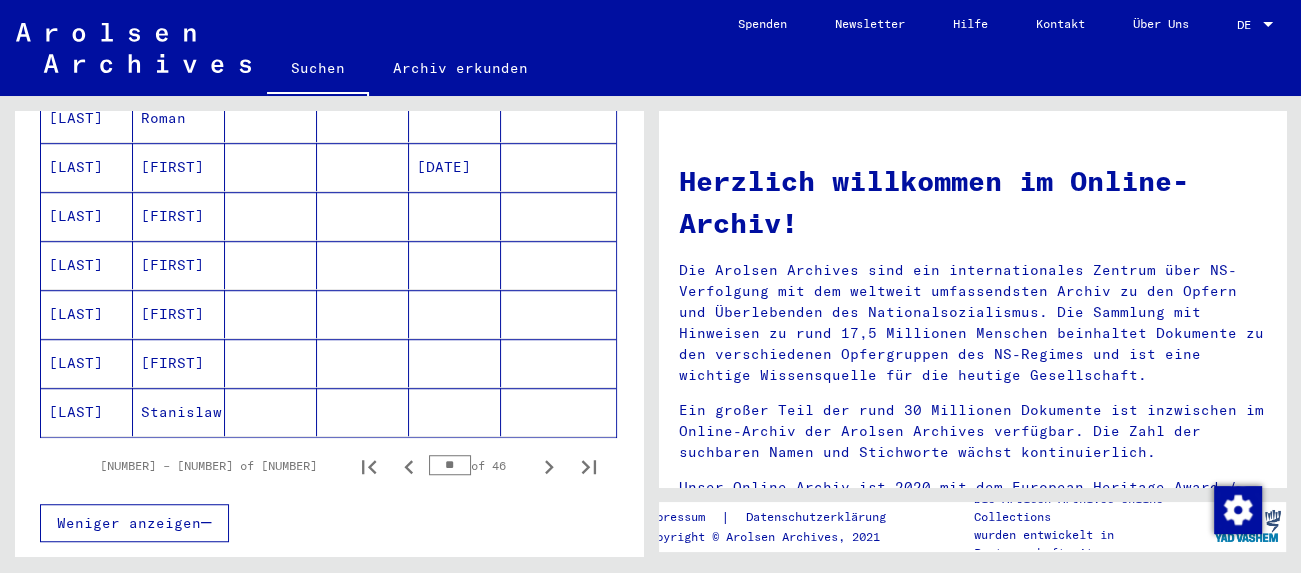 click 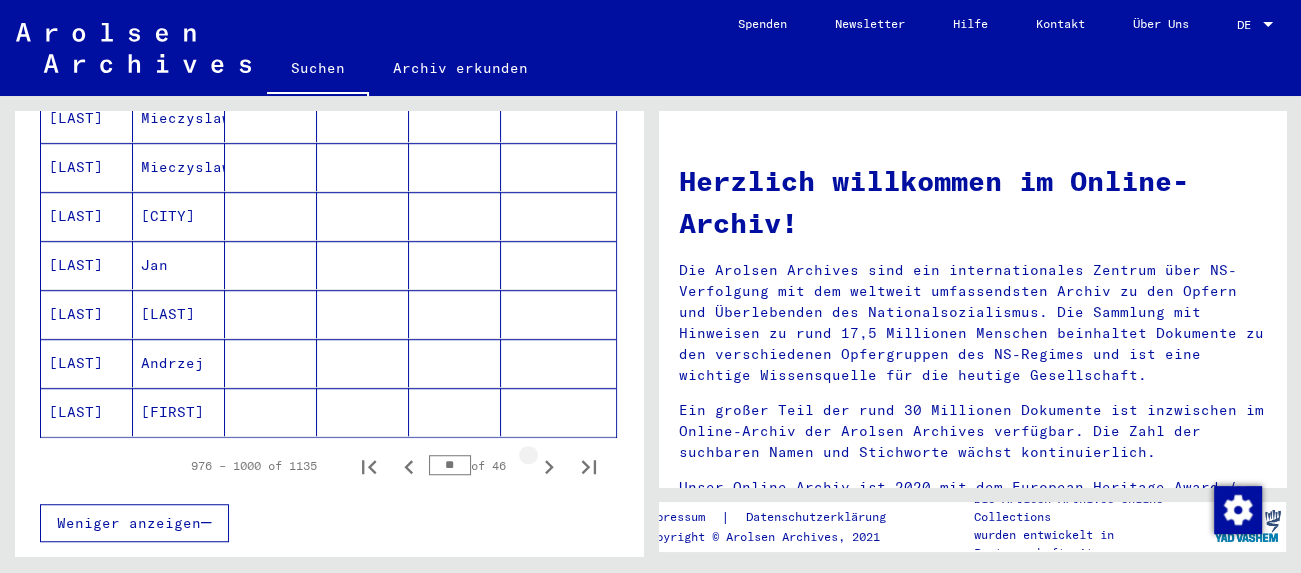 click 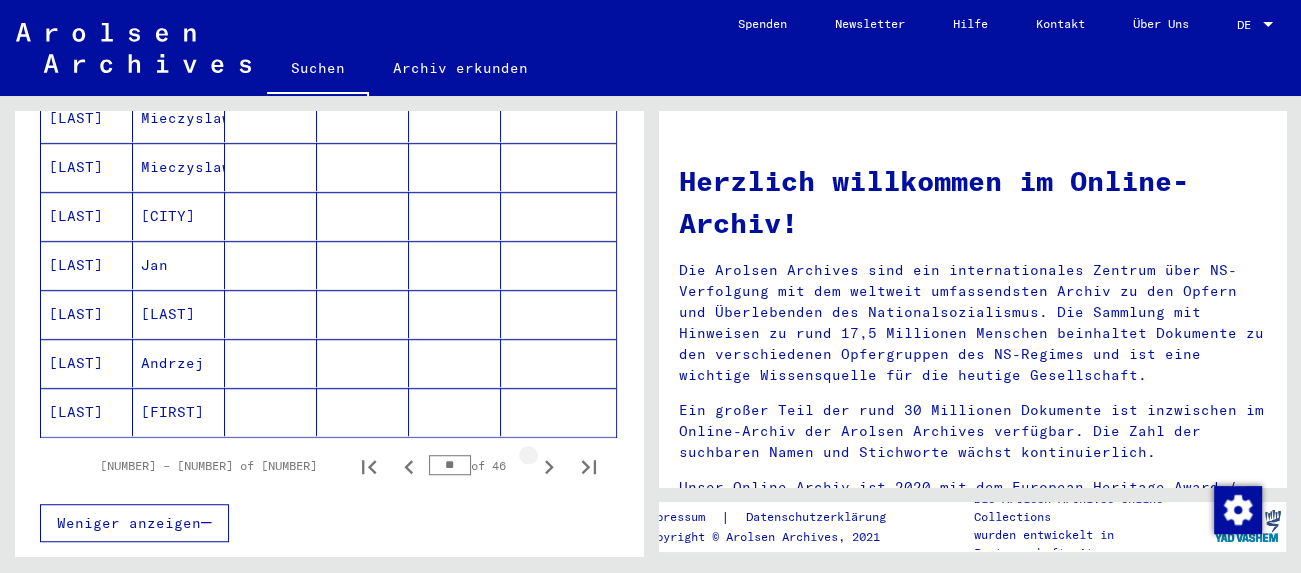 click 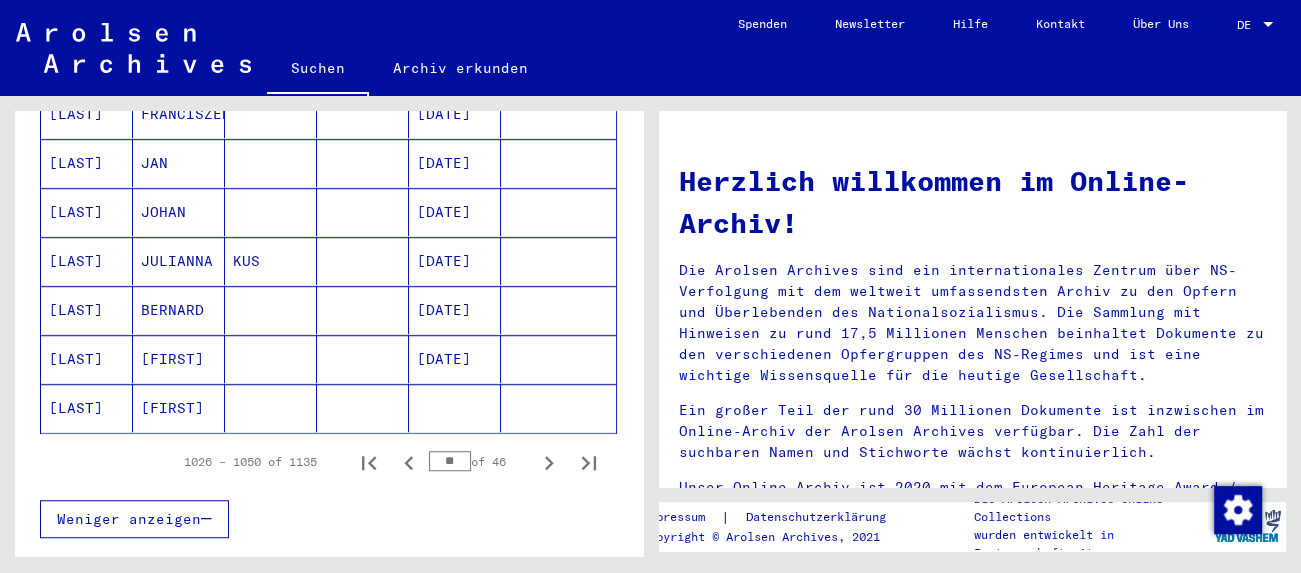 scroll, scrollTop: 1214, scrollLeft: 0, axis: vertical 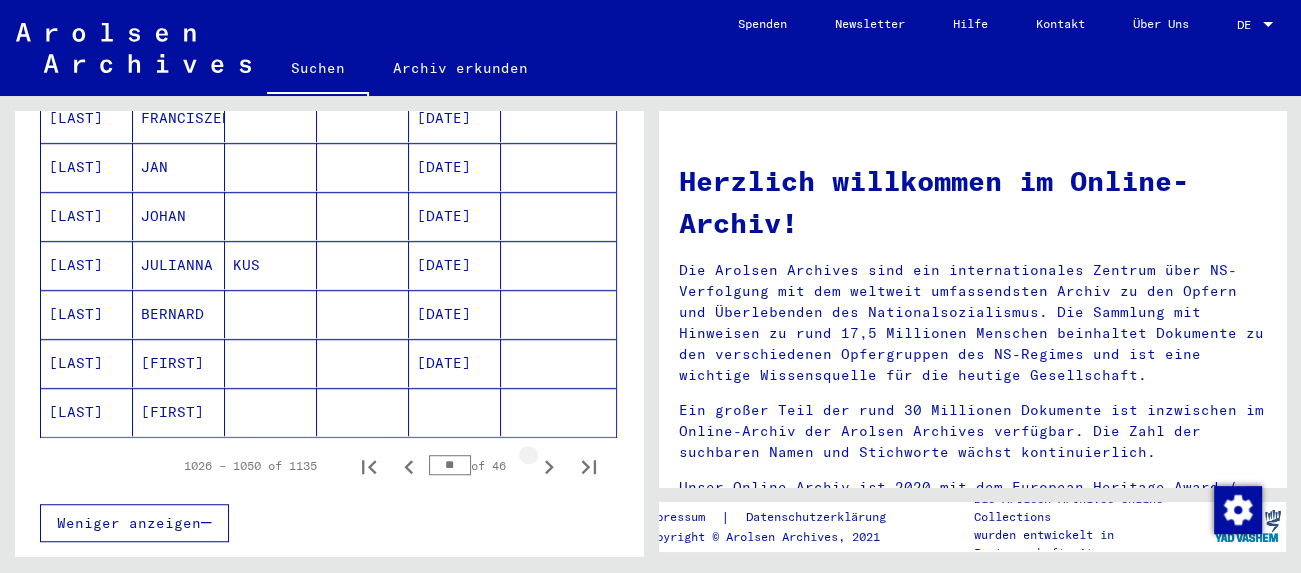 click 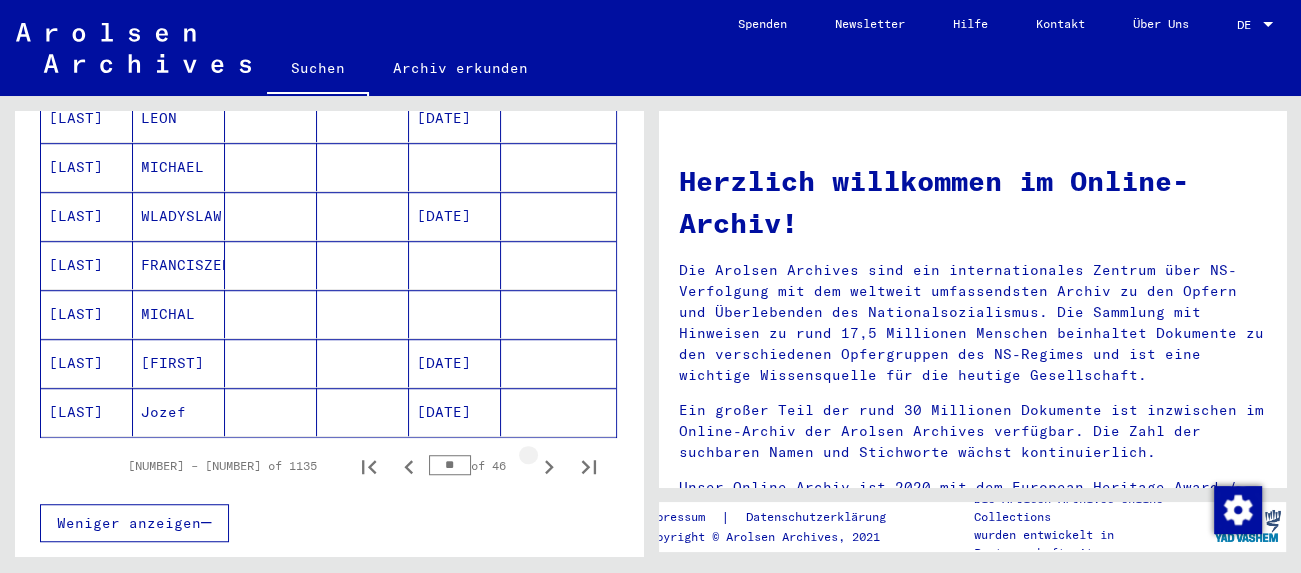 click 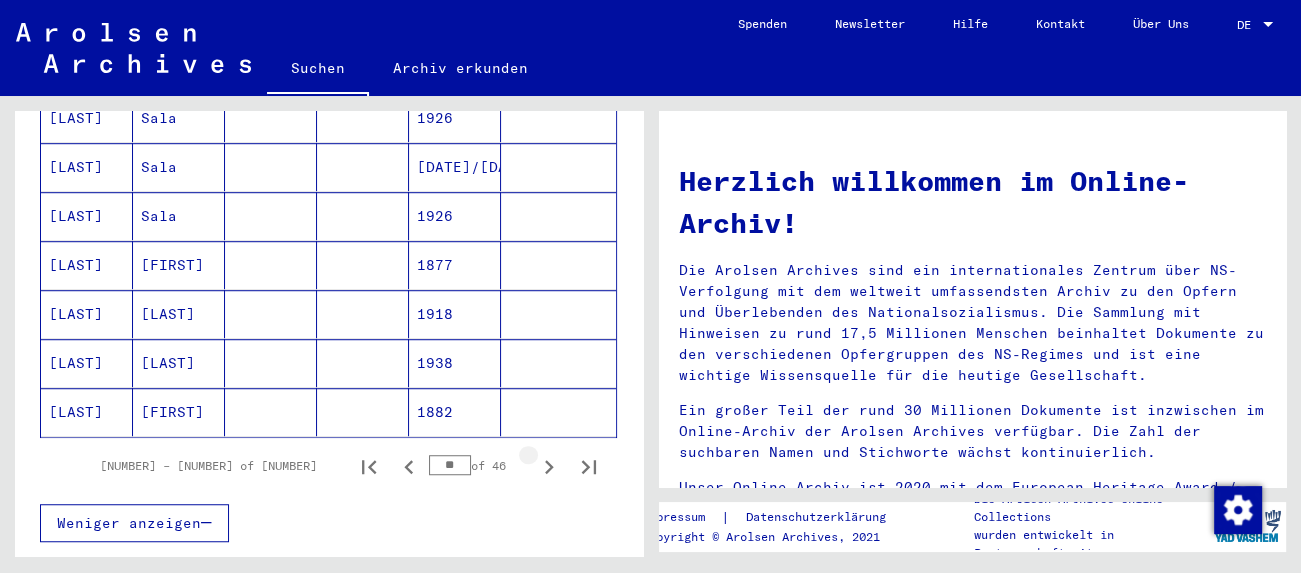click 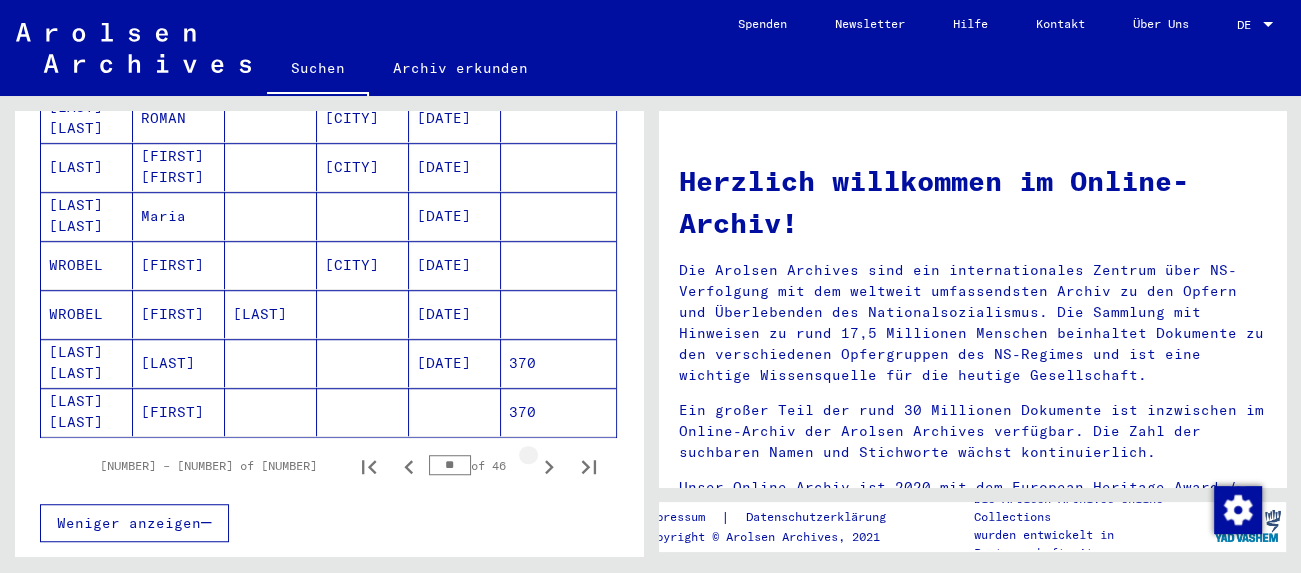 click 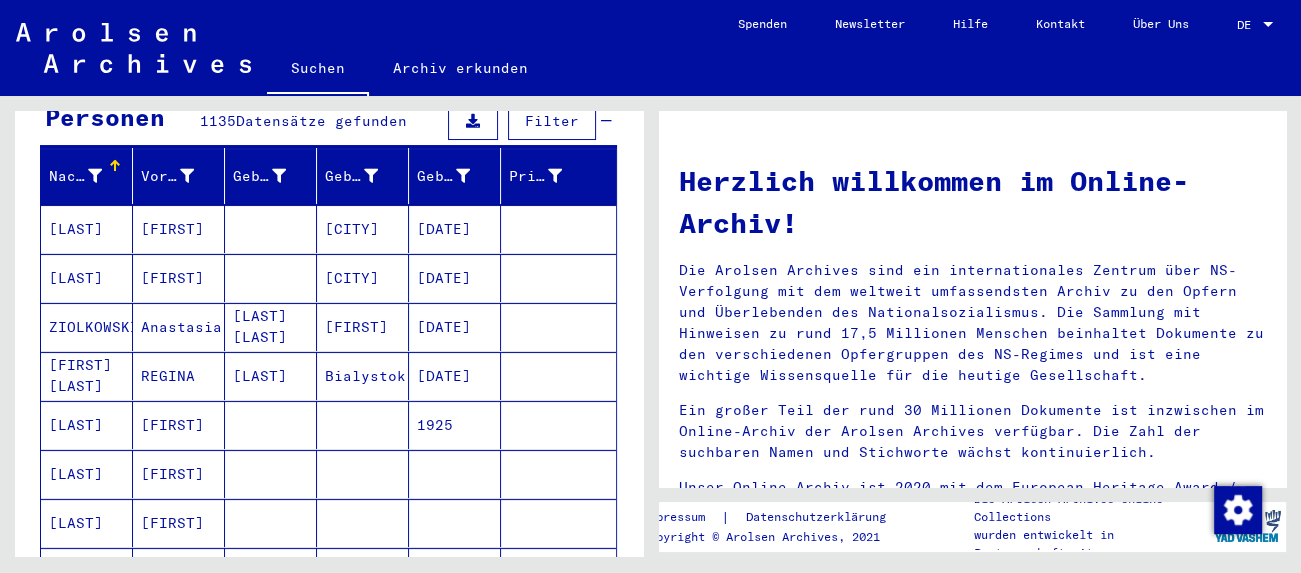 scroll, scrollTop: 442, scrollLeft: 0, axis: vertical 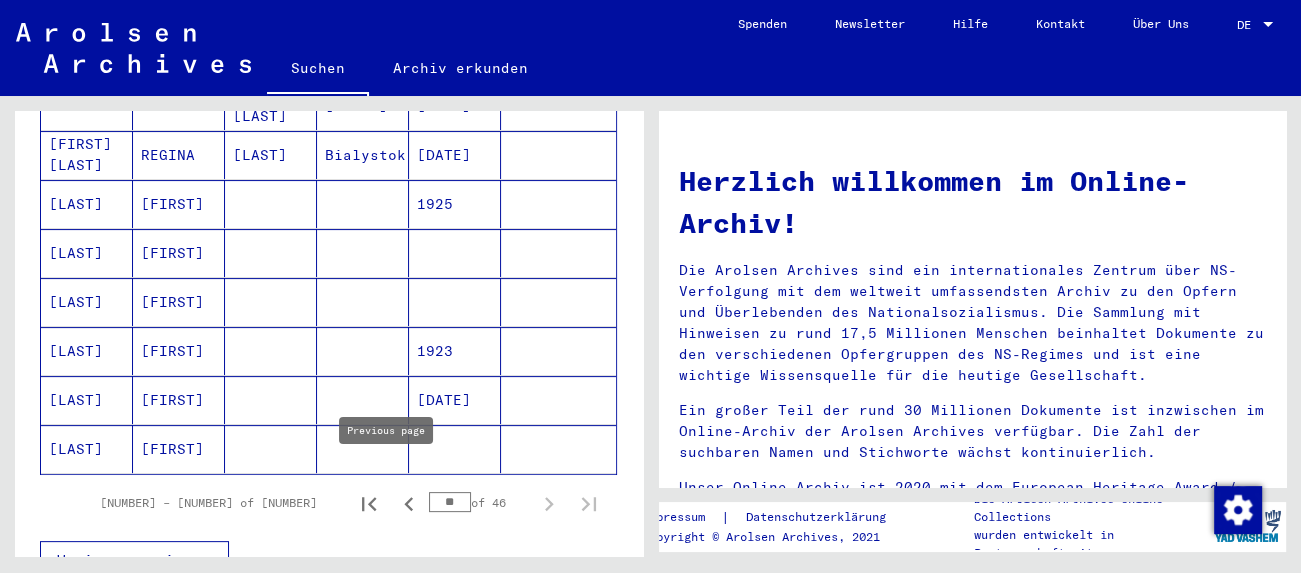 click 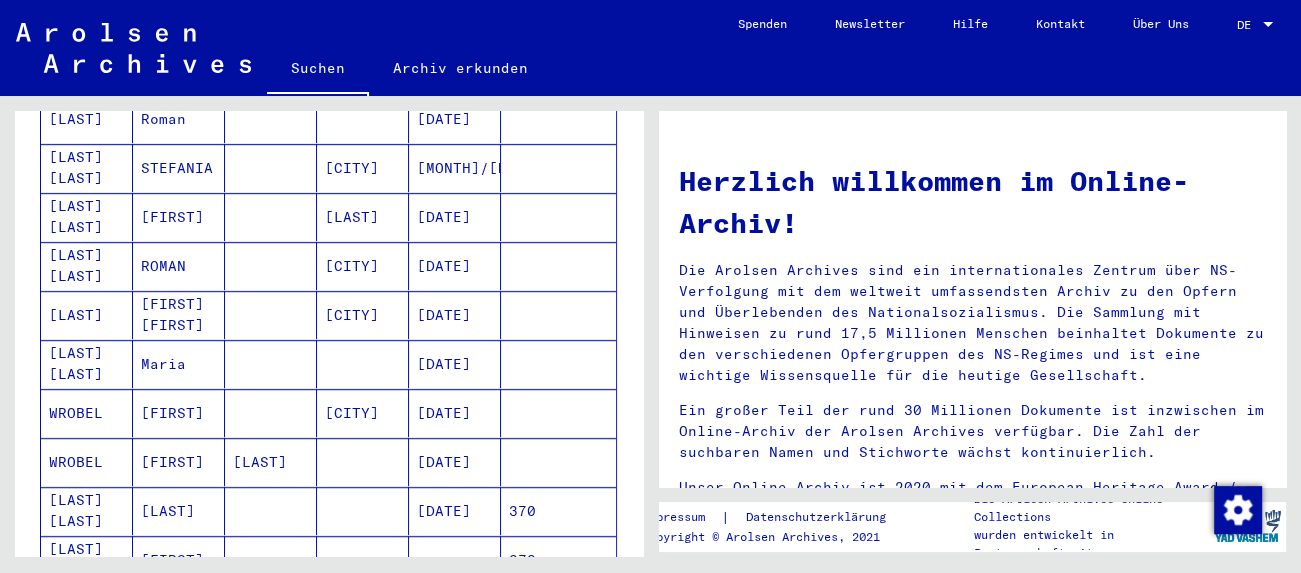scroll, scrollTop: 1104, scrollLeft: 0, axis: vertical 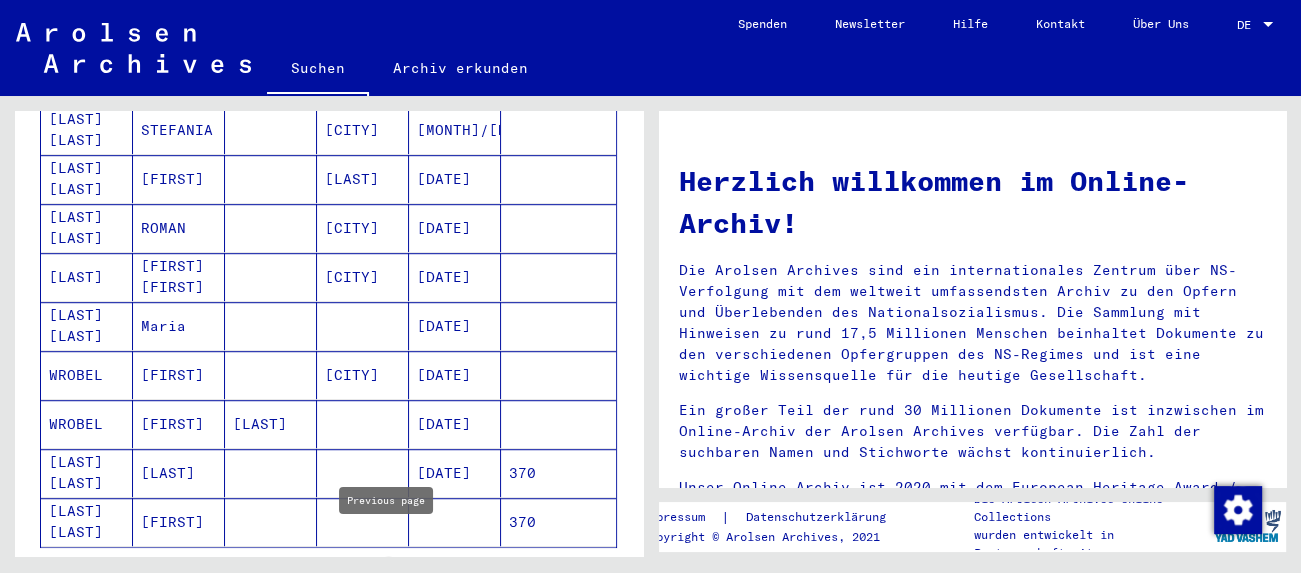 click 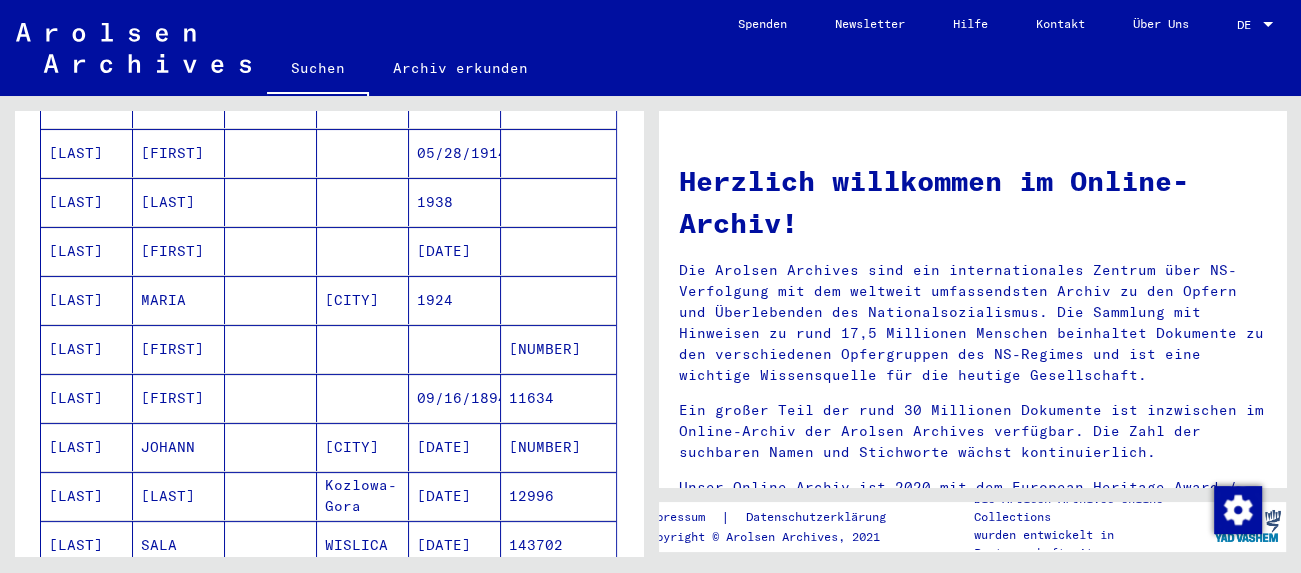 scroll, scrollTop: 0, scrollLeft: 0, axis: both 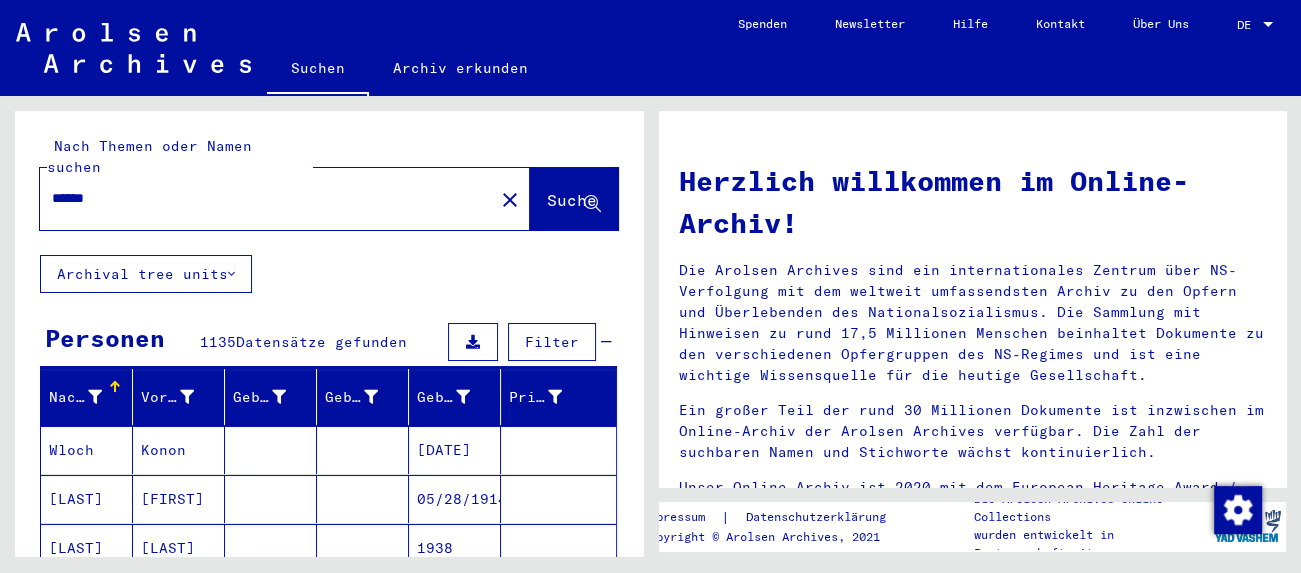 drag, startPoint x: 114, startPoint y: 184, endPoint x: 38, endPoint y: 193, distance: 76.53104 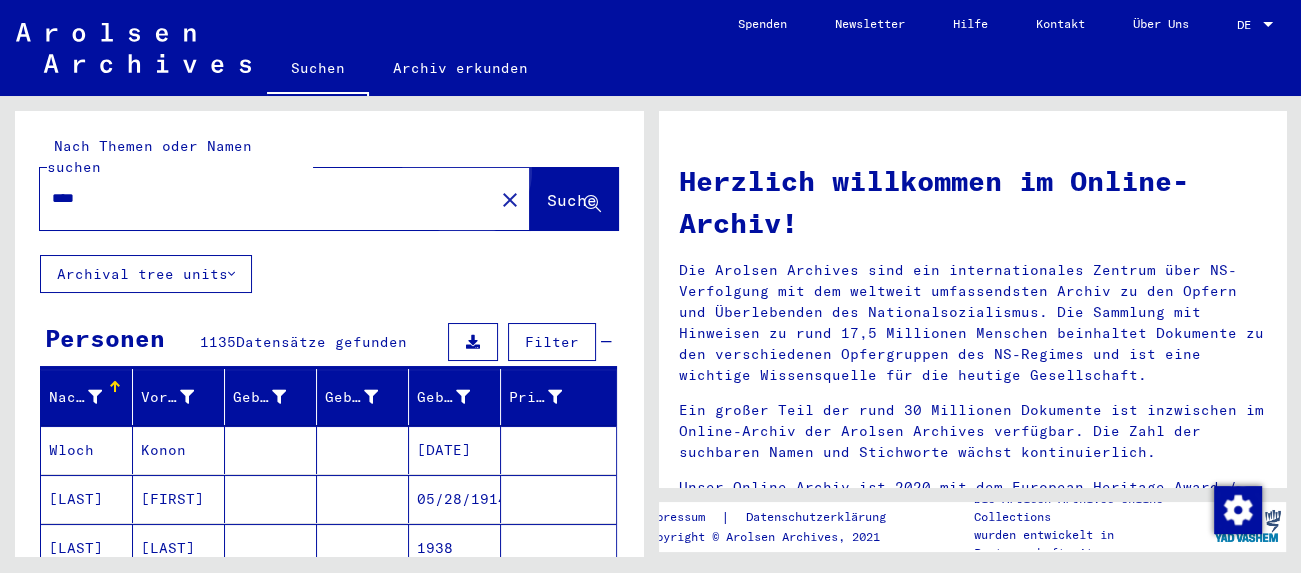 click on "Suche" 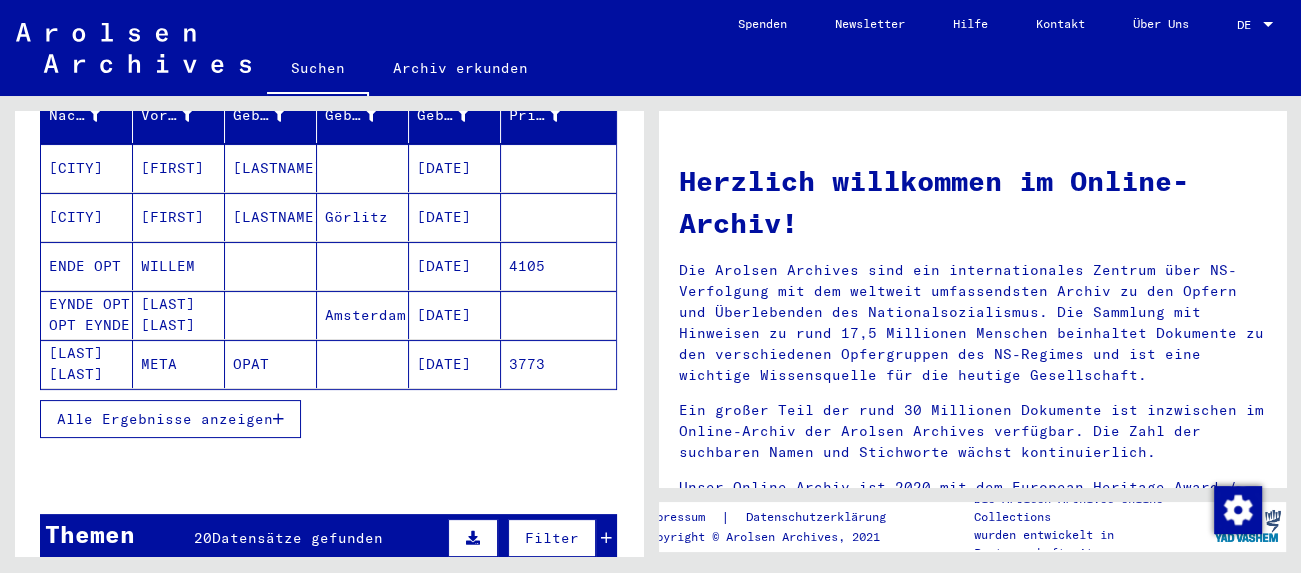 scroll, scrollTop: 331, scrollLeft: 0, axis: vertical 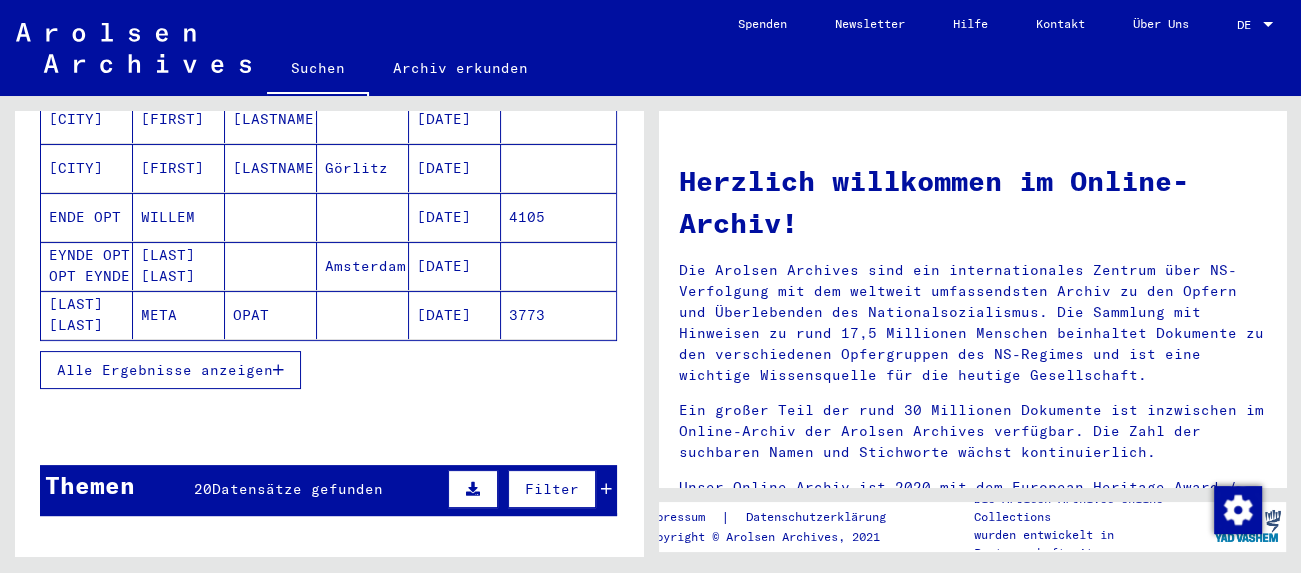 click on "Alle Ergebnisse anzeigen" at bounding box center [165, 370] 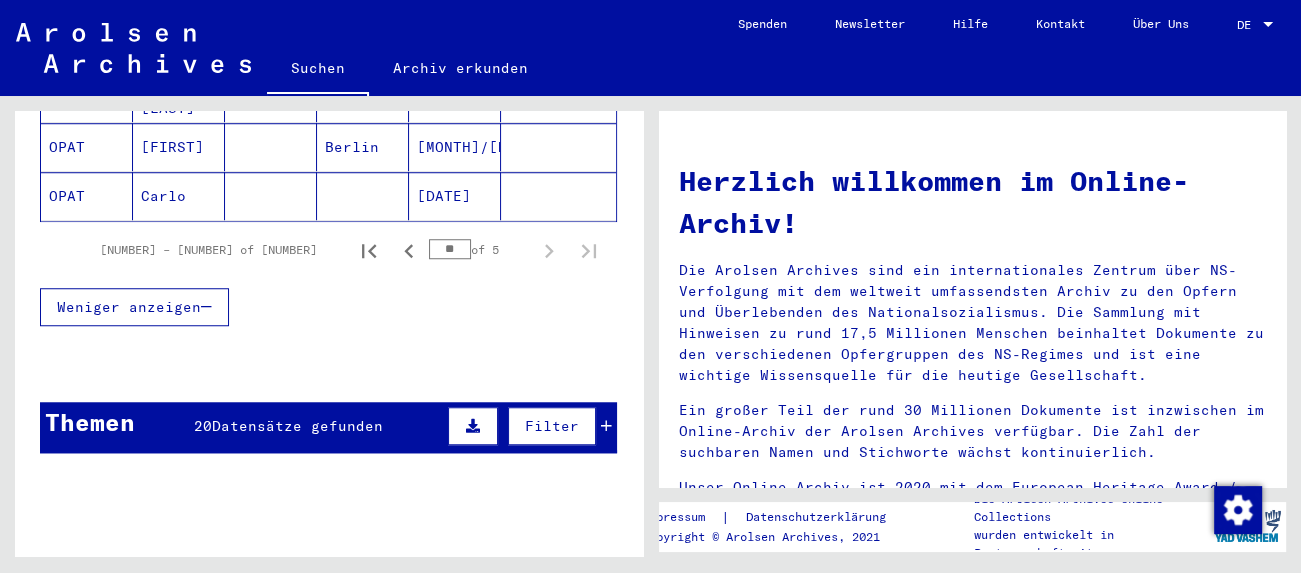 scroll, scrollTop: 1435, scrollLeft: 0, axis: vertical 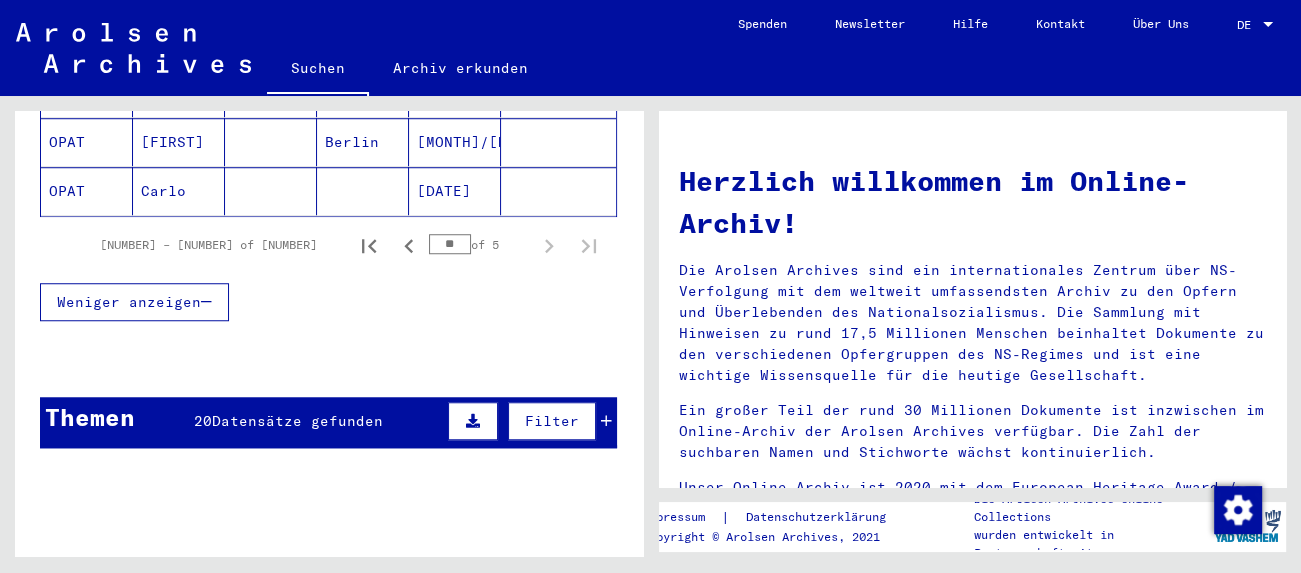 click on "Datensätze gefunden" at bounding box center [297, 421] 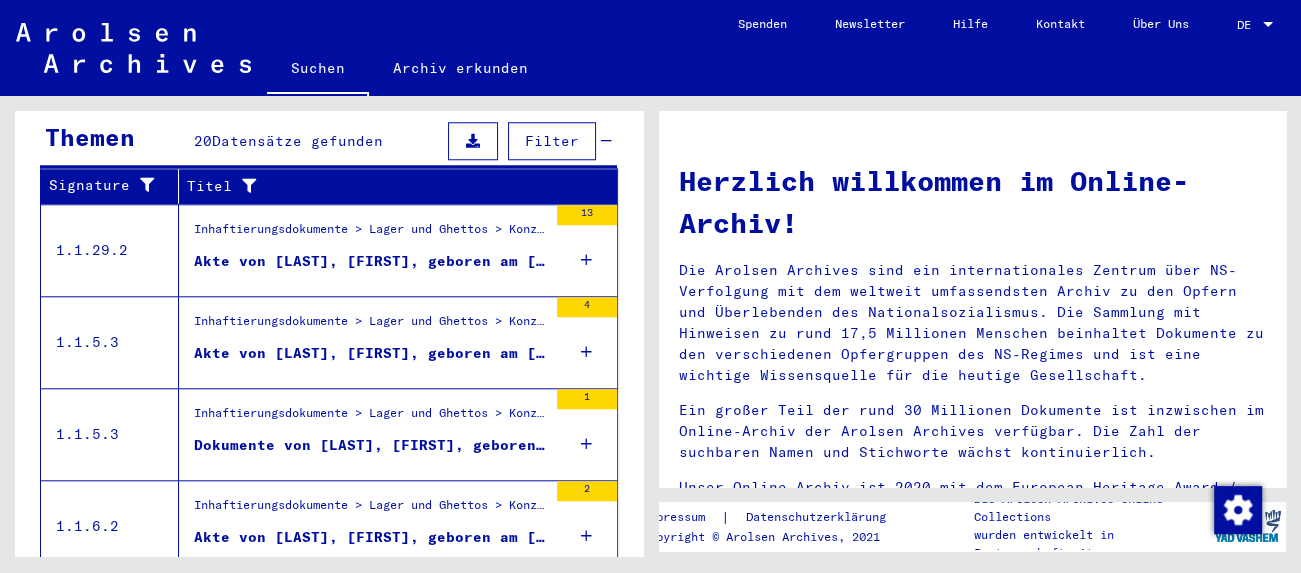 scroll, scrollTop: 1851, scrollLeft: 0, axis: vertical 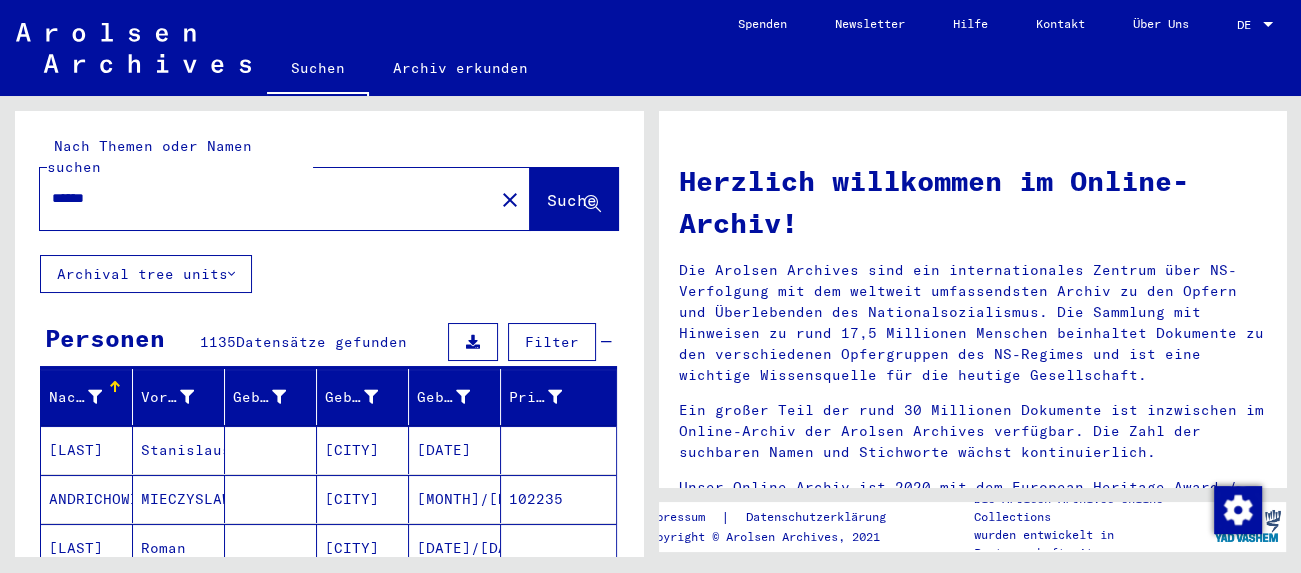 click on "******" at bounding box center [261, 198] 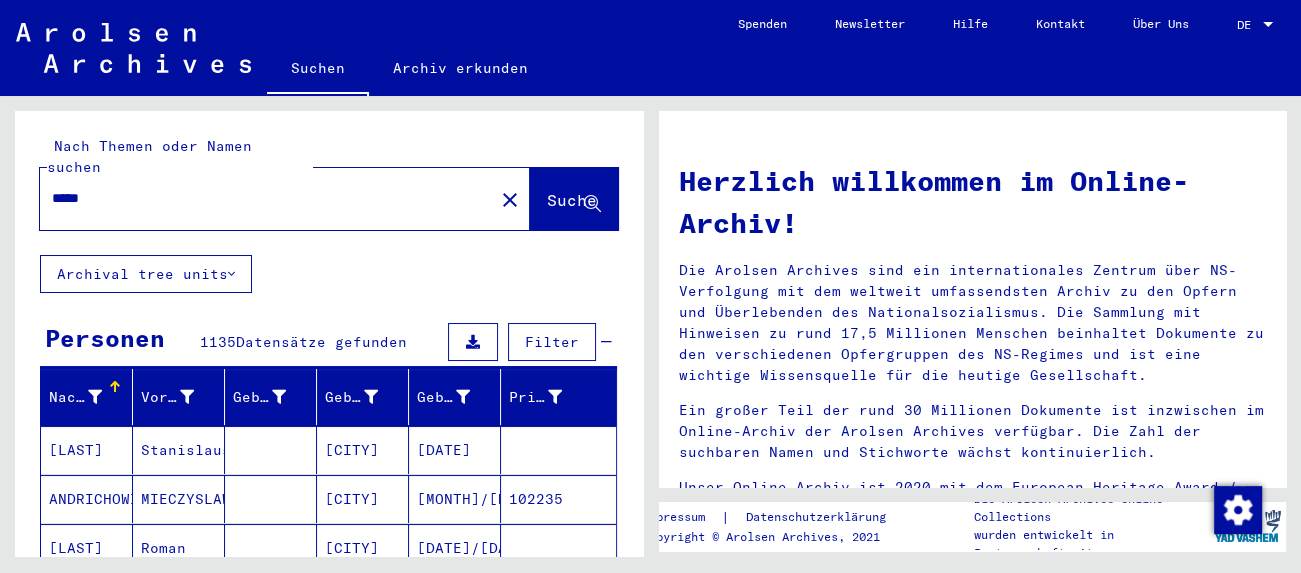 type on "*****" 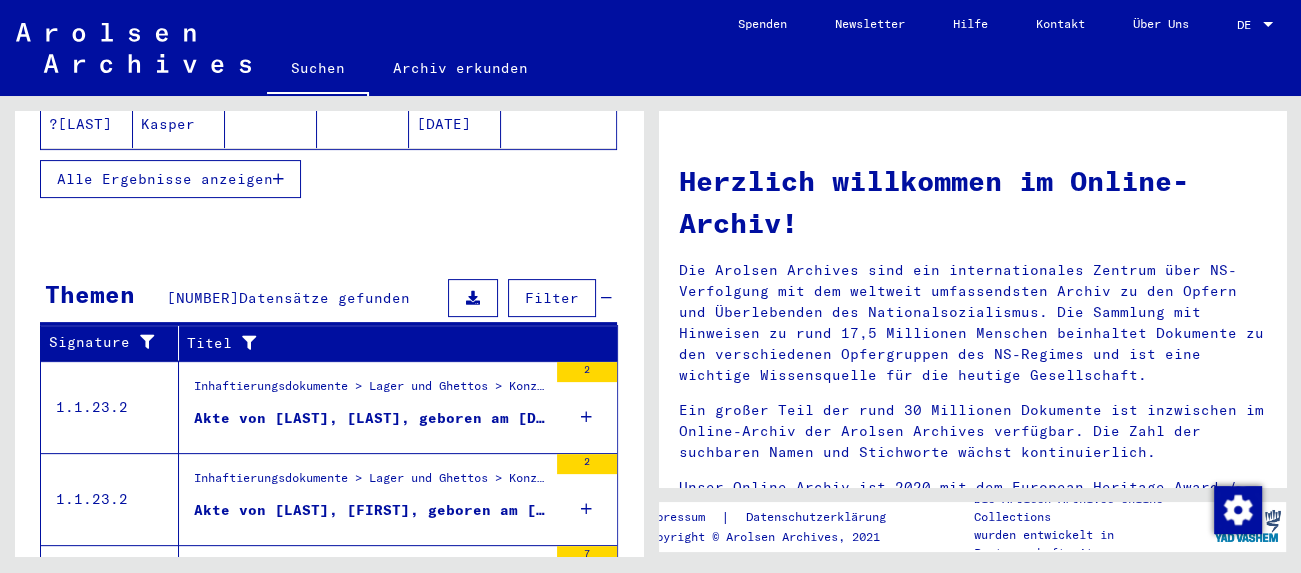 scroll, scrollTop: 819, scrollLeft: 0, axis: vertical 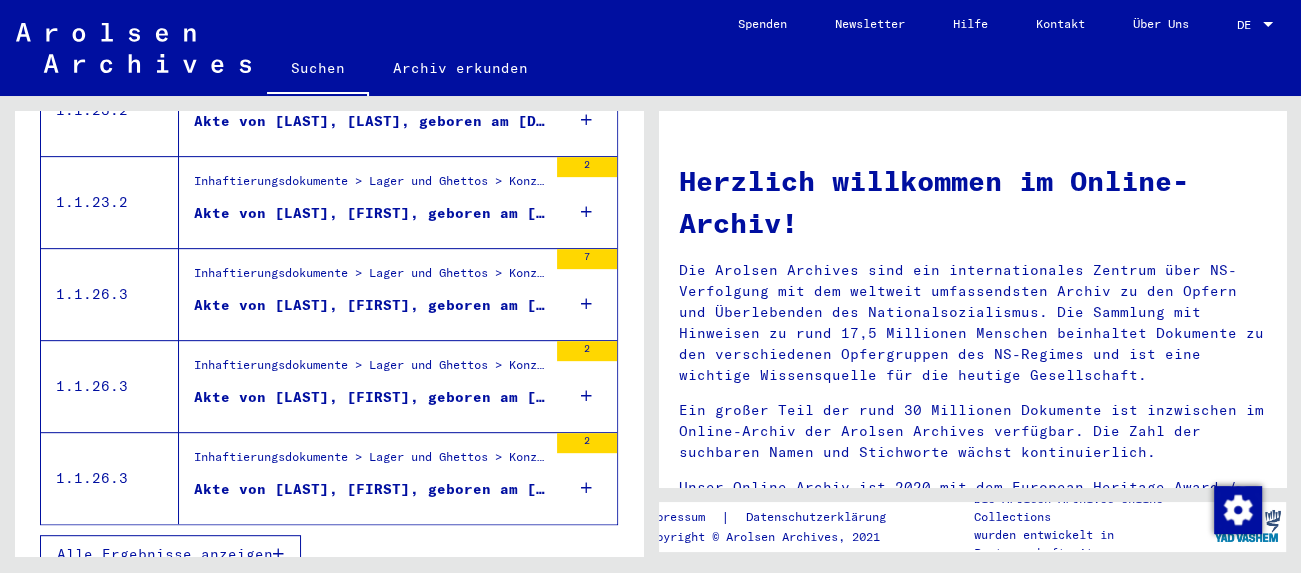 click on "Alle Ergebnisse anzeigen" at bounding box center (165, 554) 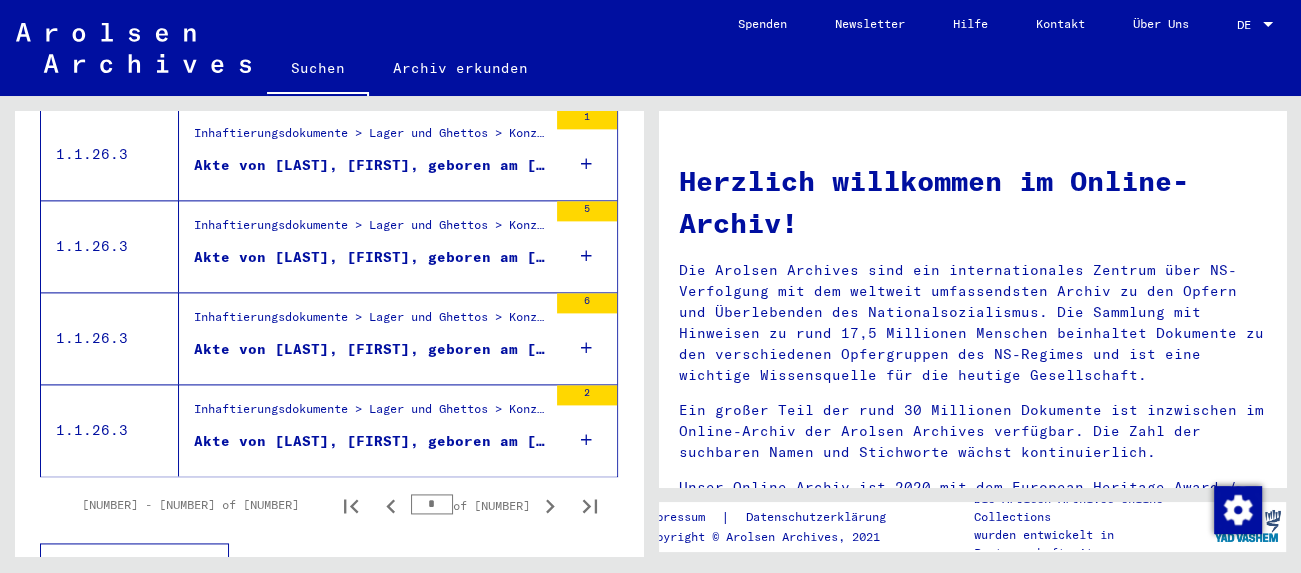 scroll, scrollTop: 2352, scrollLeft: 0, axis: vertical 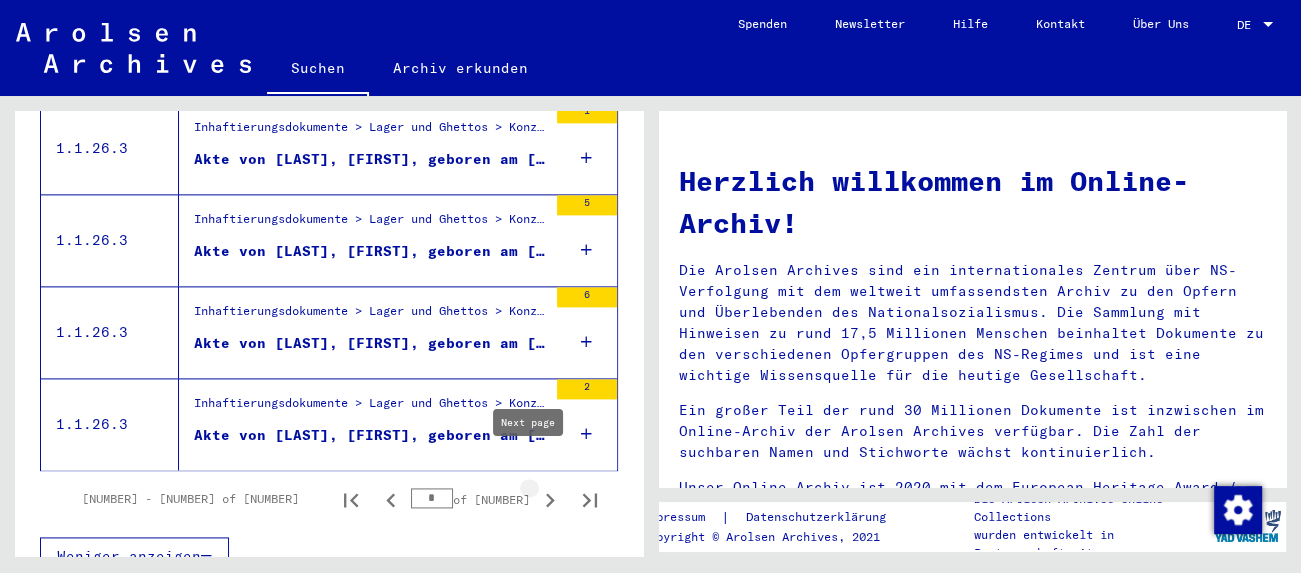 click 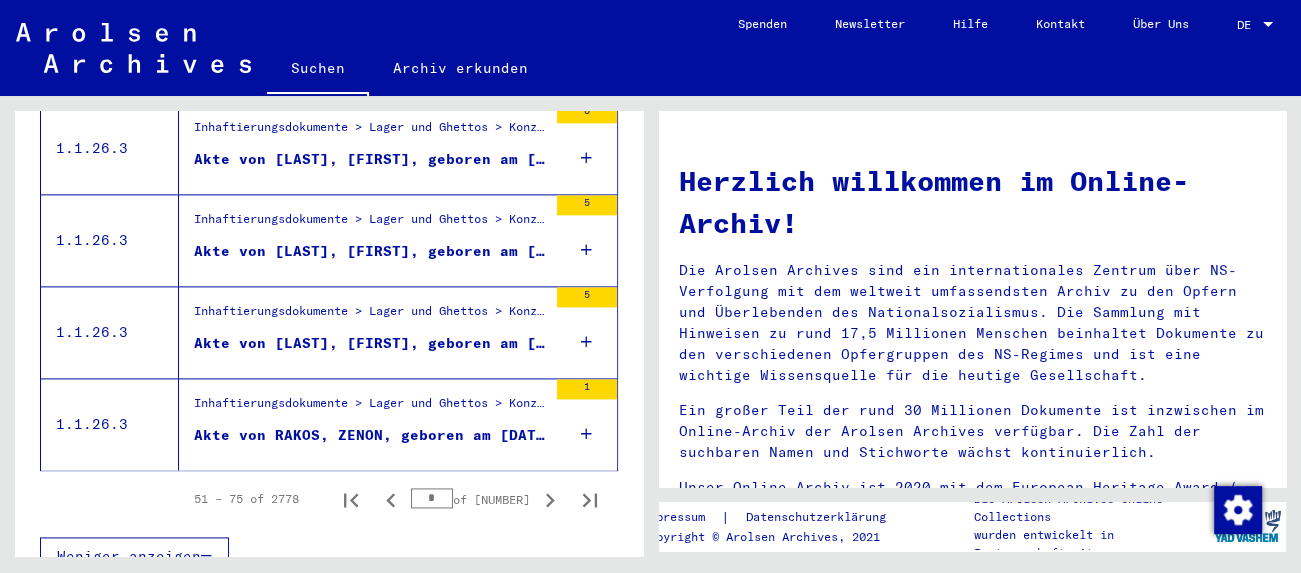 click 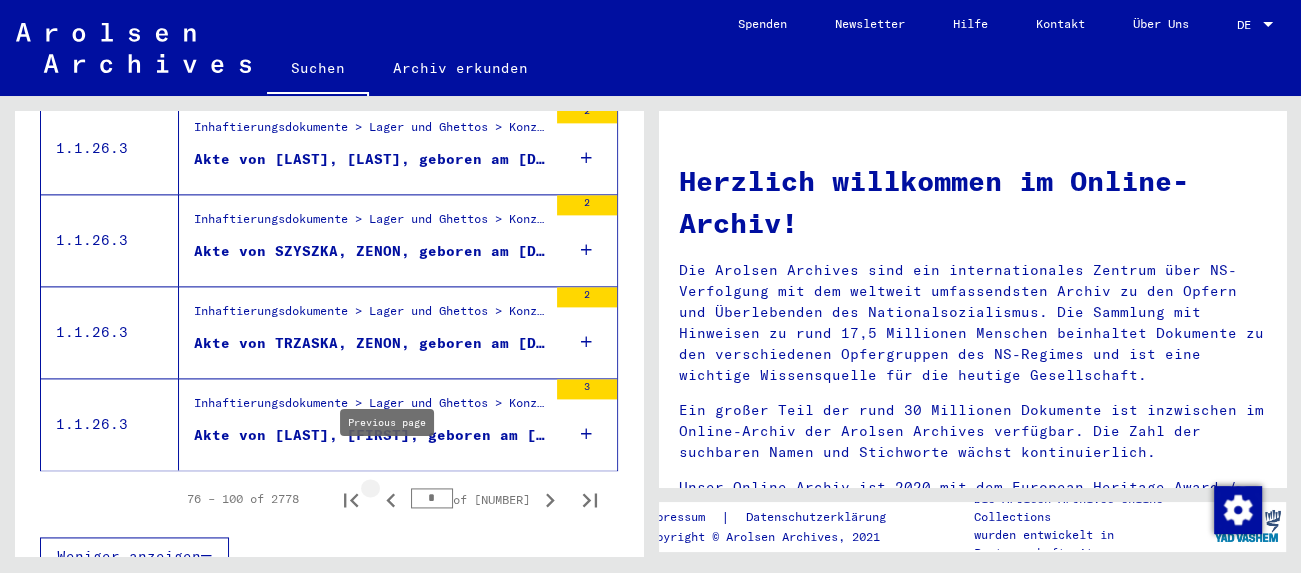 click 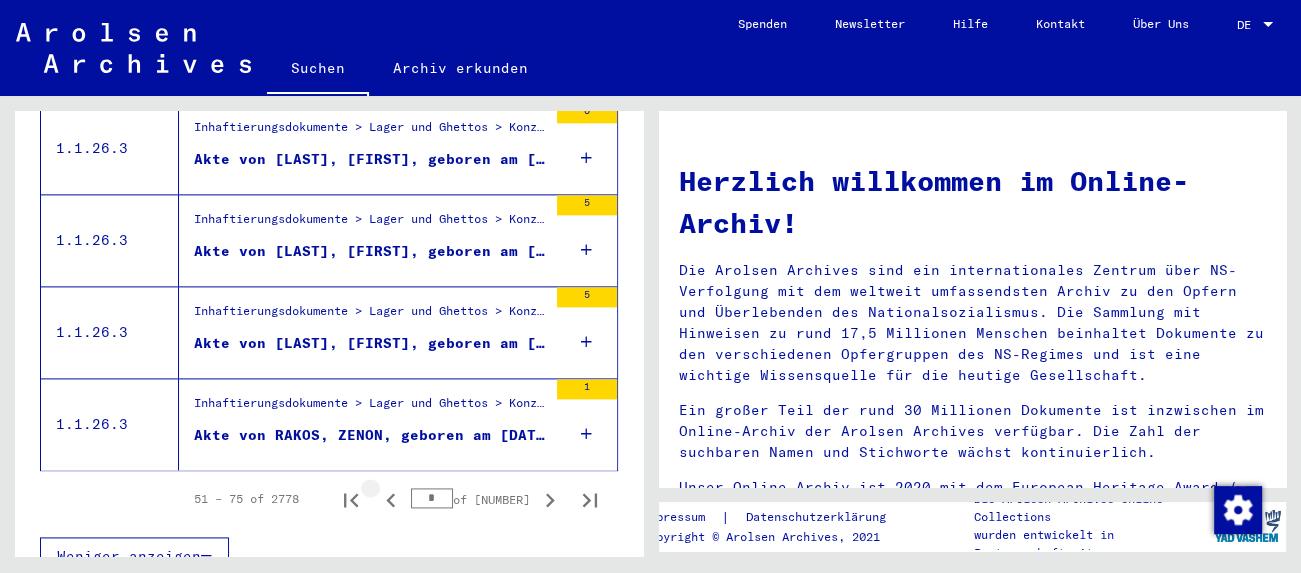 click 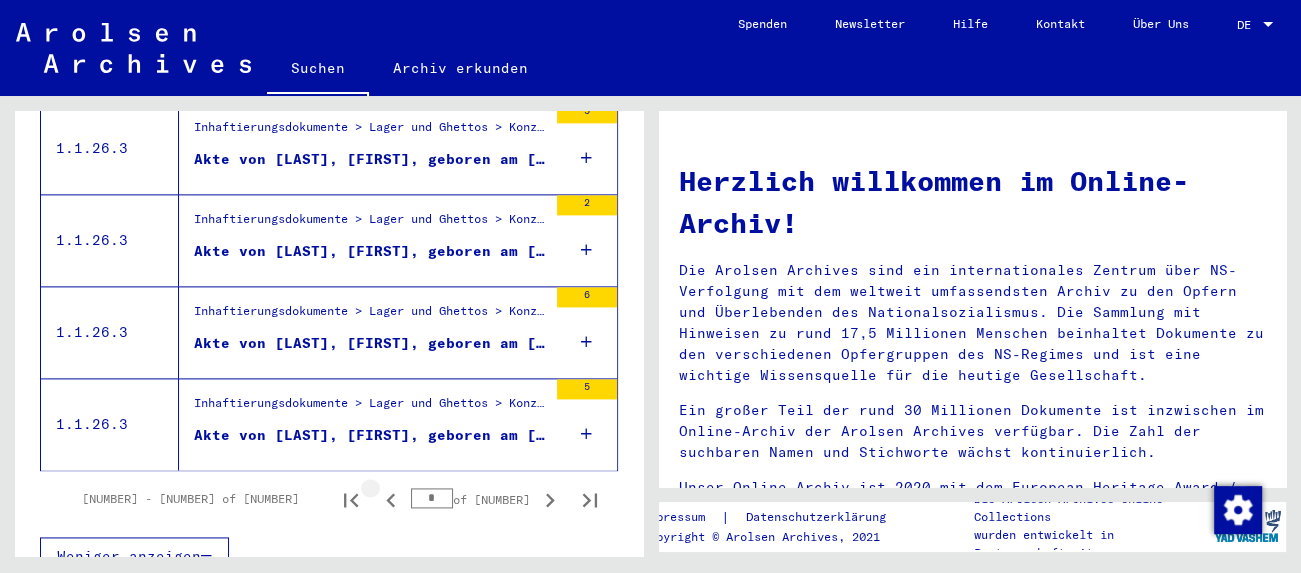 click 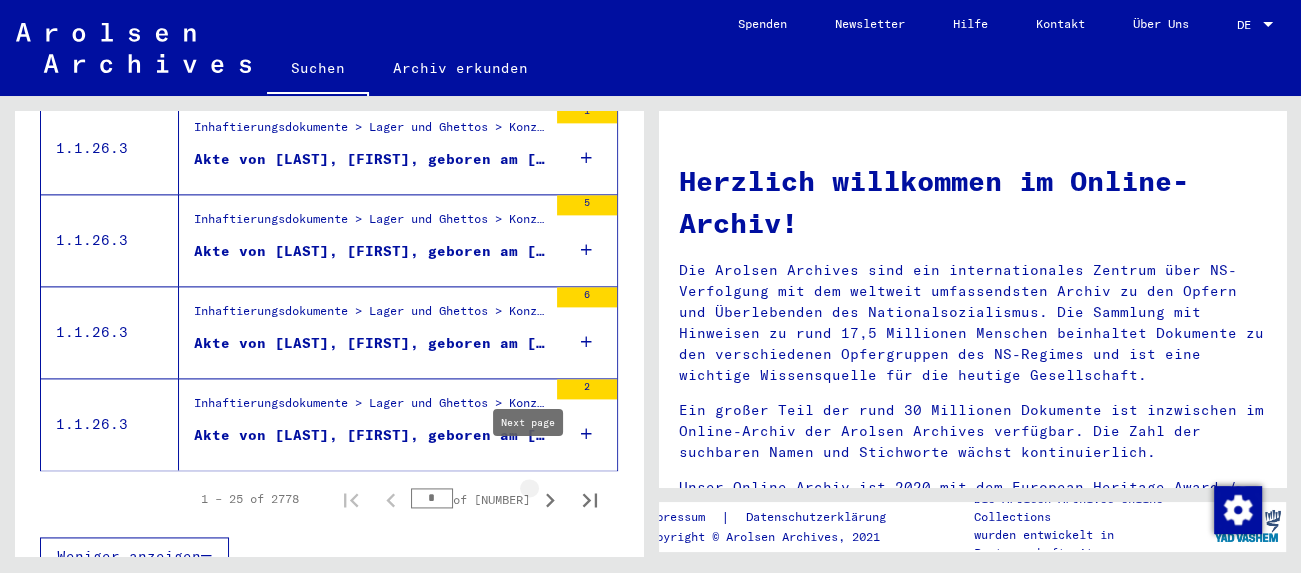 click 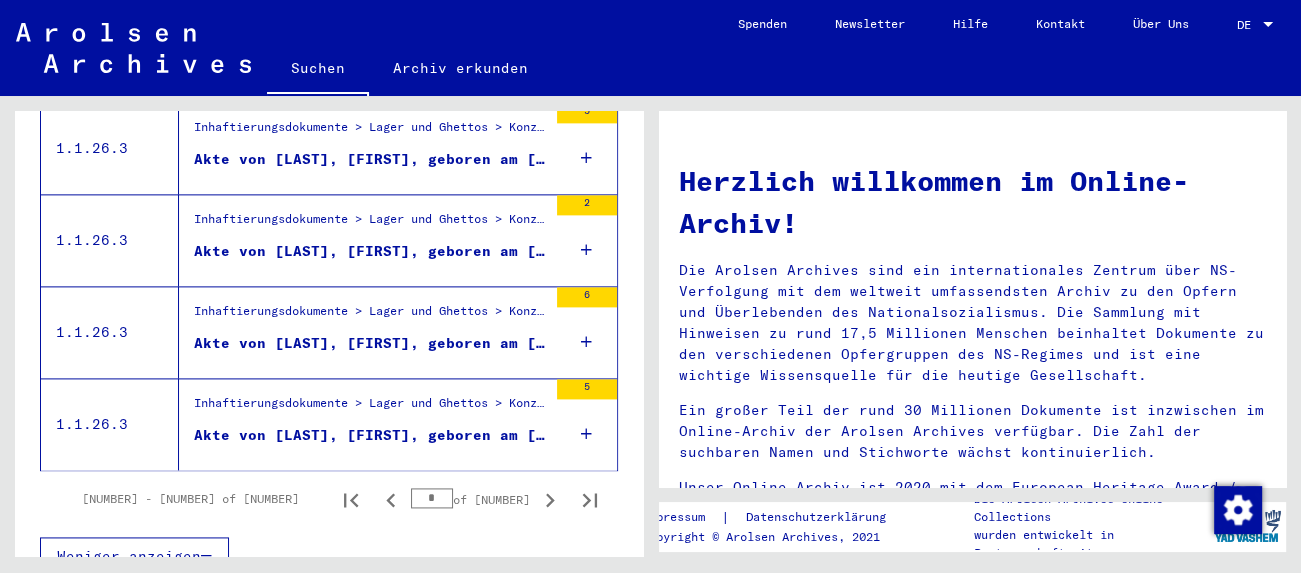 click 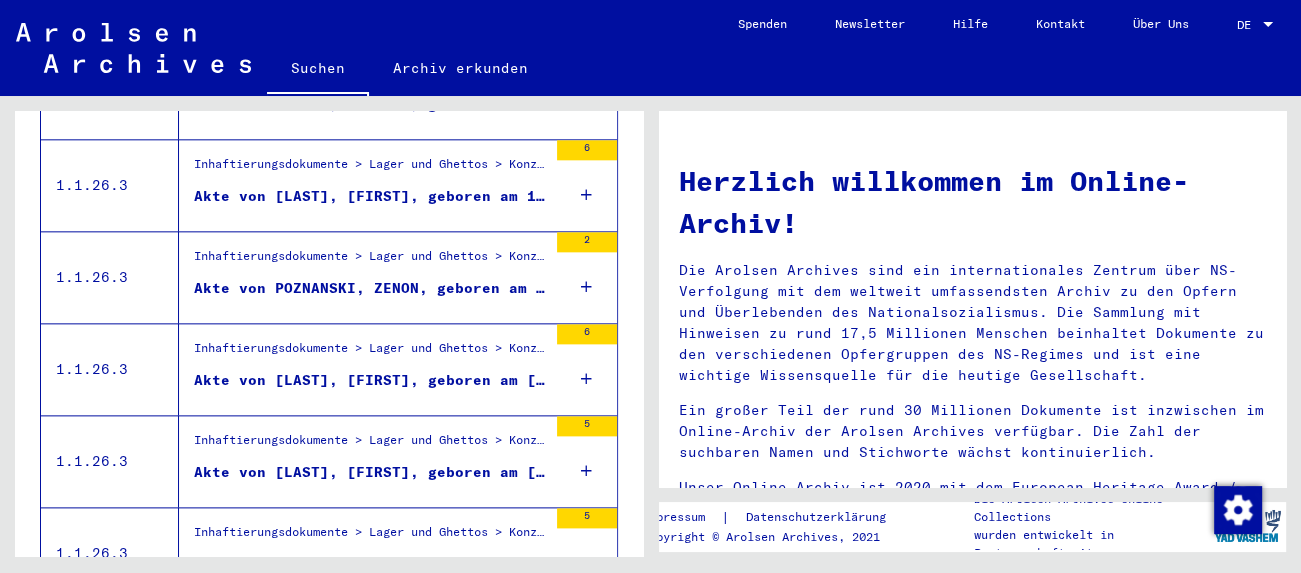 scroll, scrollTop: 2352, scrollLeft: 0, axis: vertical 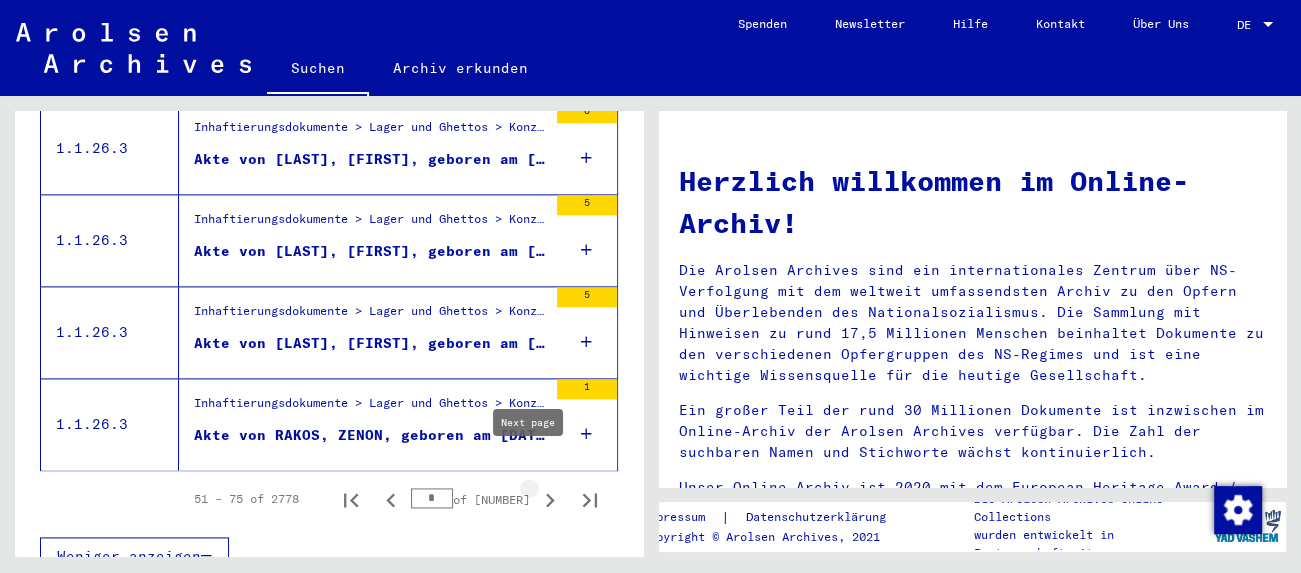 click 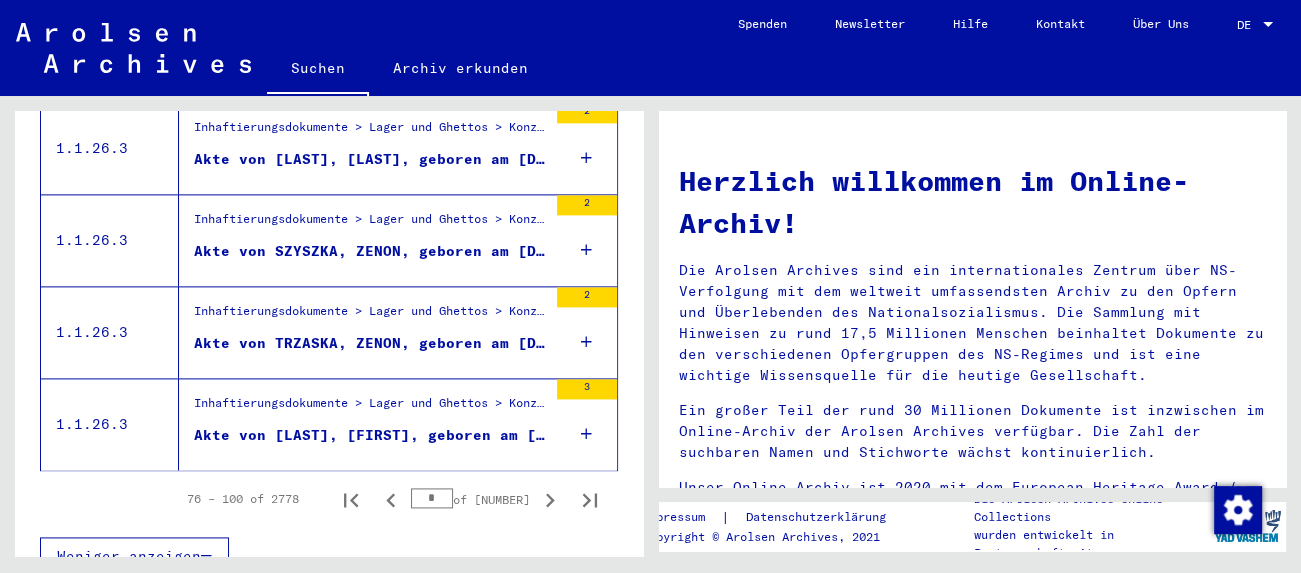 click 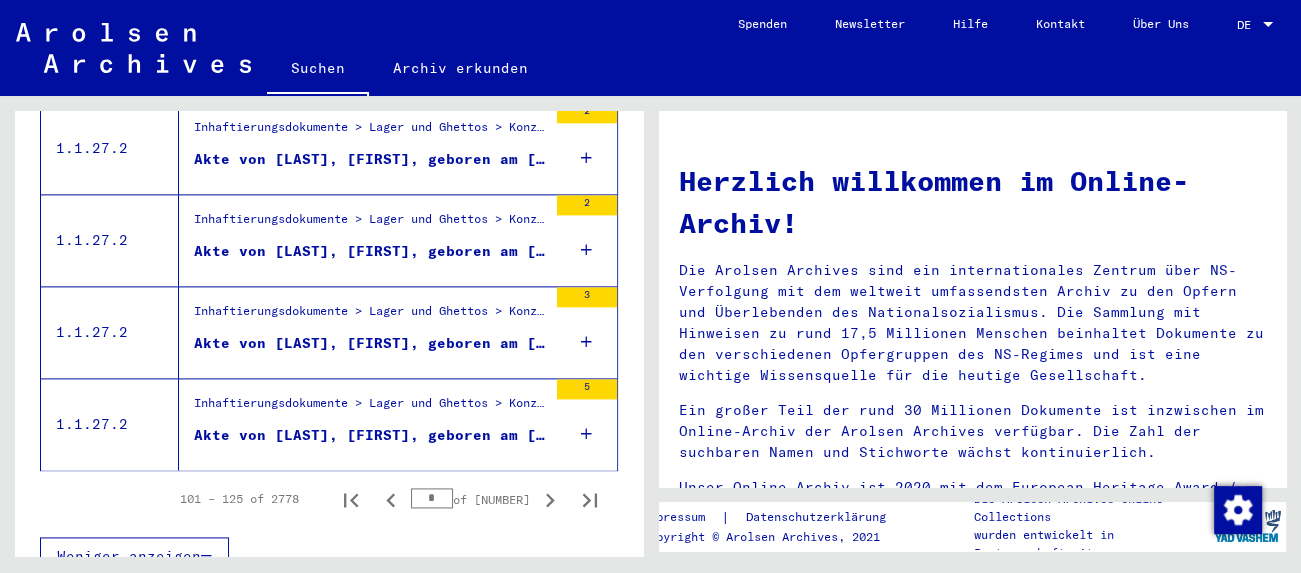 click 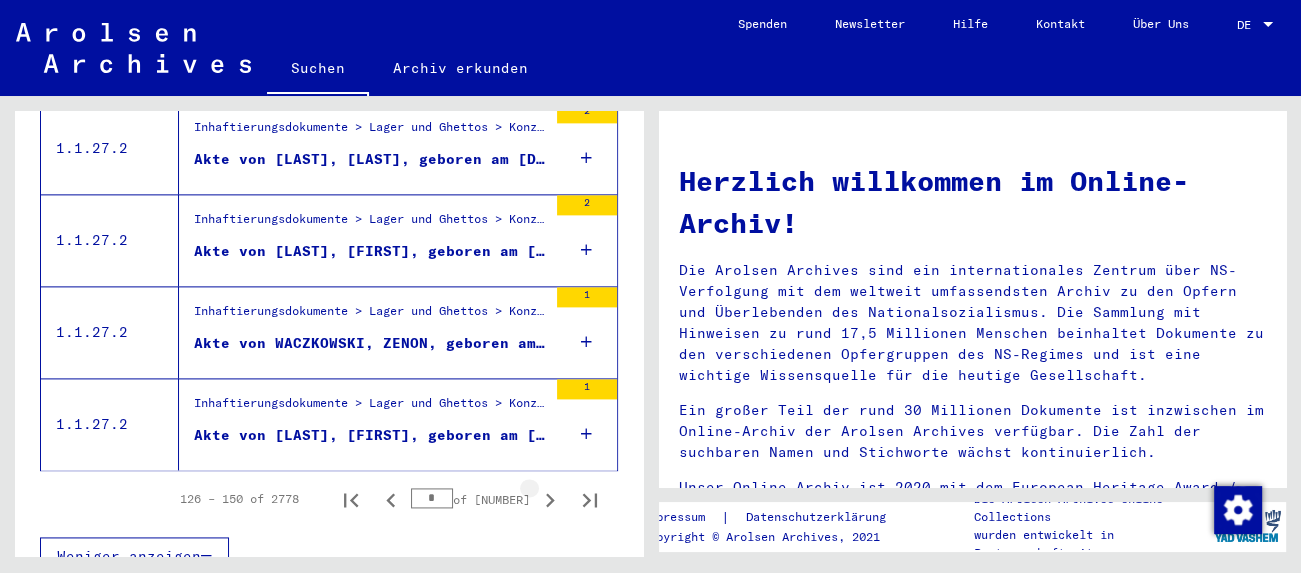 click 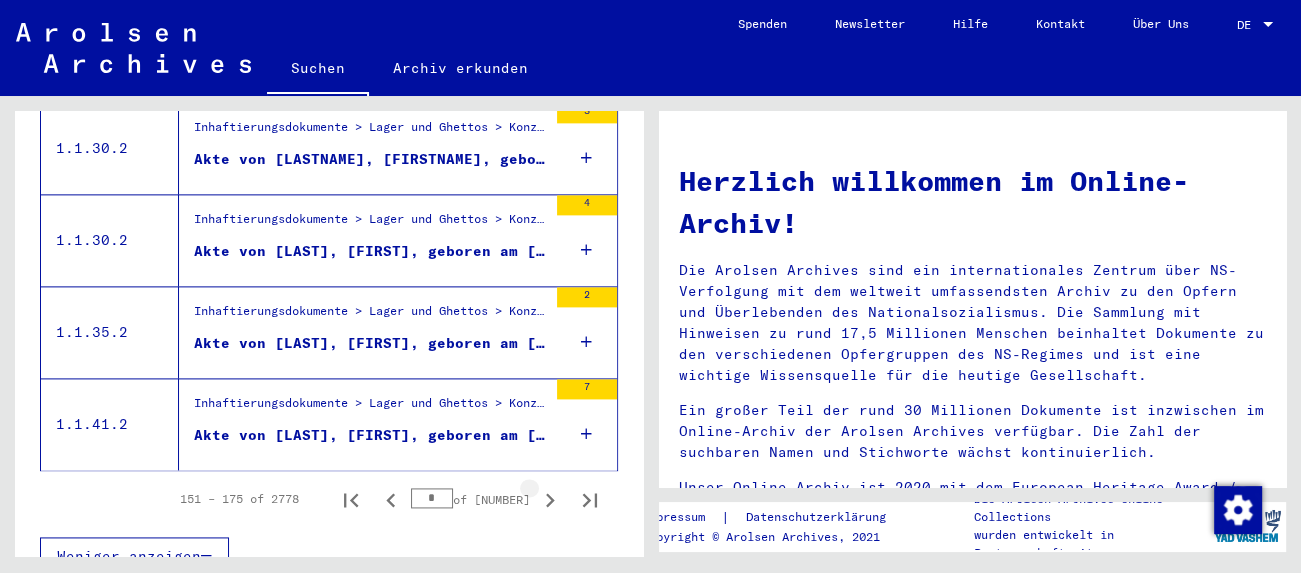 click 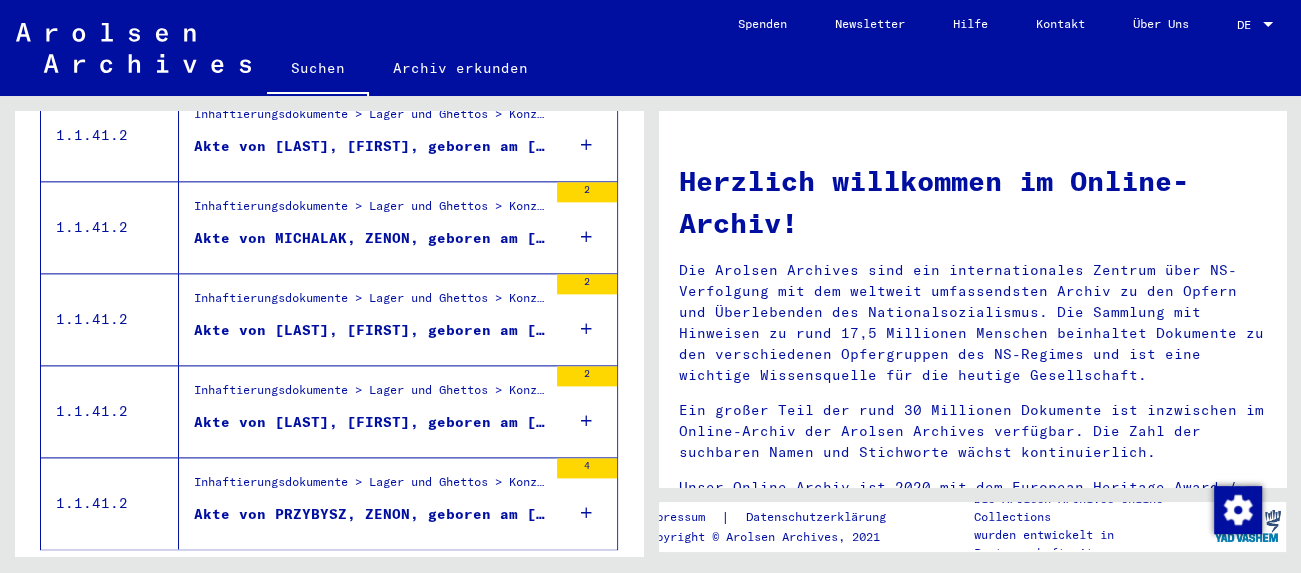 scroll, scrollTop: 2352, scrollLeft: 0, axis: vertical 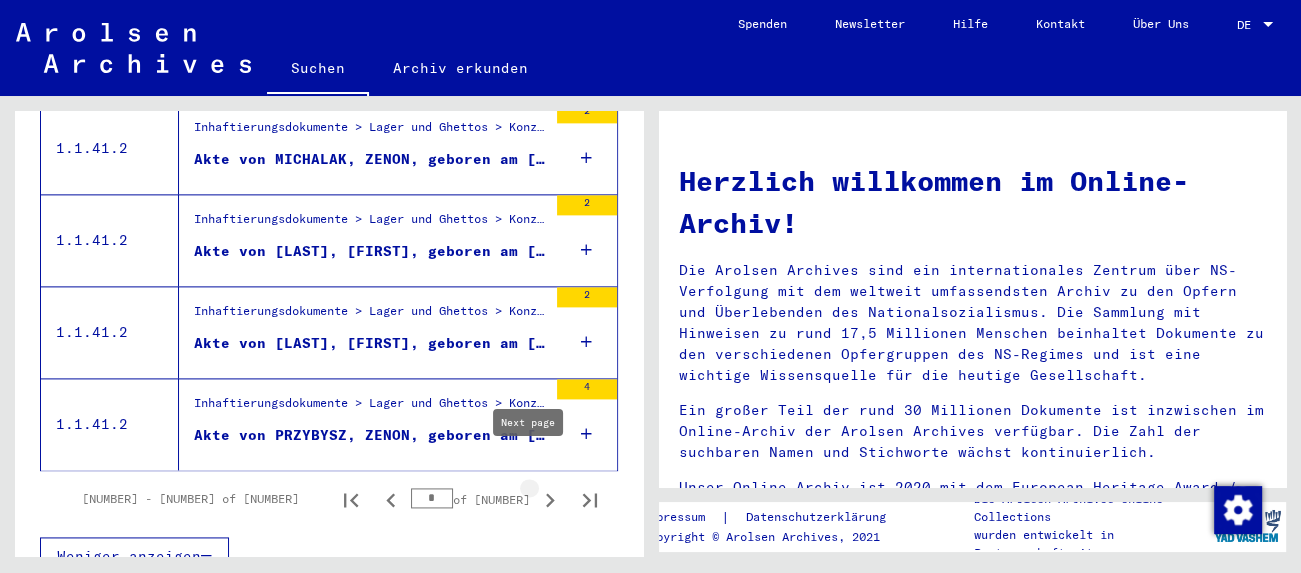 click 